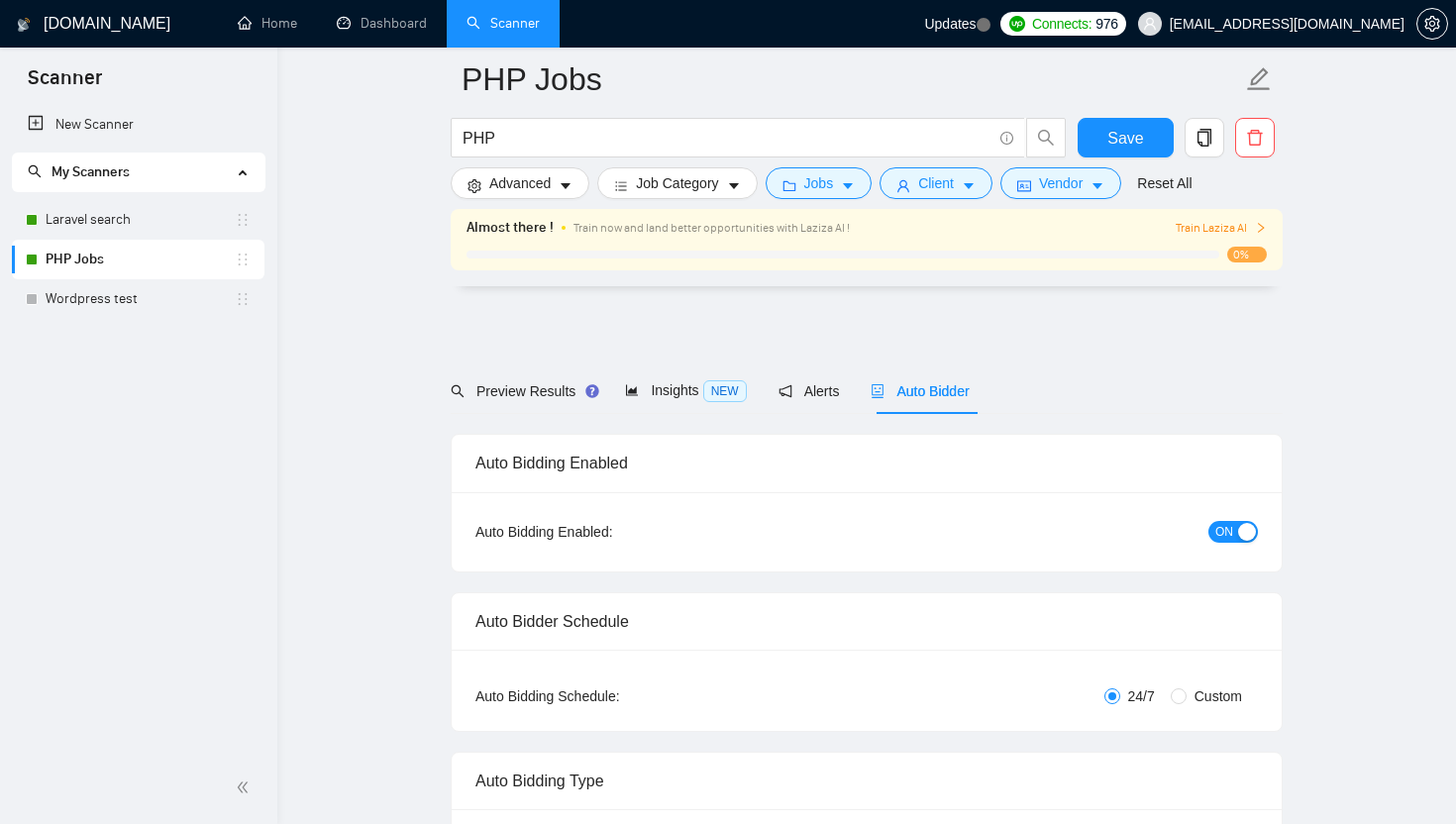 scroll, scrollTop: 3986, scrollLeft: 0, axis: vertical 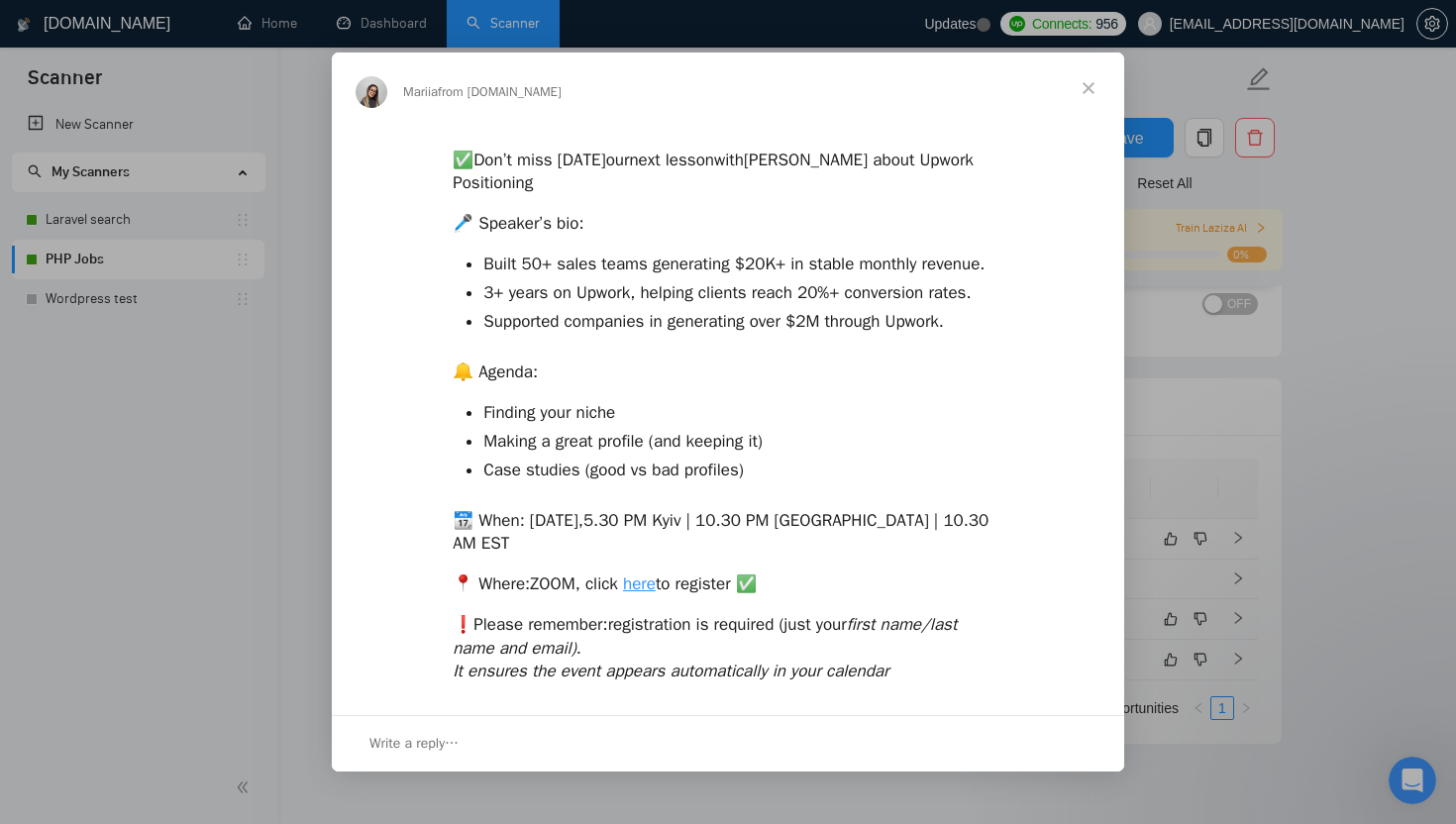 click at bounding box center [1089, 88] 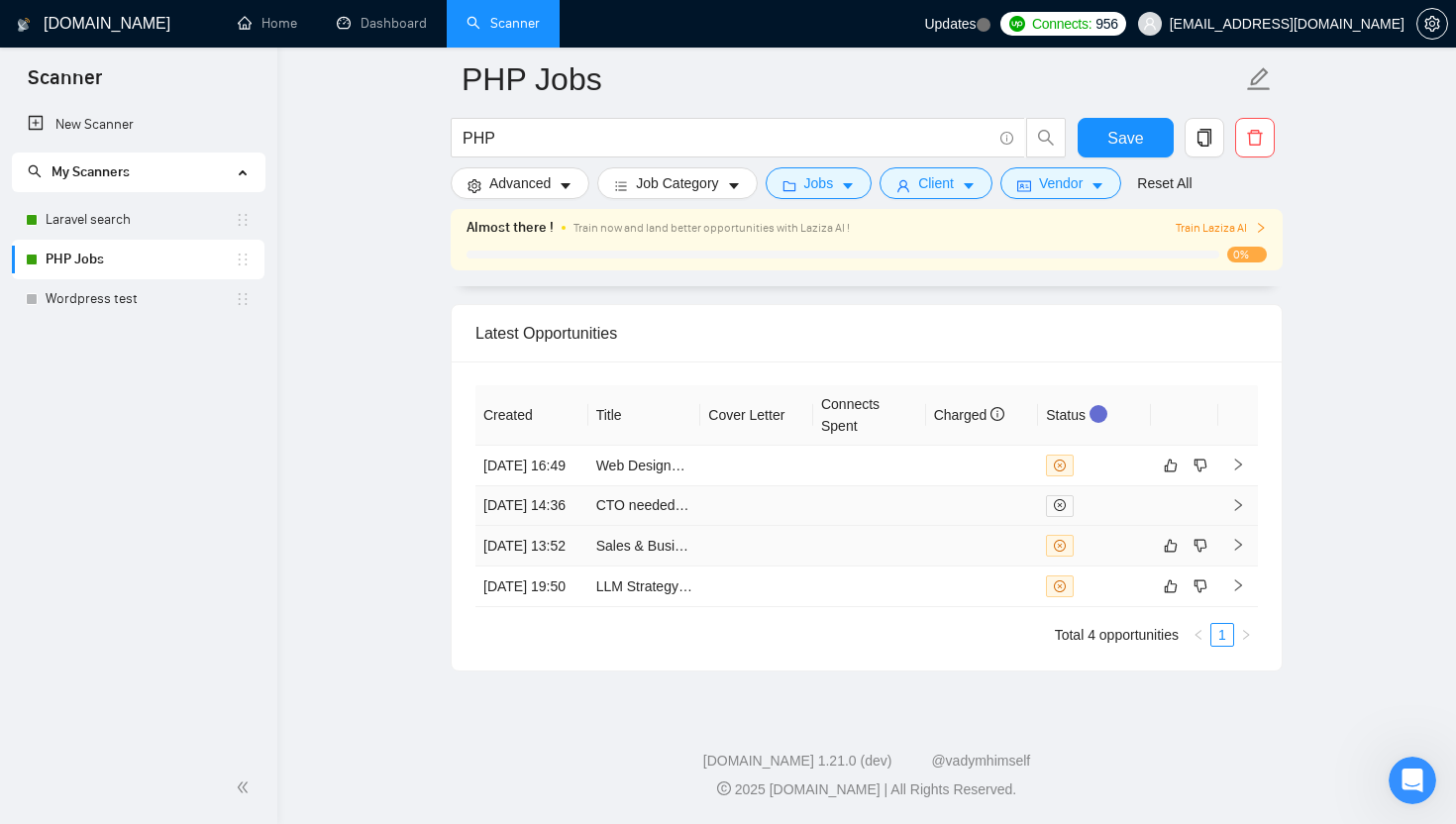 scroll, scrollTop: 4343, scrollLeft: 0, axis: vertical 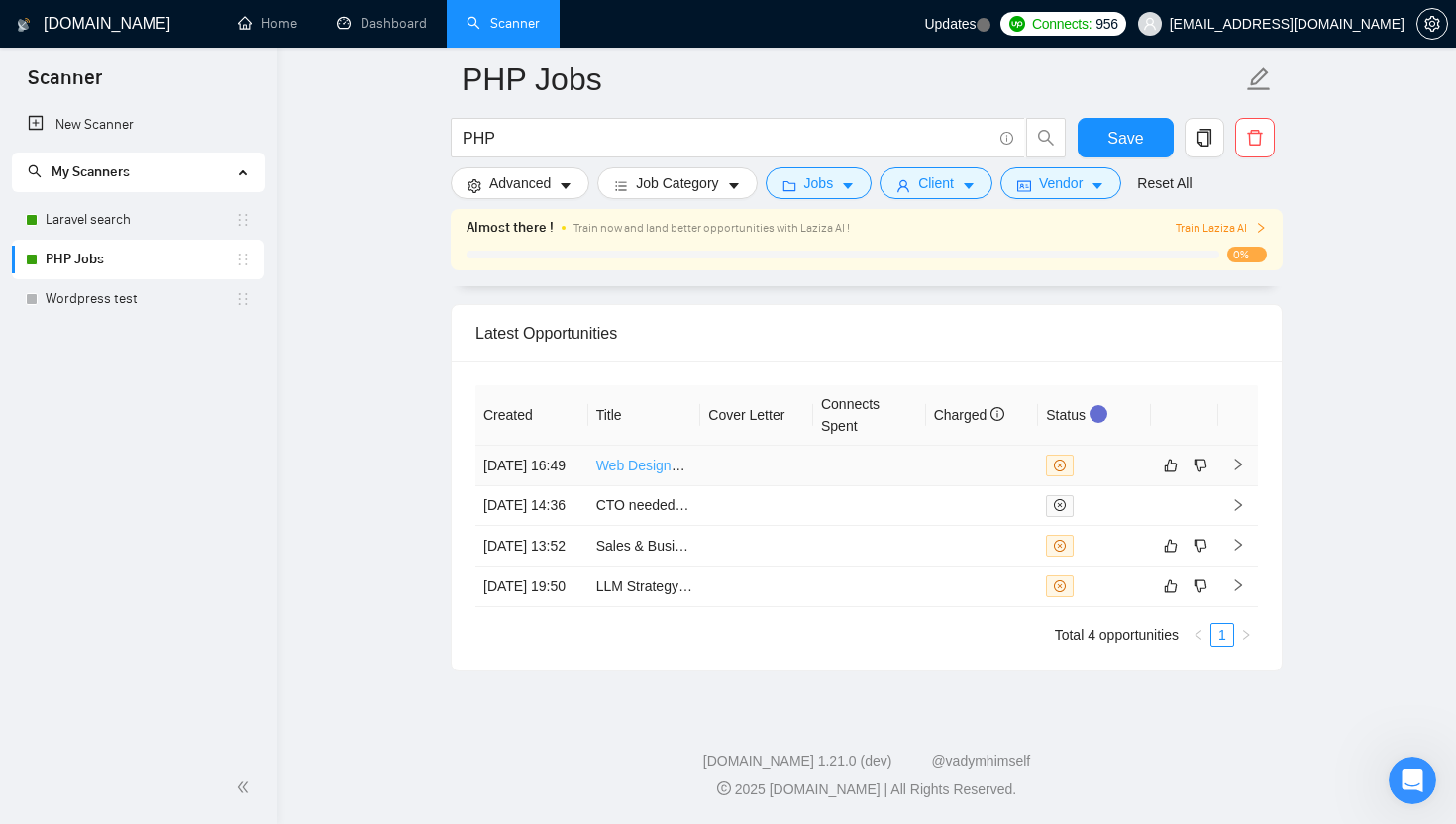 click on "Web Designer/Developer Needed for Bricks Builder Projects" at bounding box center [780, 465] 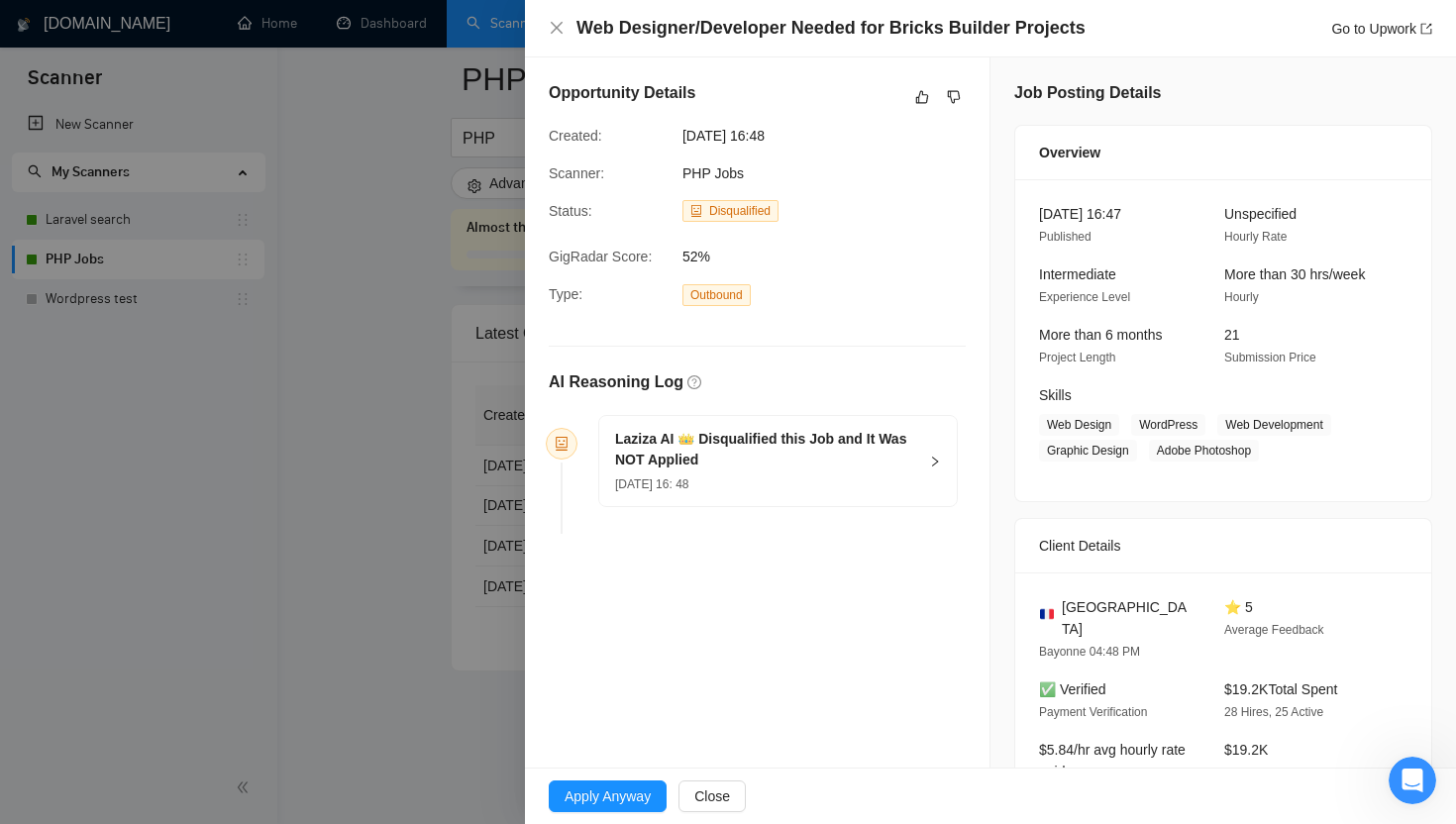 click at bounding box center [728, 412] 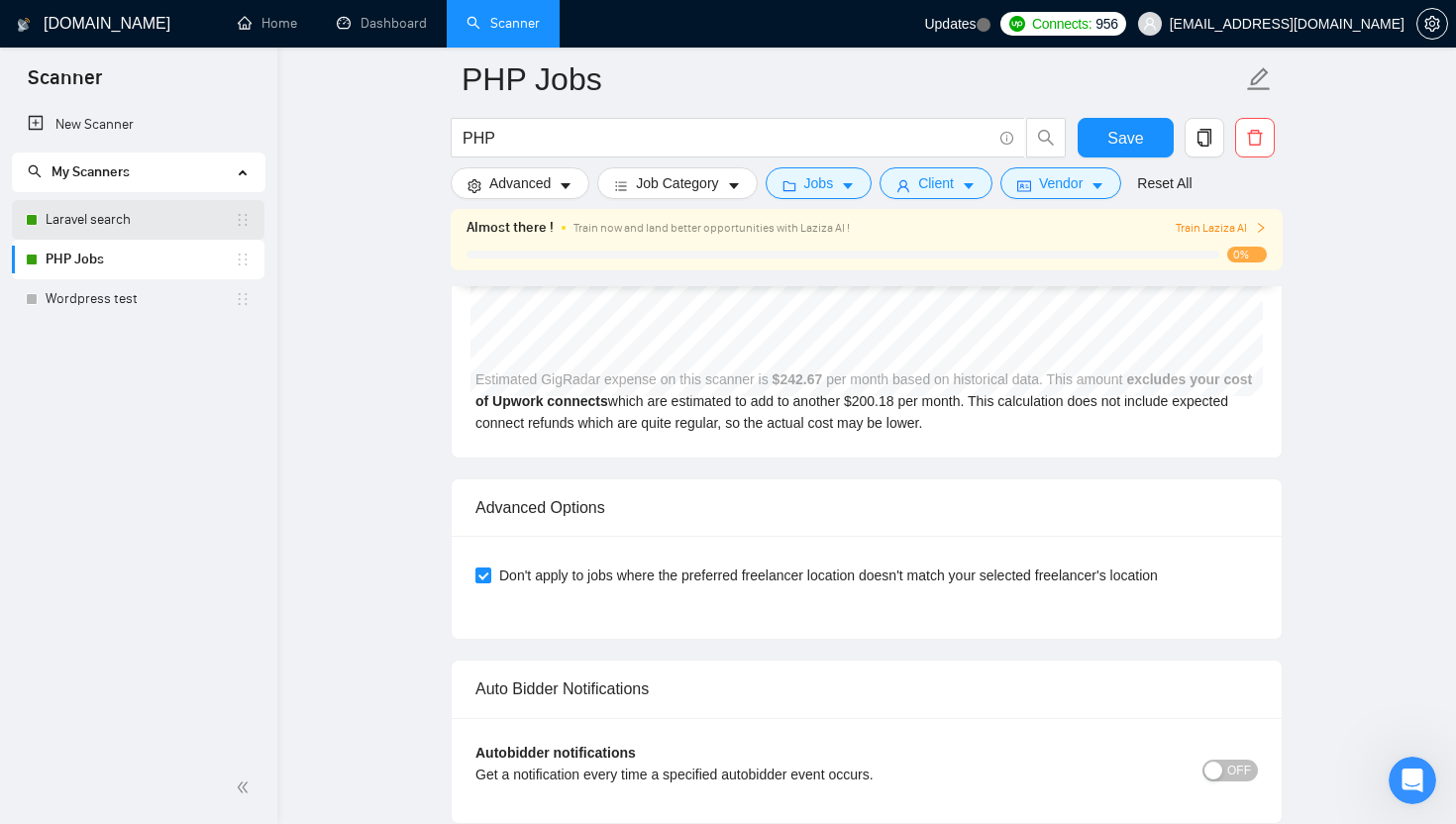 scroll, scrollTop: 3797, scrollLeft: 0, axis: vertical 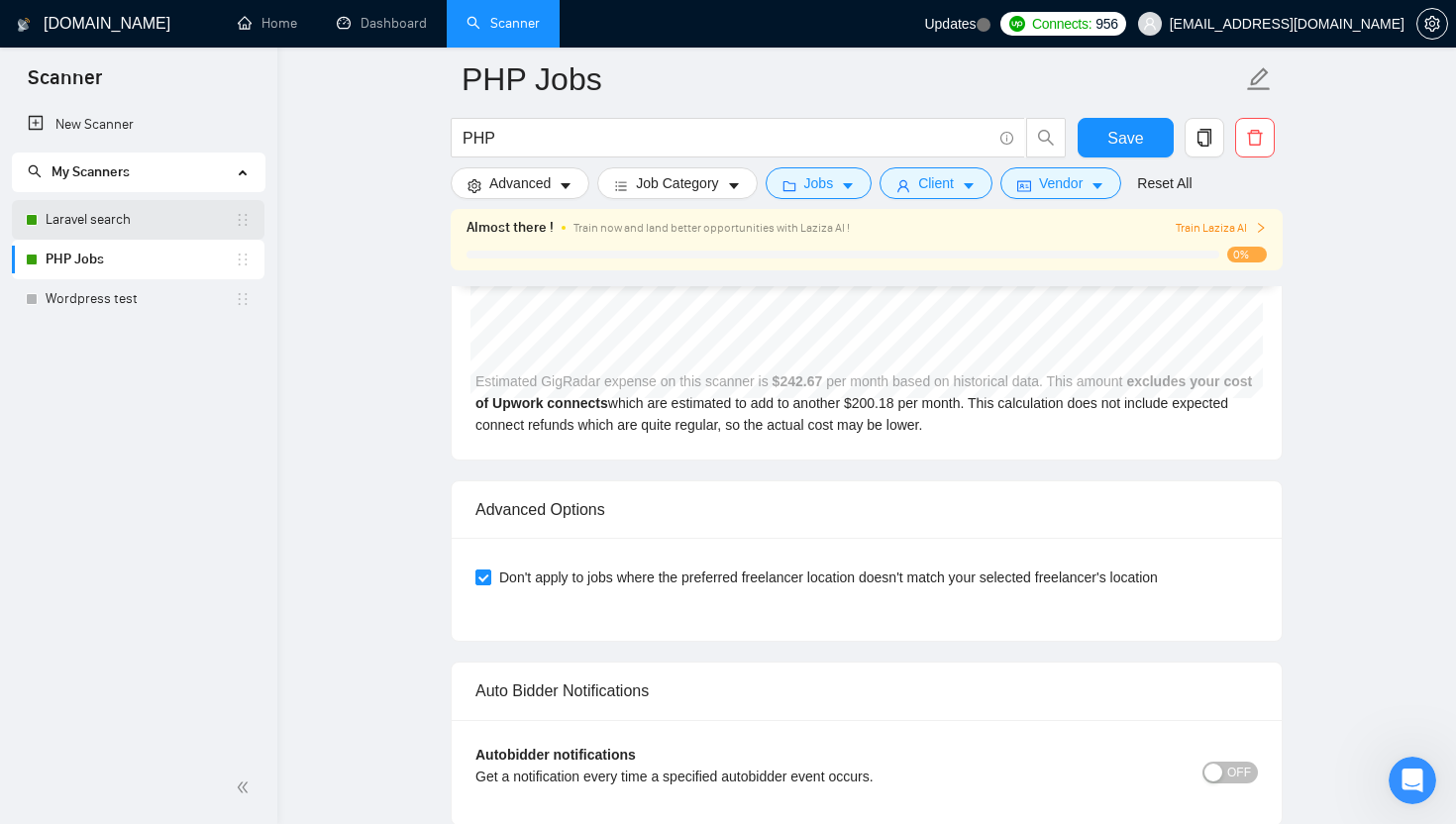 click on "Laravel search" at bounding box center (140, 220) 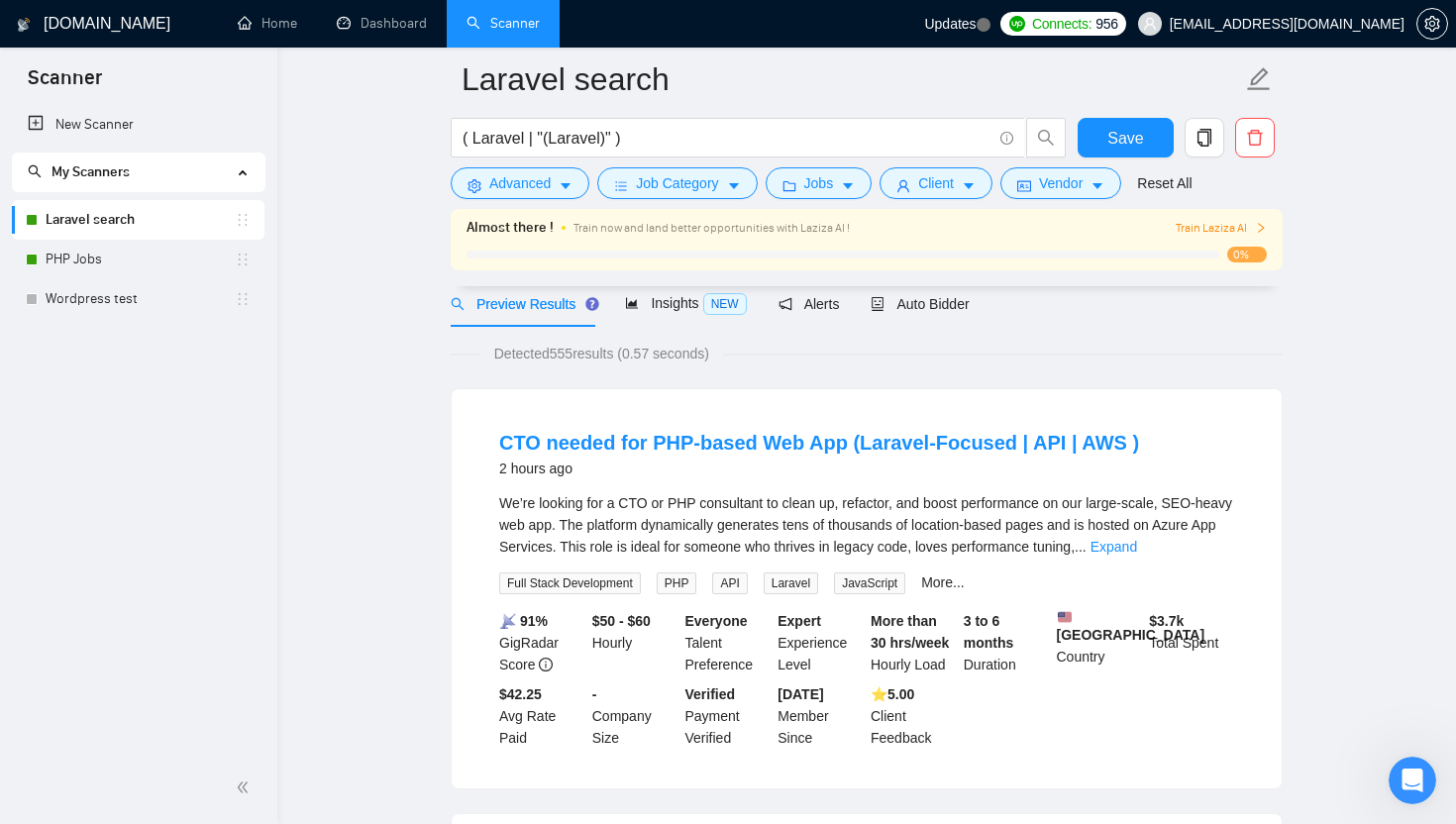 scroll, scrollTop: 0, scrollLeft: 0, axis: both 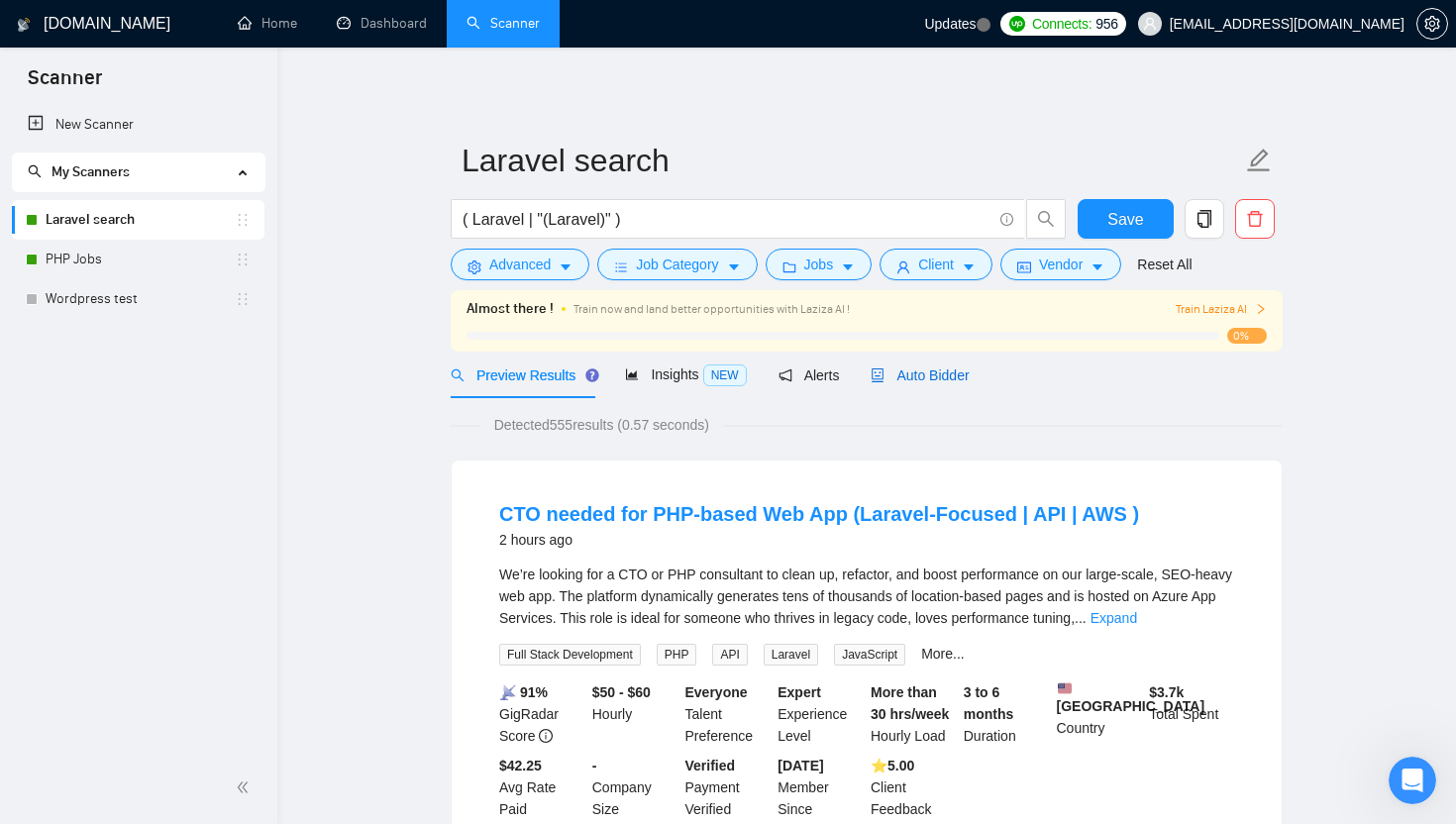 click on "Auto Bidder" at bounding box center [919, 375] 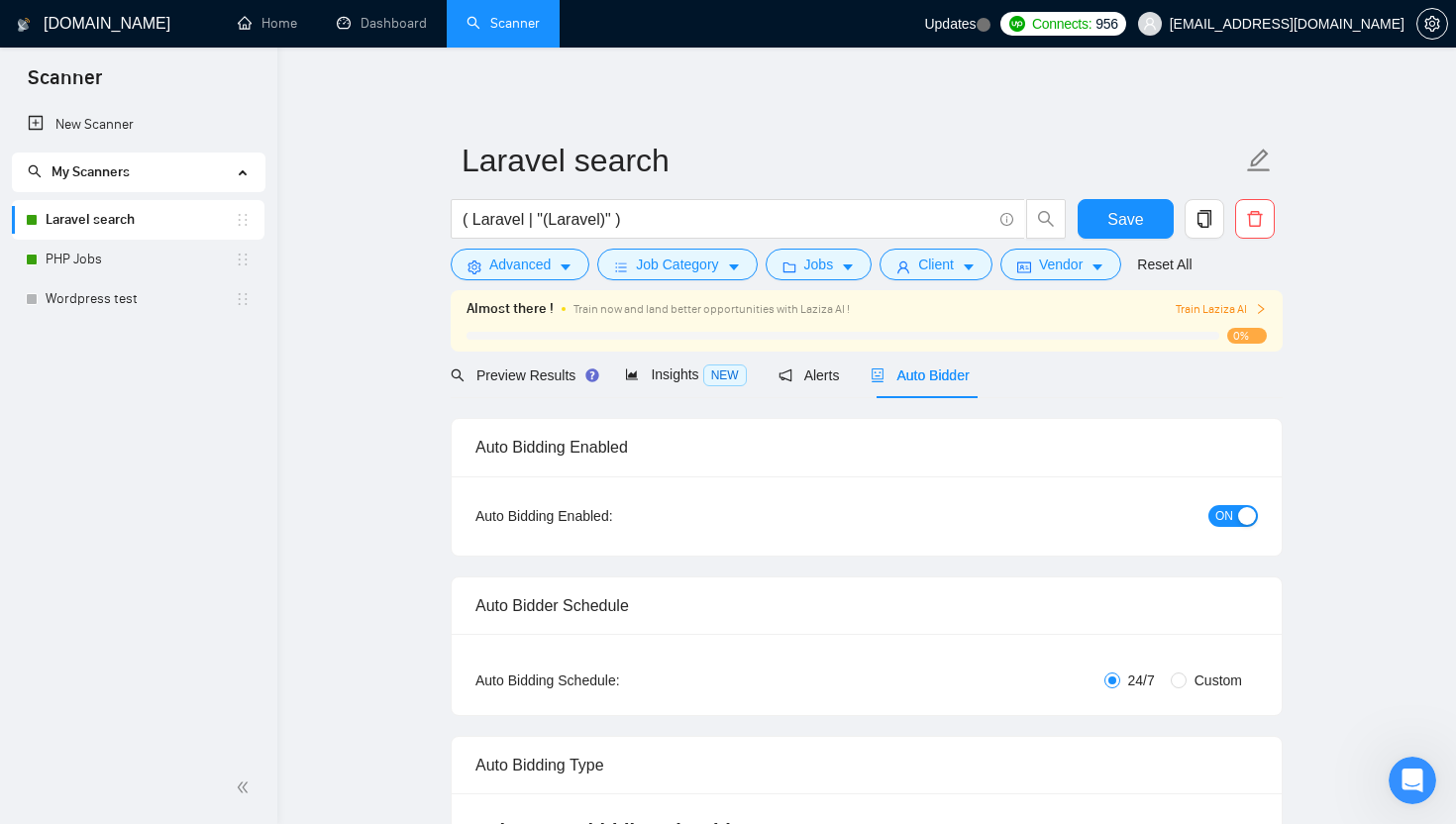 type 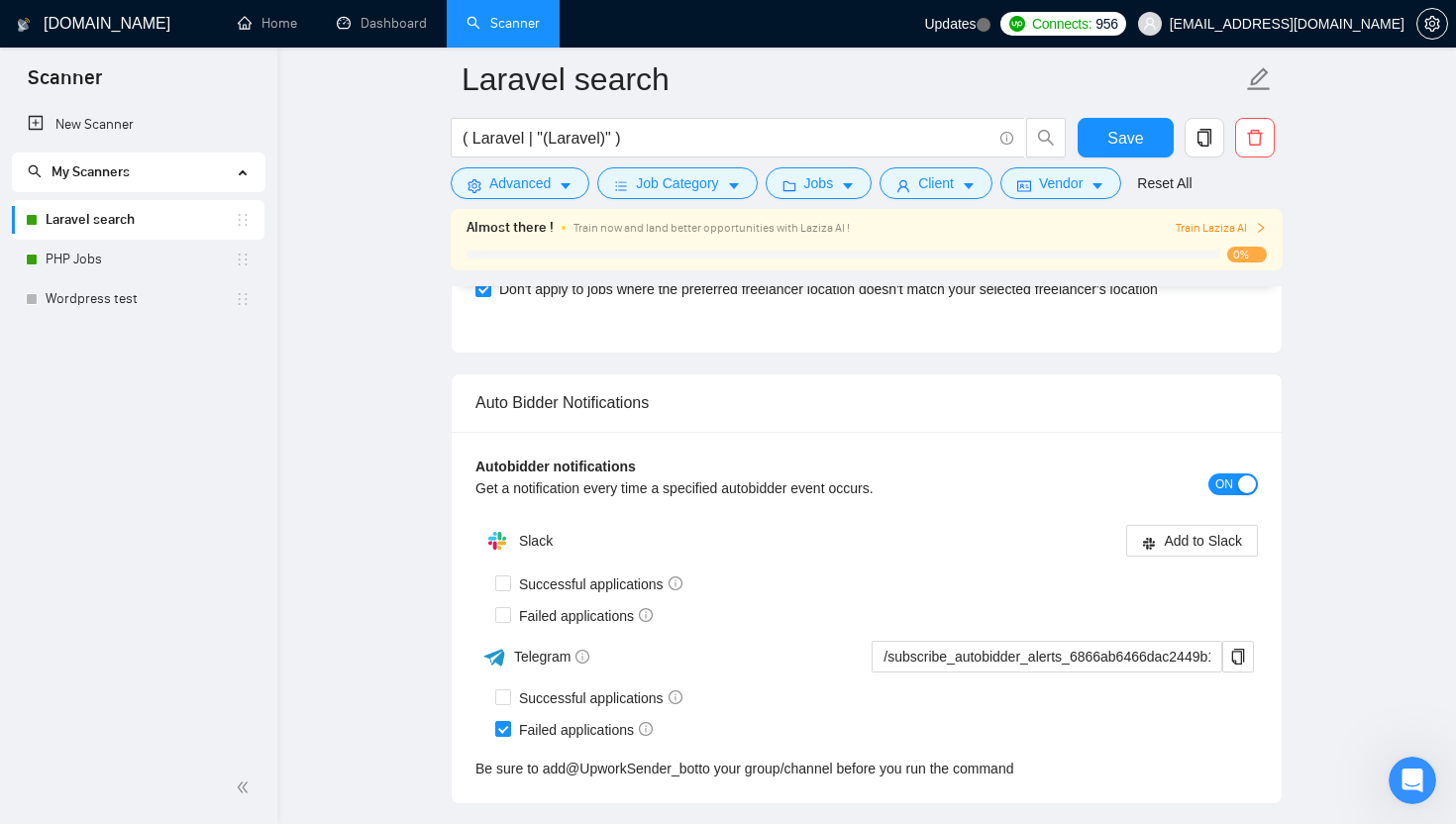 scroll, scrollTop: 4557, scrollLeft: 0, axis: vertical 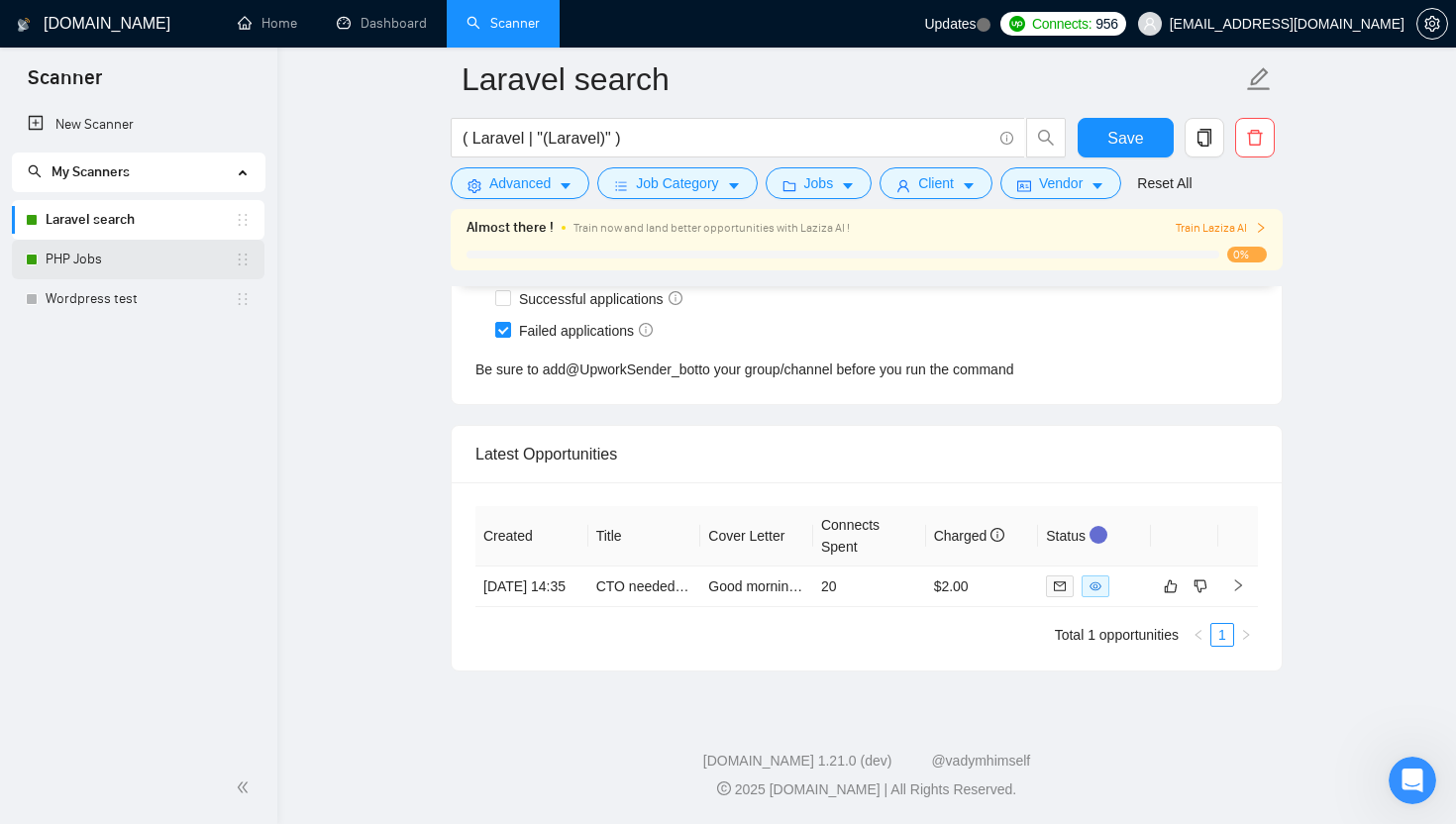 click on "PHP Jobs" at bounding box center (140, 259) 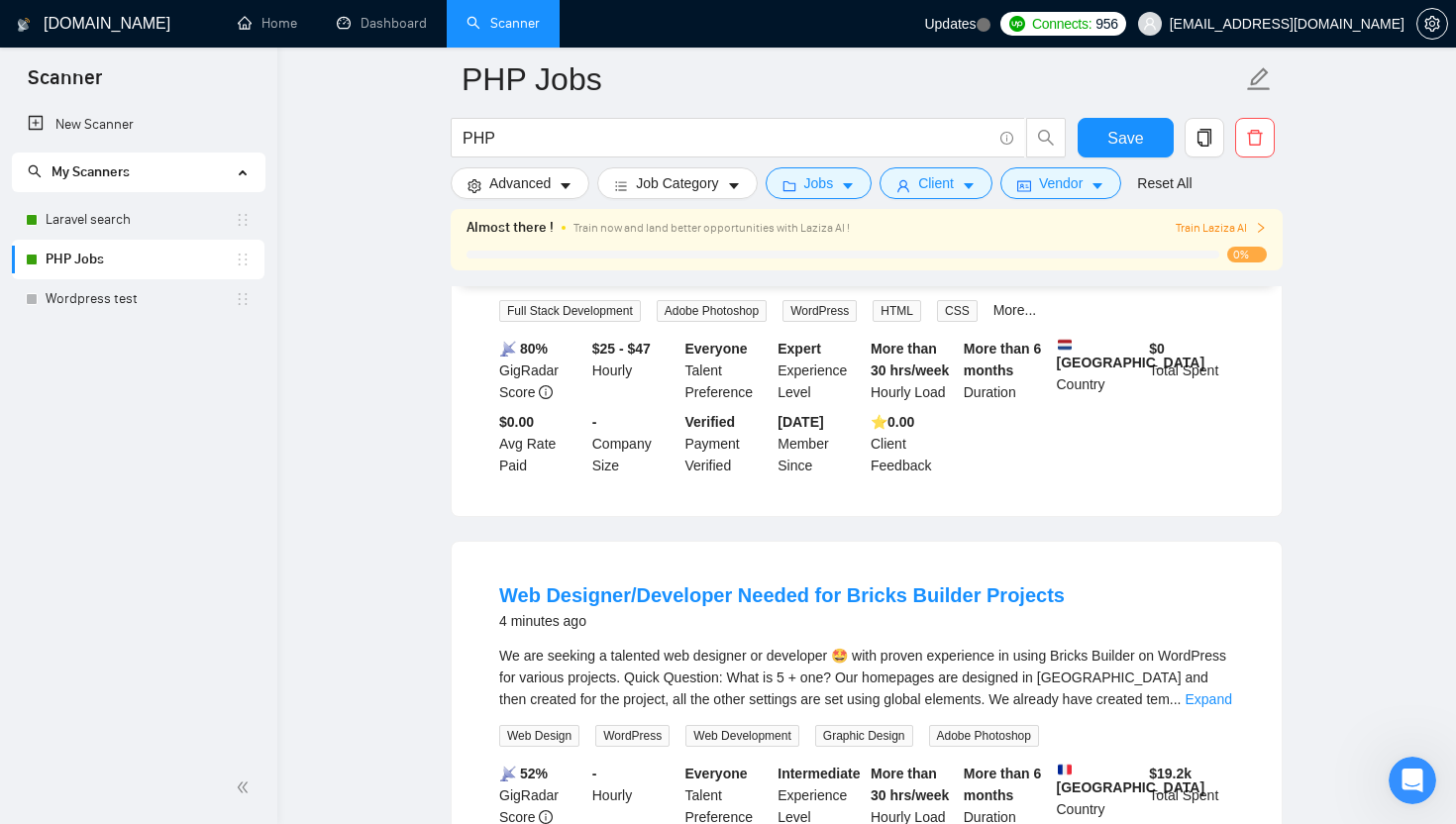 scroll, scrollTop: 0, scrollLeft: 0, axis: both 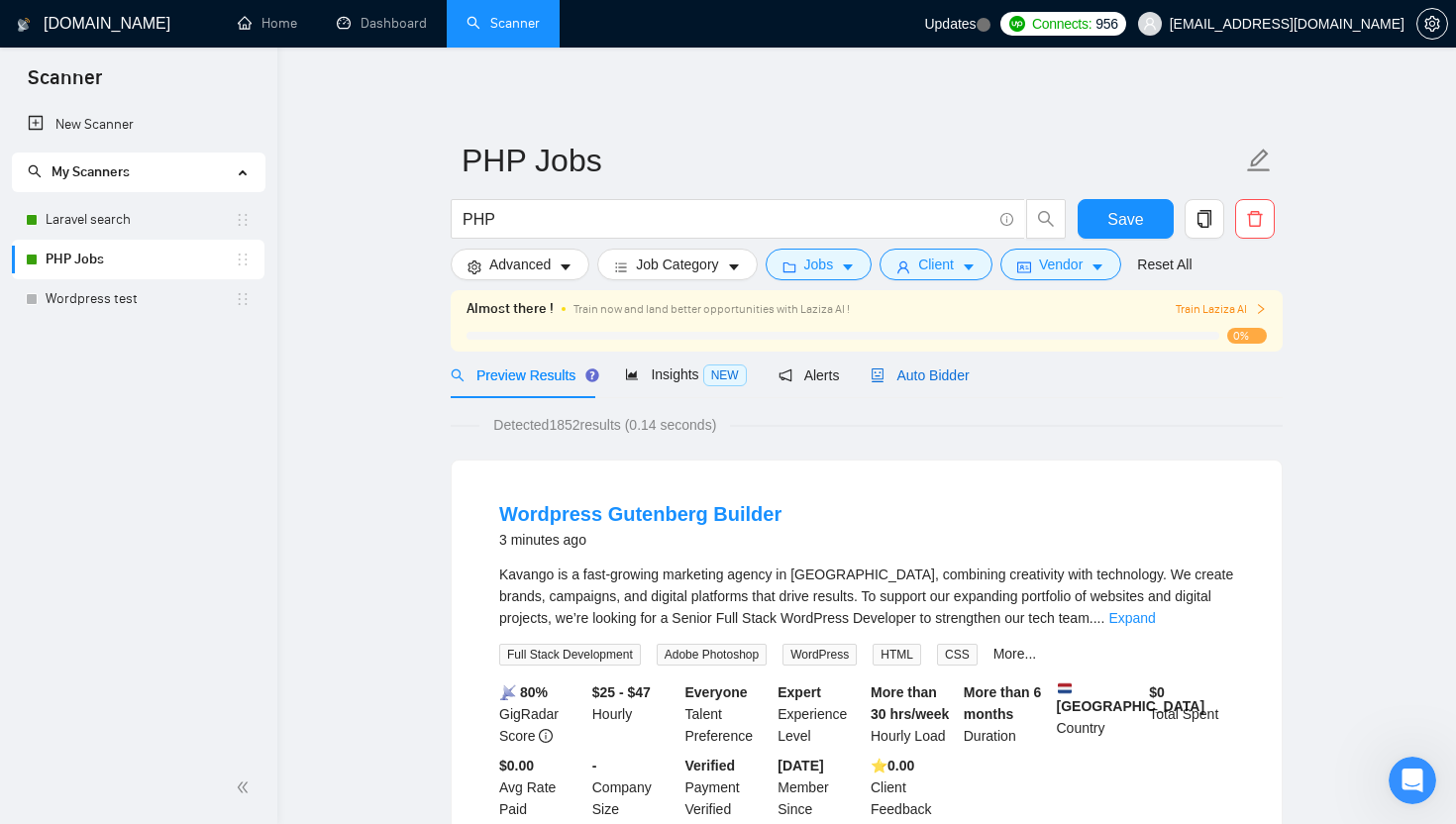 click on "Auto Bidder" at bounding box center [919, 375] 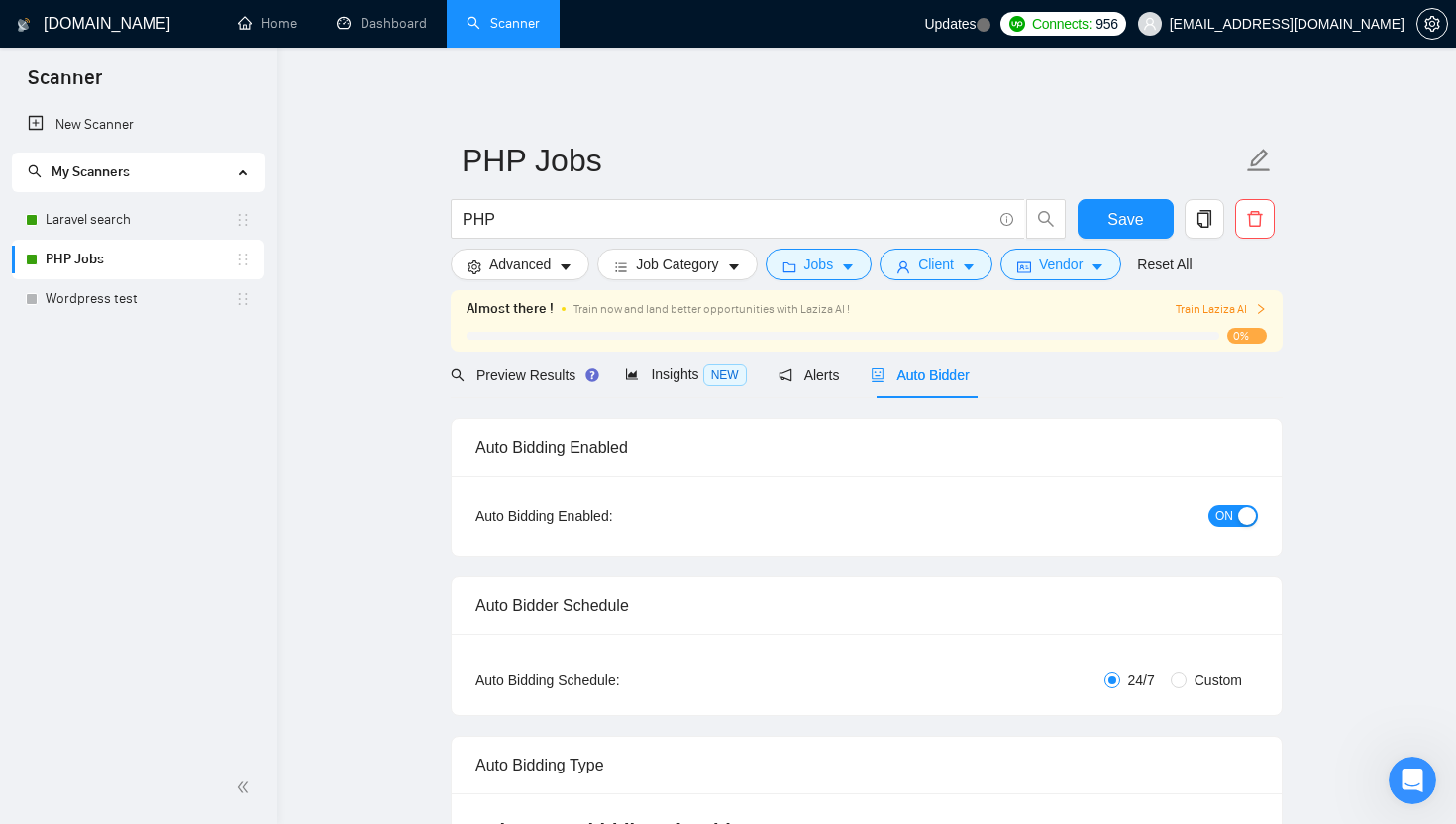 type 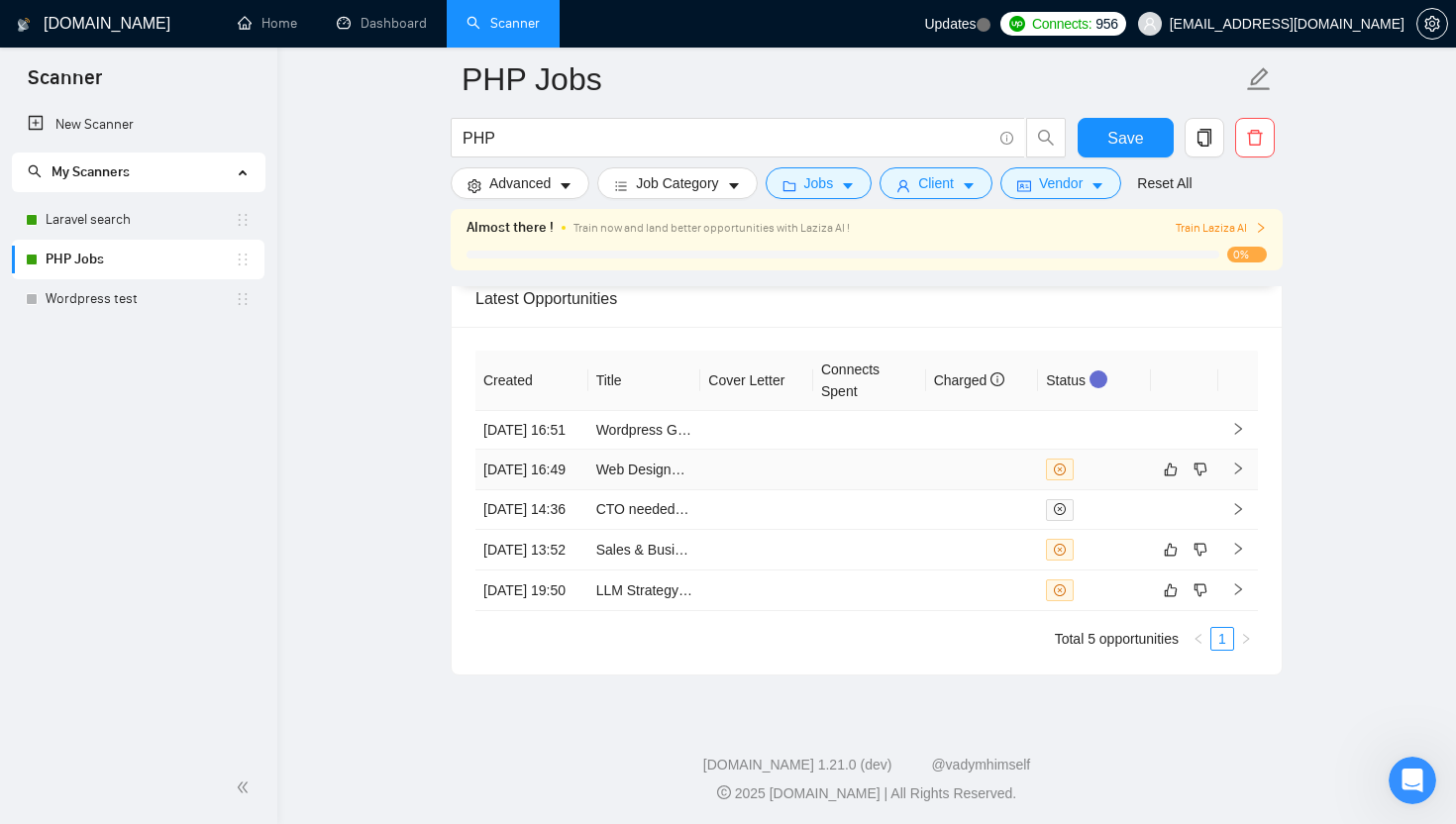 scroll, scrollTop: 4354, scrollLeft: 0, axis: vertical 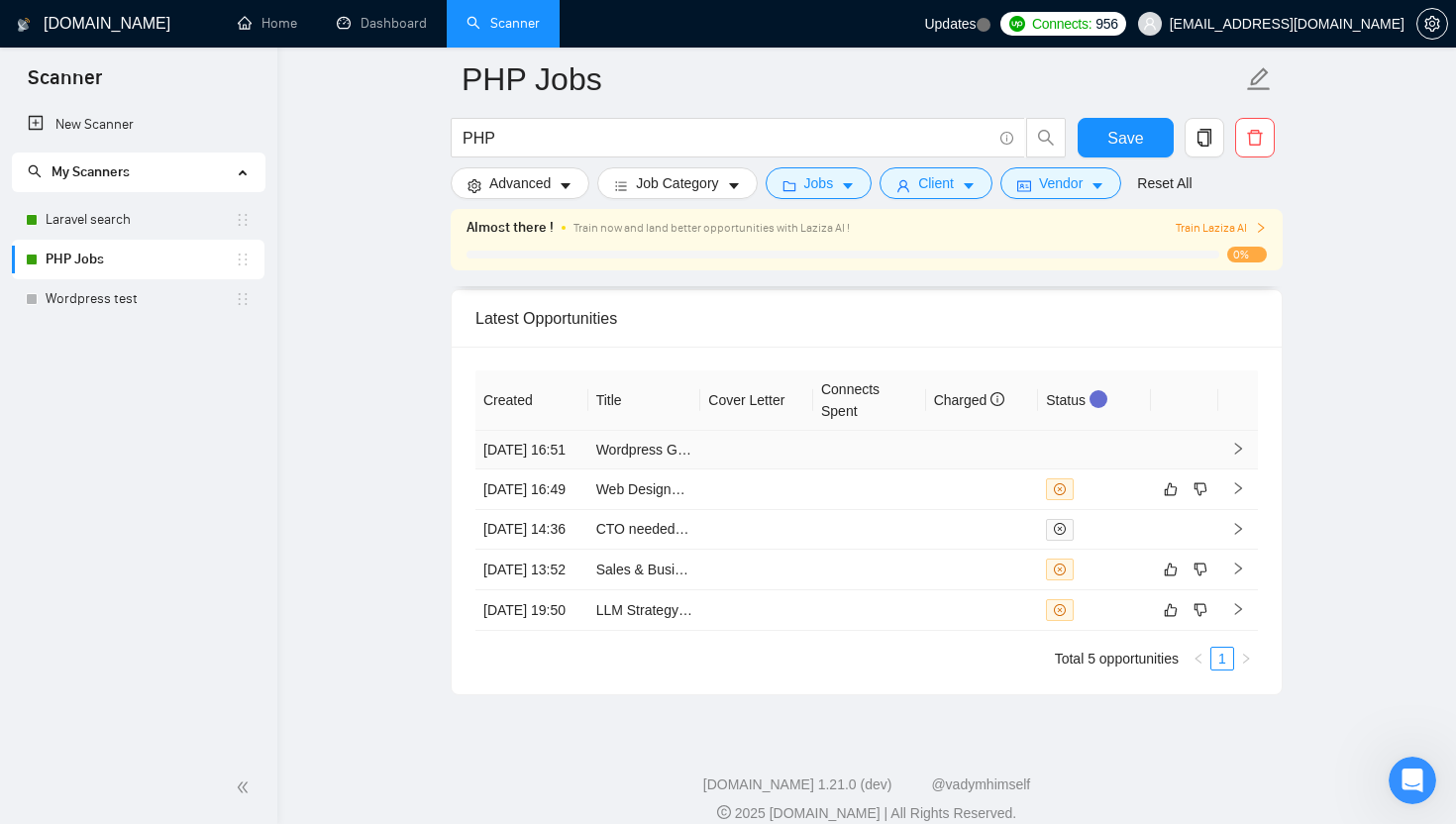 click at bounding box center (870, 450) 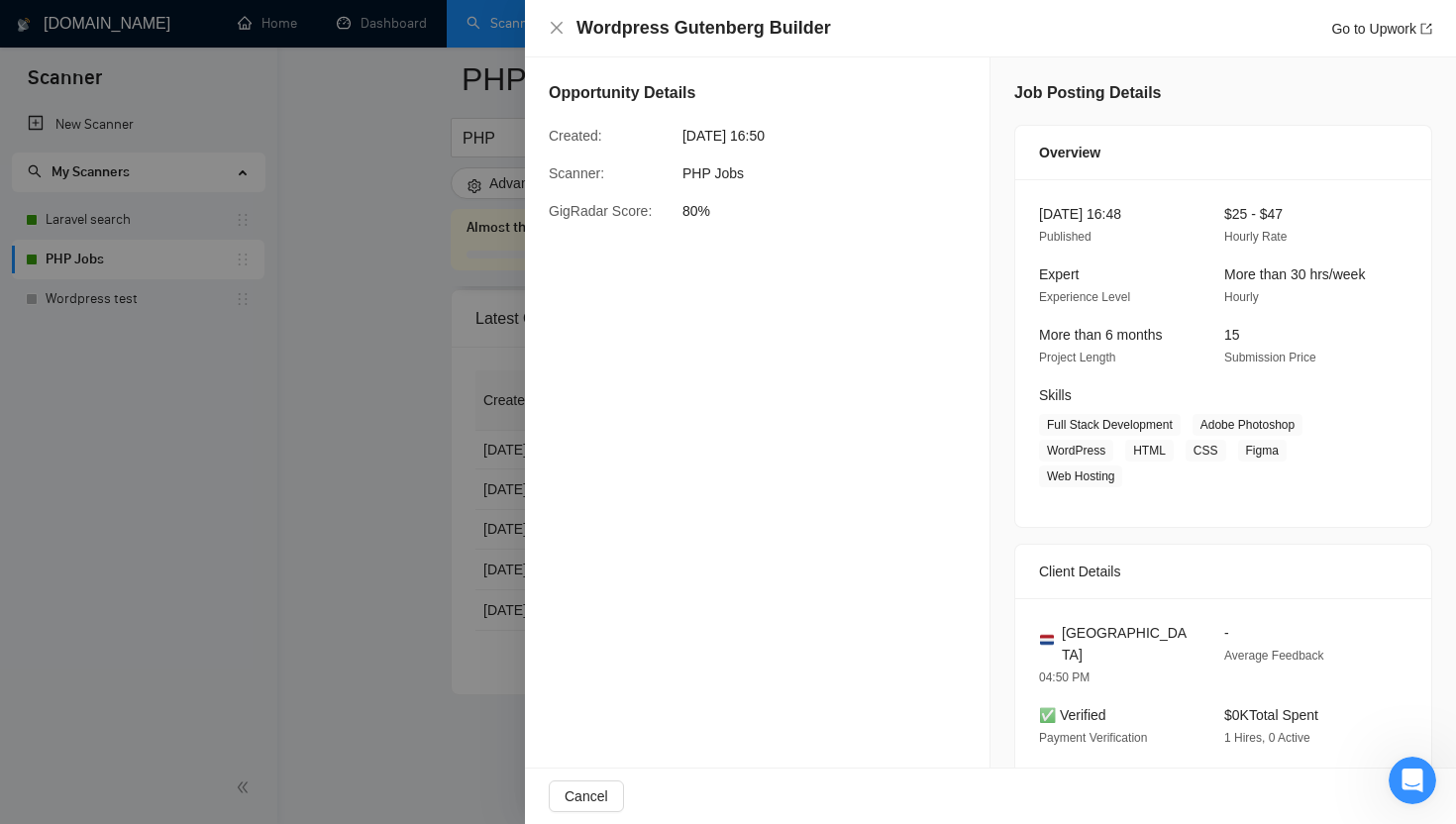 click at bounding box center (728, 412) 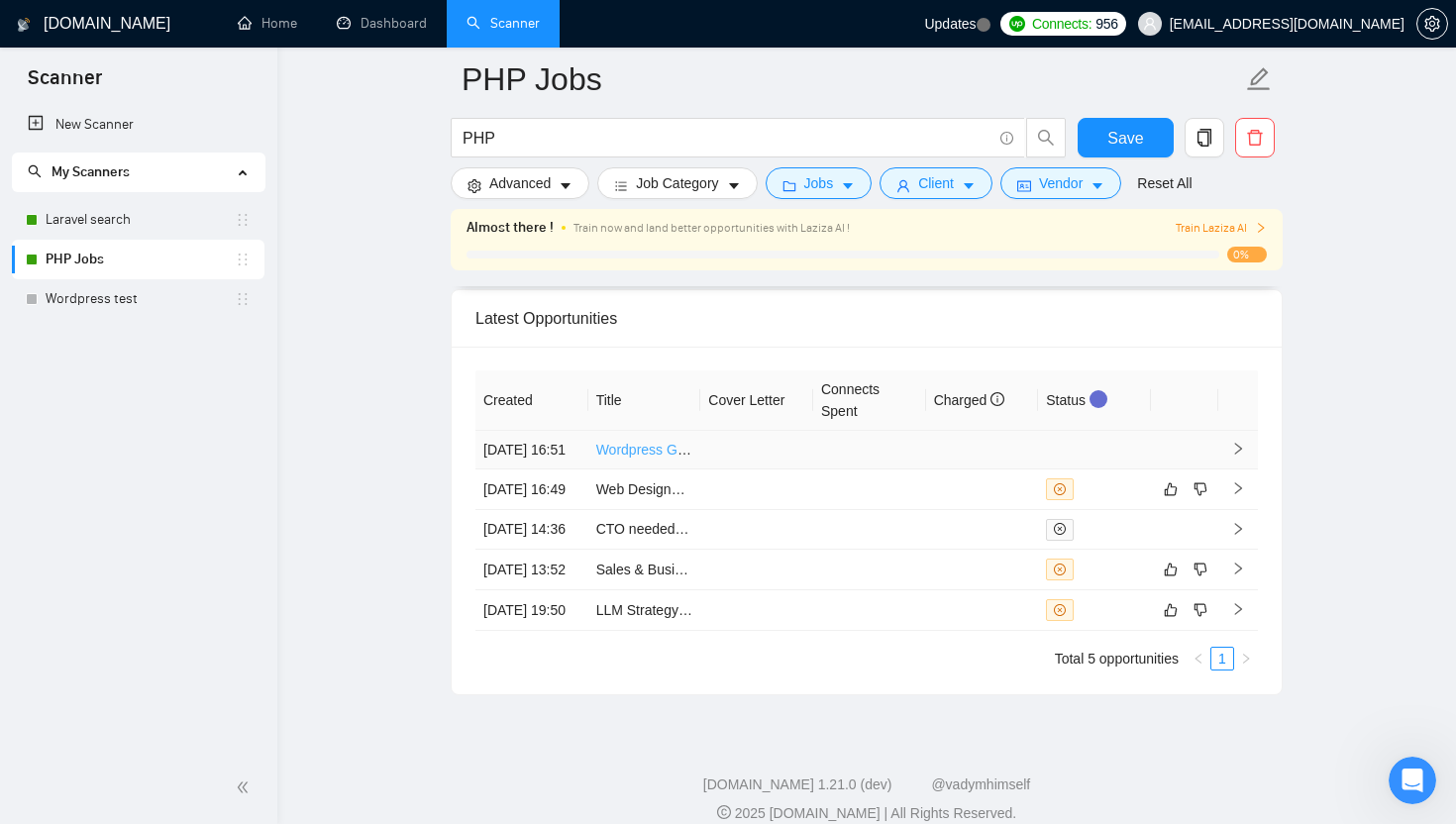 click on "Wordpress Gutenberg Builder" at bounding box center [687, 450] 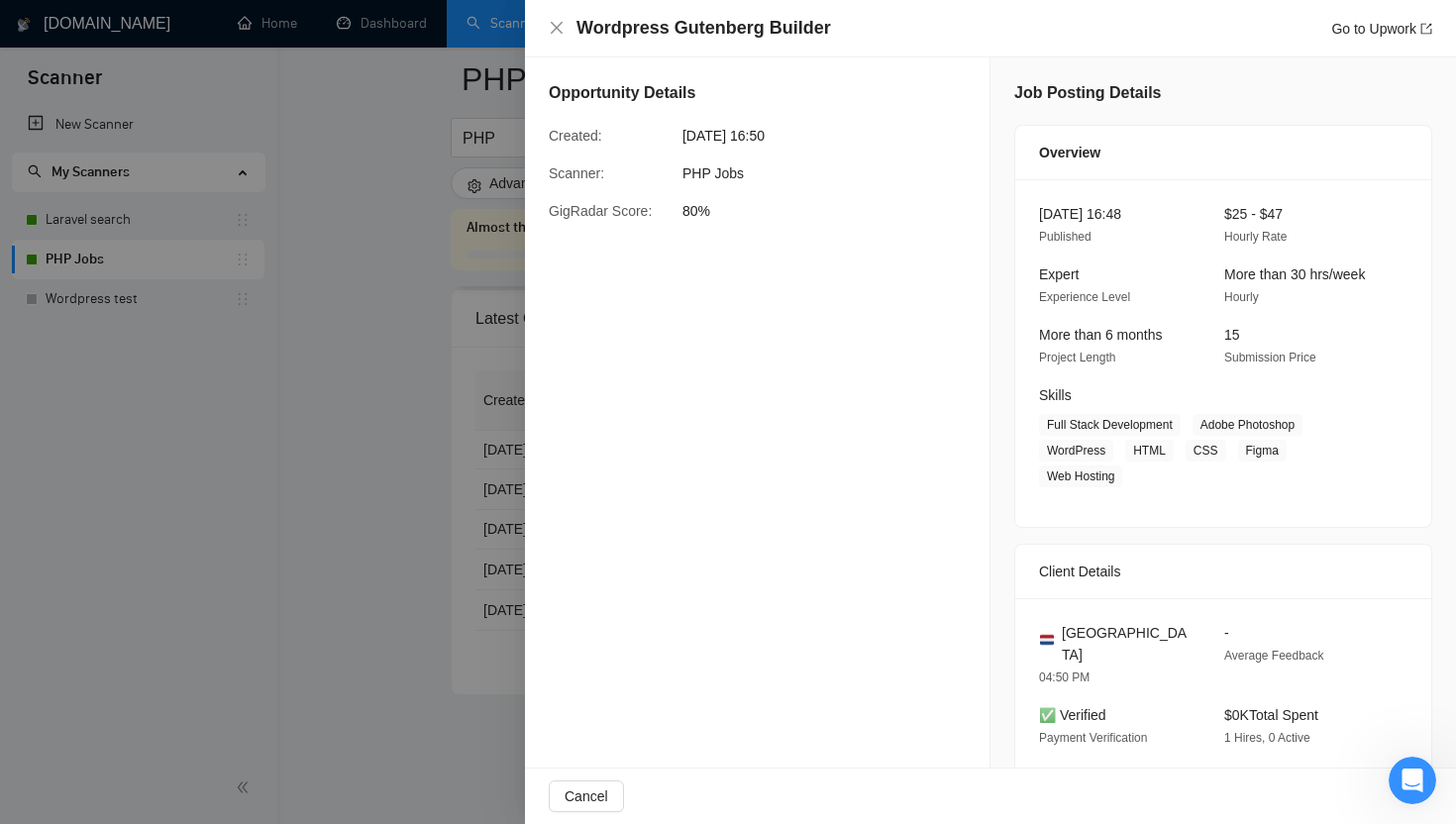 click at bounding box center (728, 412) 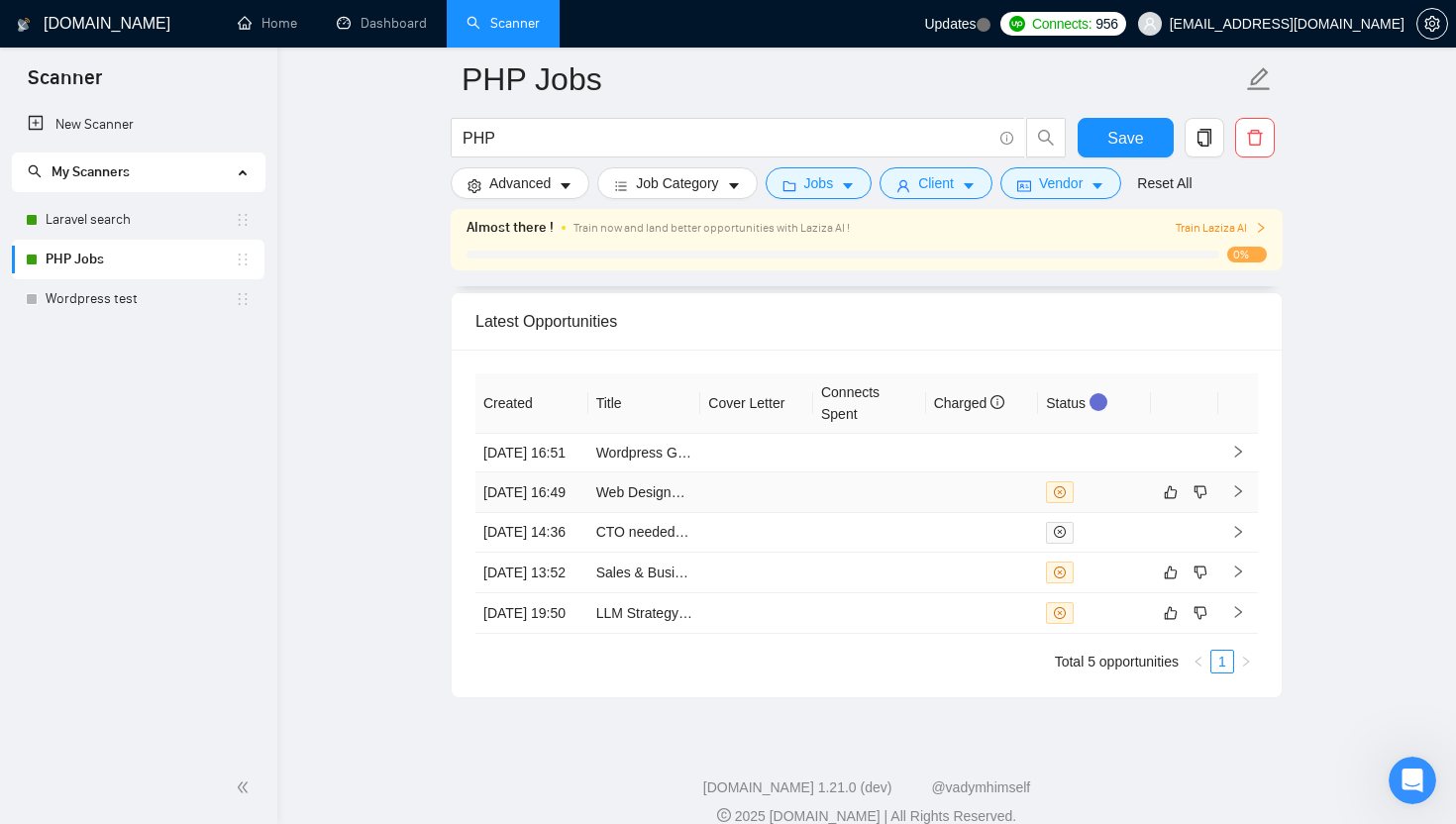 scroll, scrollTop: 4354, scrollLeft: 0, axis: vertical 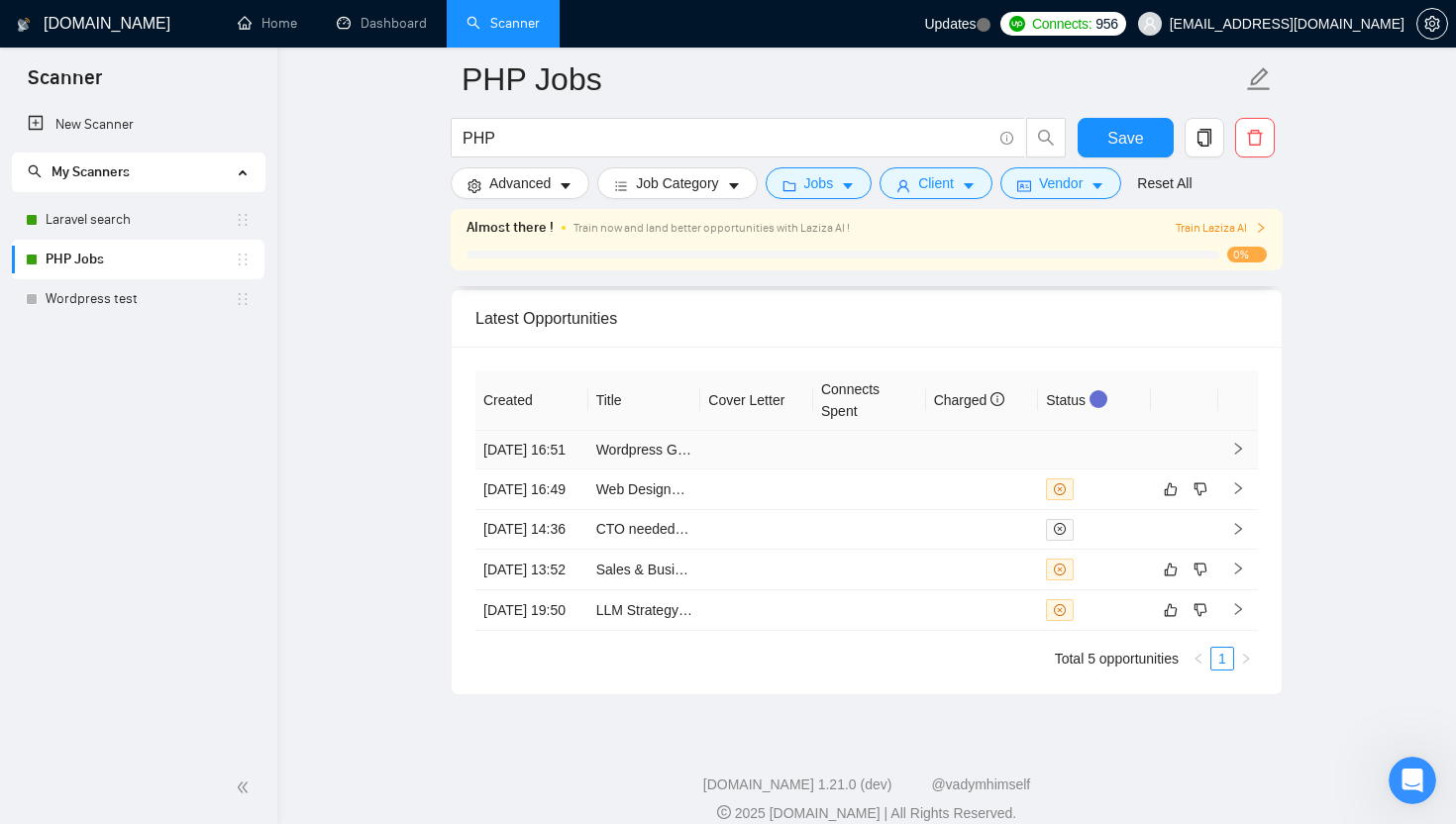 click at bounding box center (1094, 450) 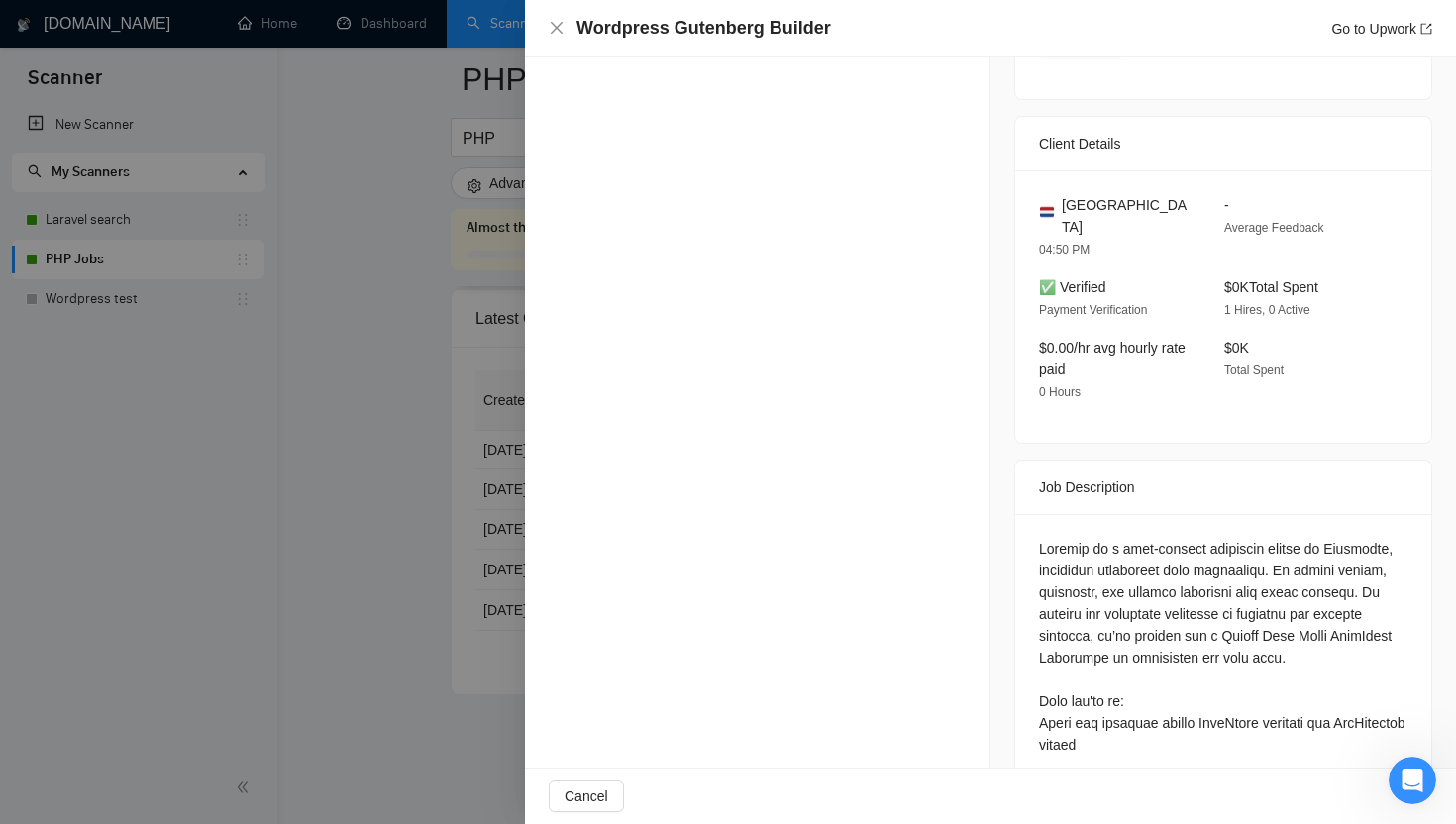 scroll, scrollTop: 0, scrollLeft: 0, axis: both 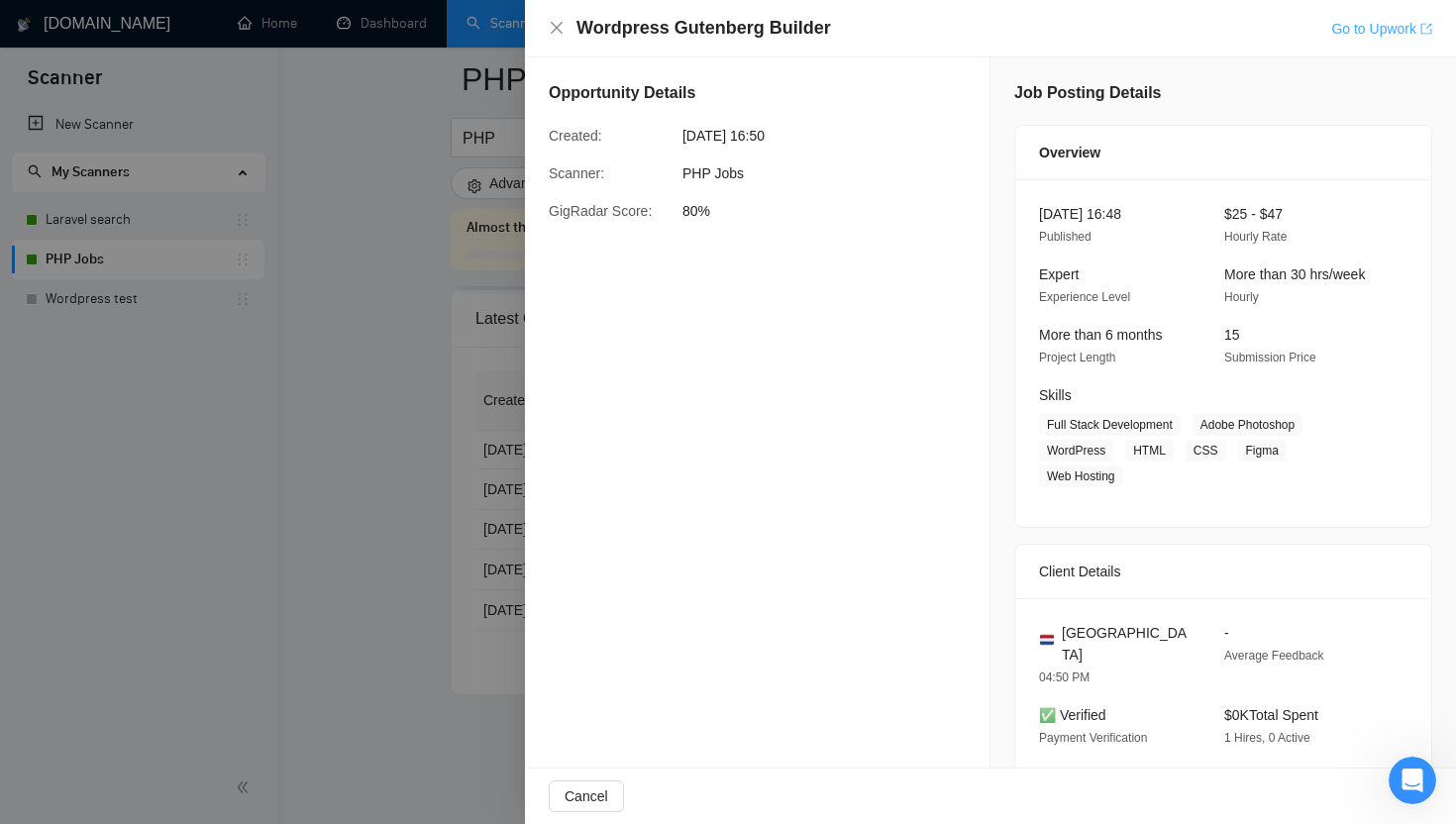 click on "Go to Upwork" at bounding box center [1382, 29] 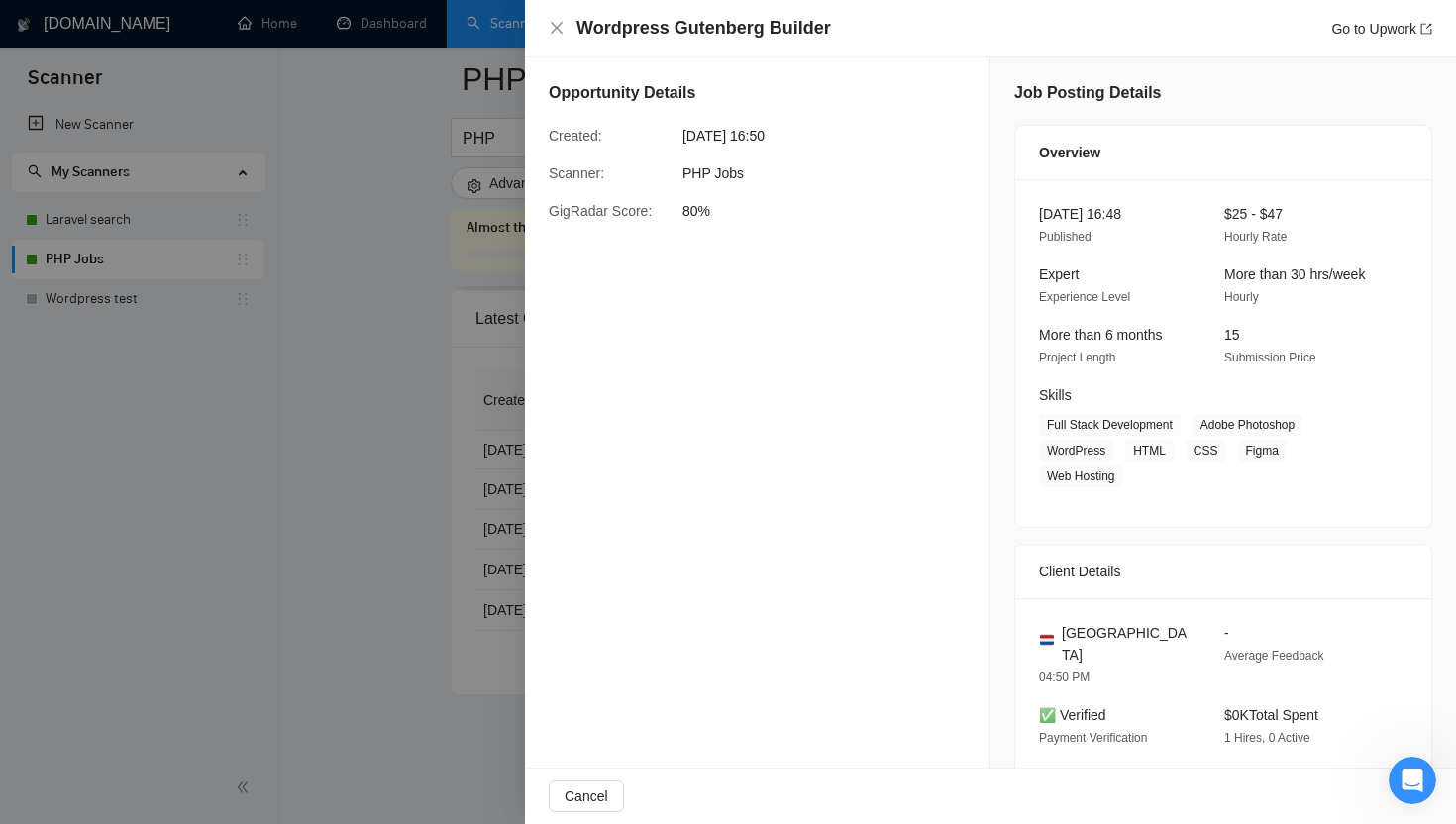 click at bounding box center [728, 412] 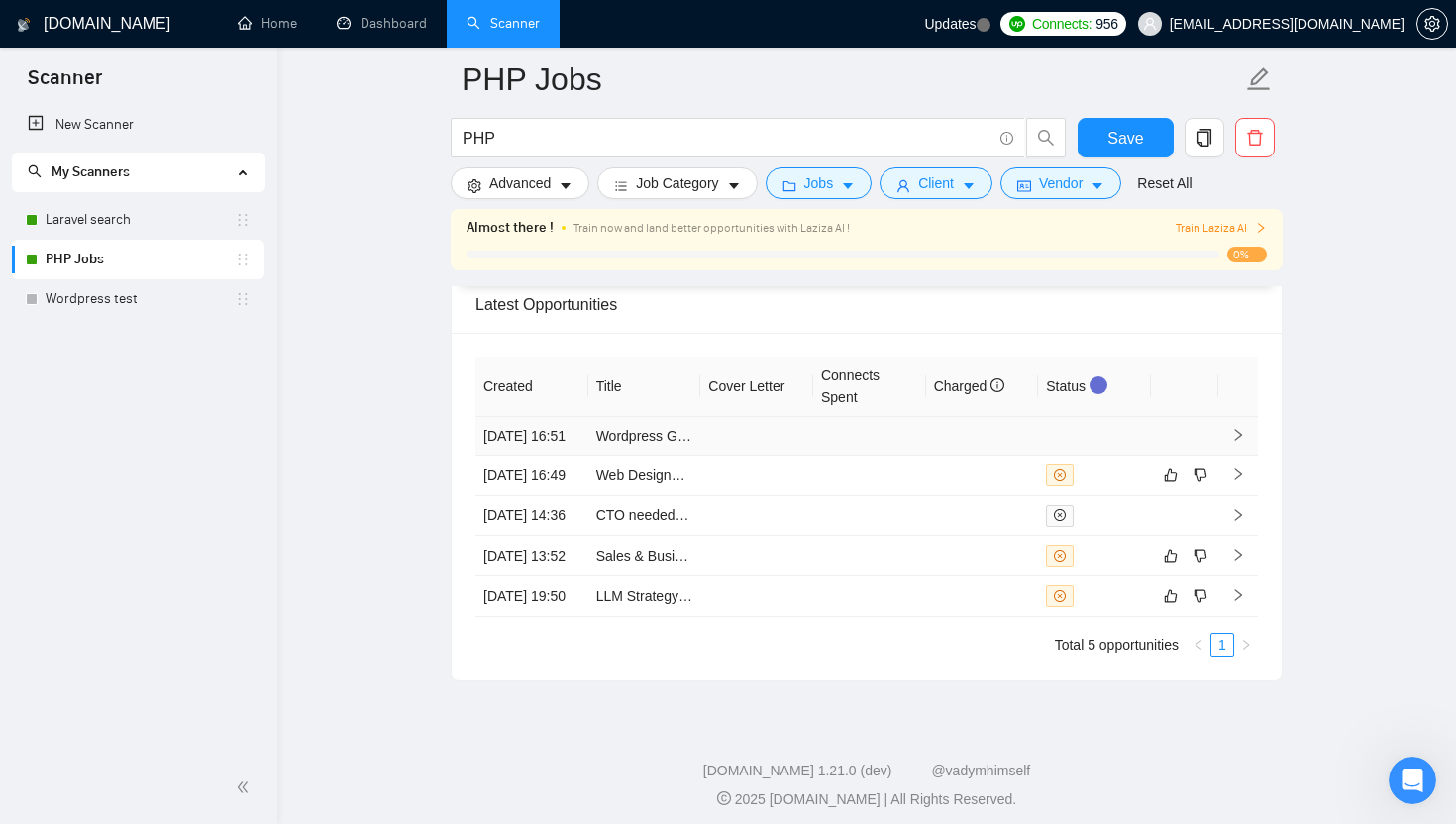 scroll, scrollTop: 4479, scrollLeft: 0, axis: vertical 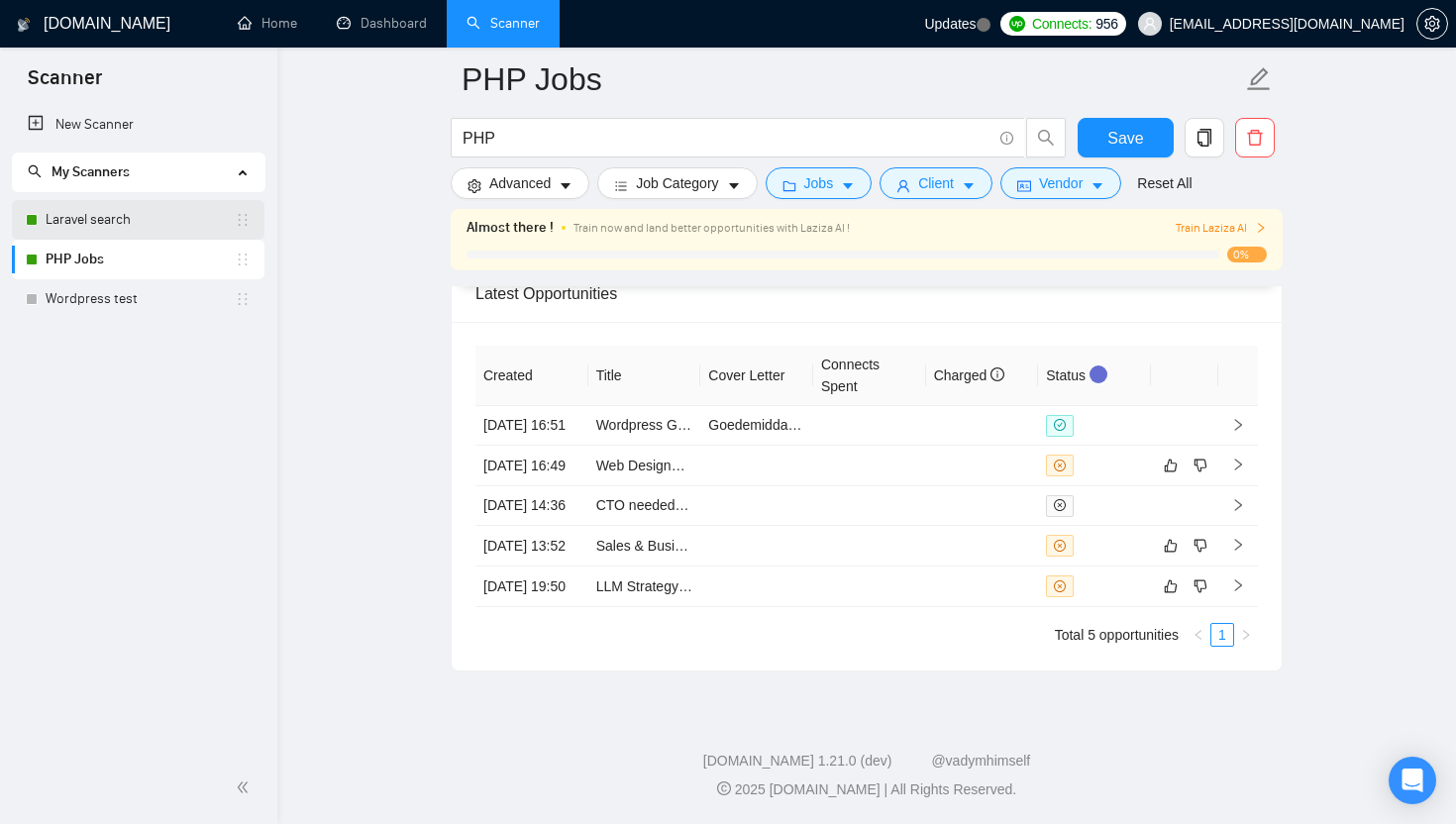click on "Laravel search" at bounding box center [140, 220] 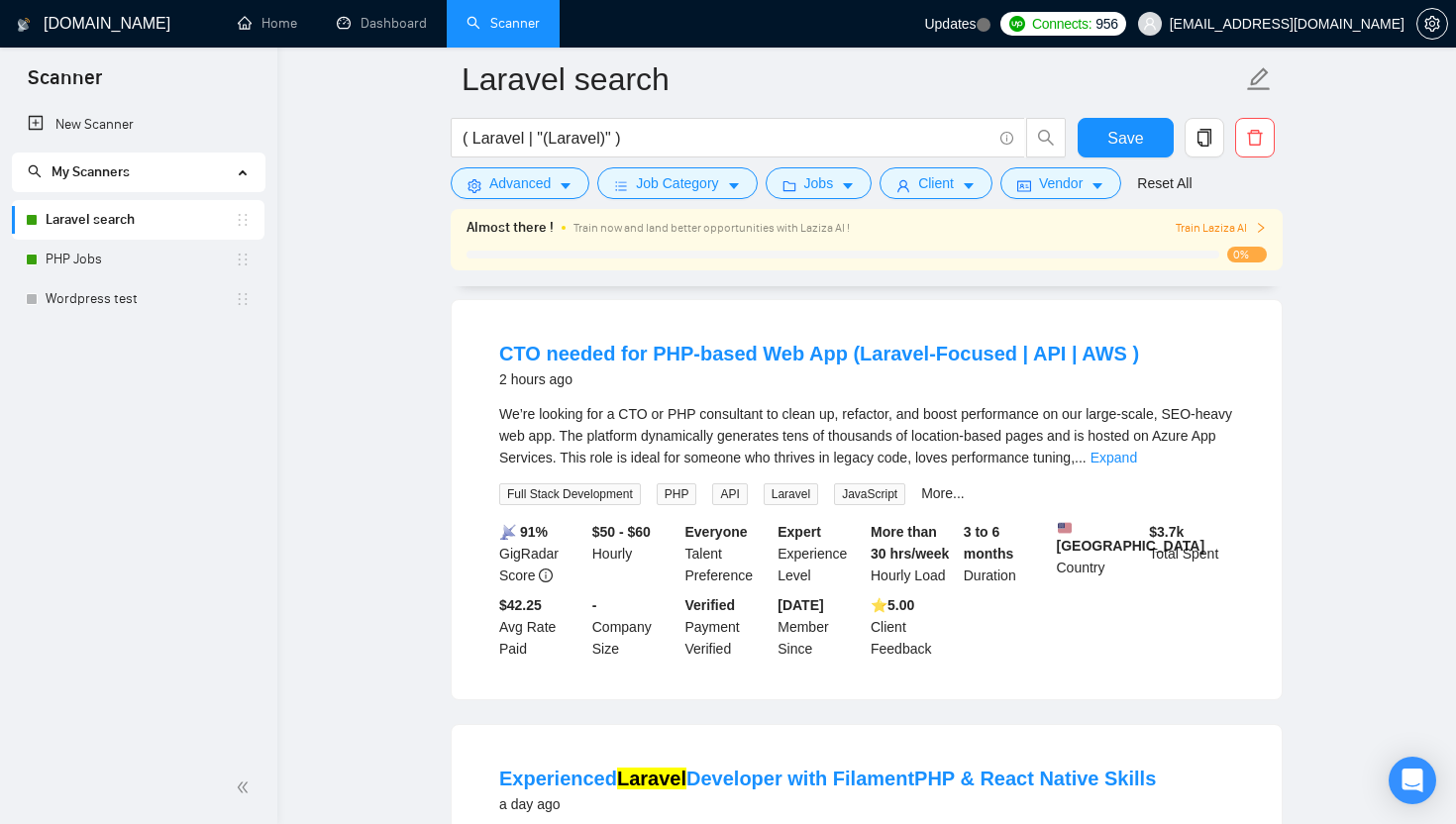 scroll, scrollTop: 0, scrollLeft: 0, axis: both 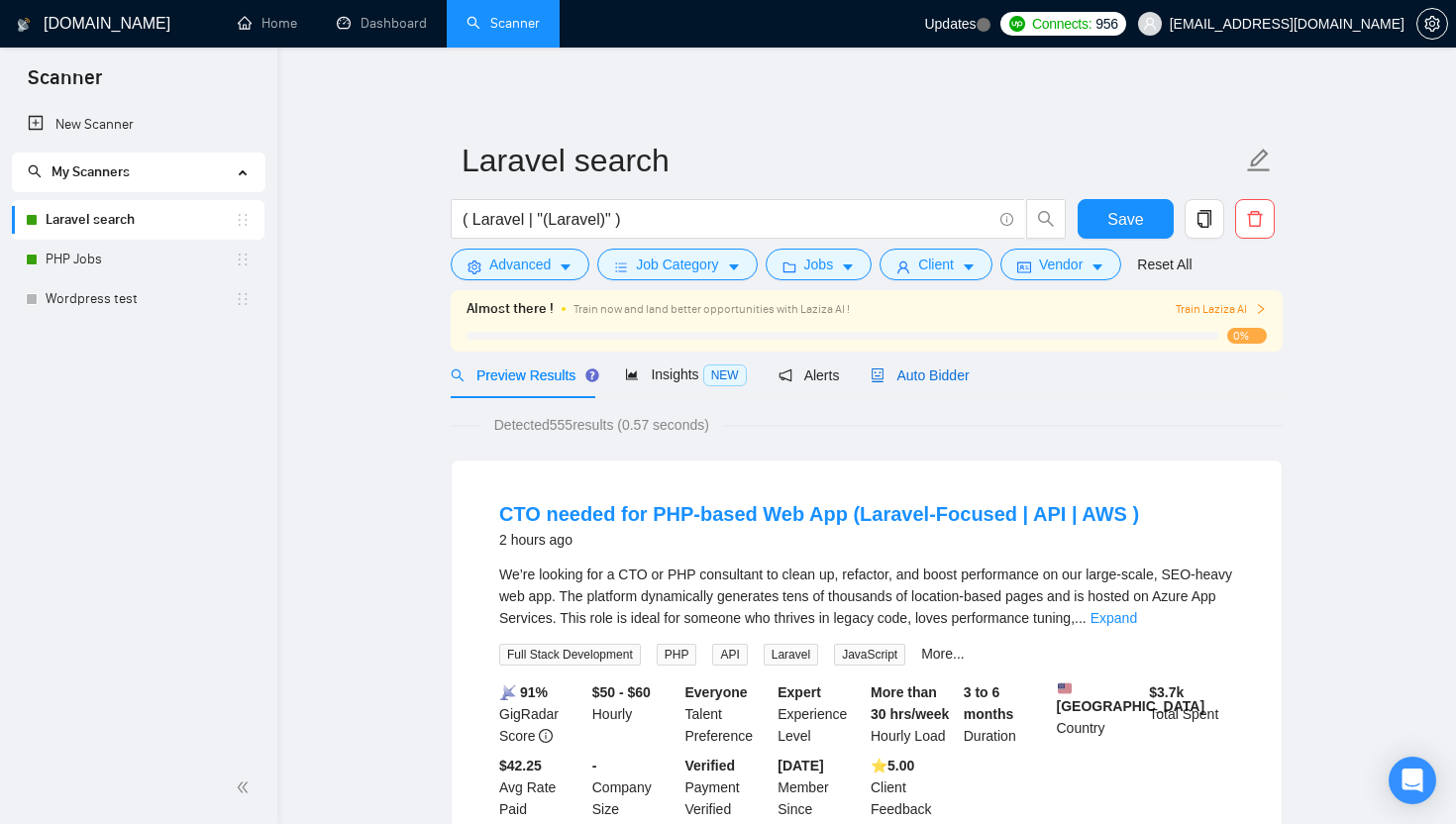 click on "Auto Bidder" at bounding box center (919, 375) 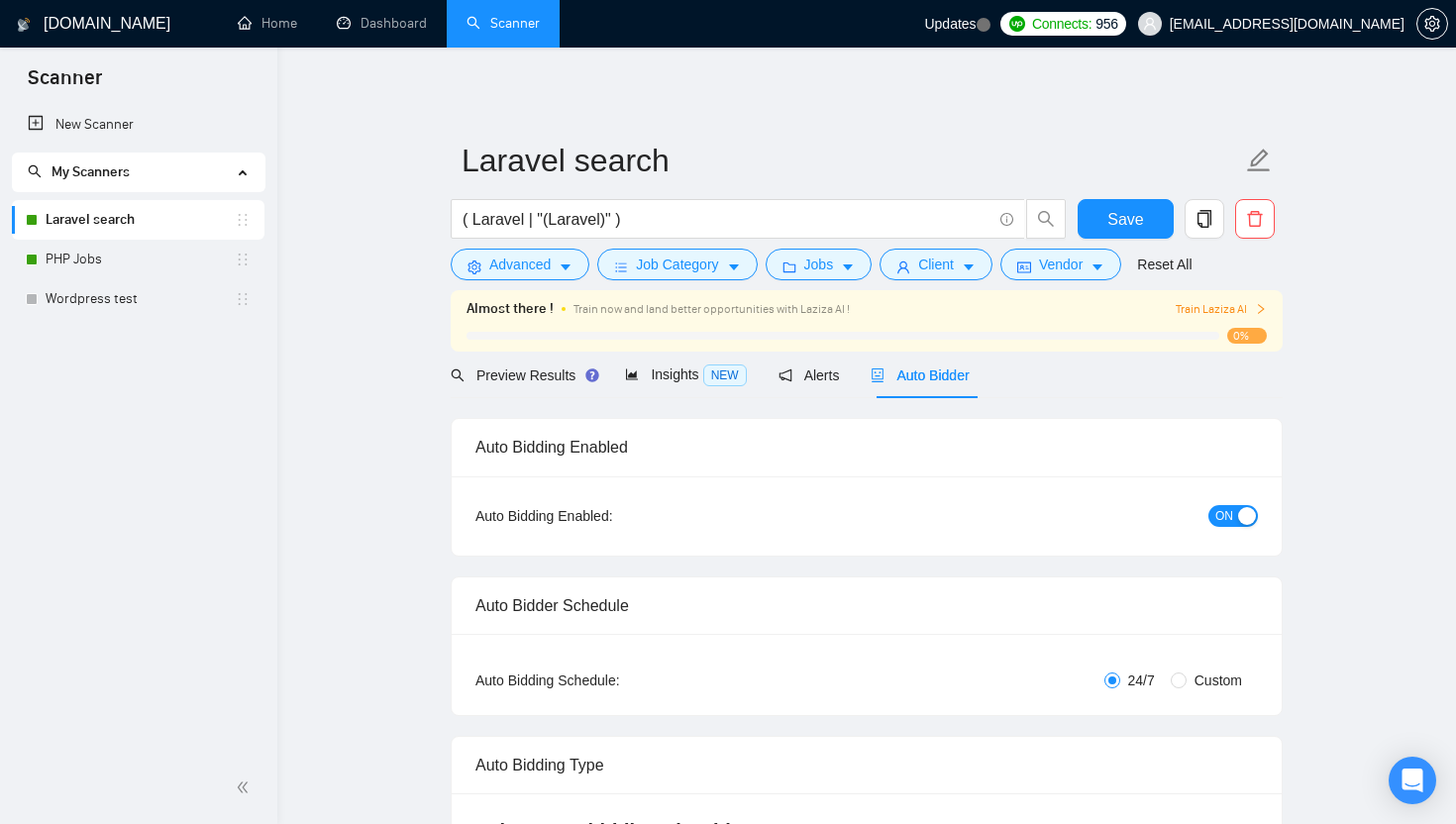 type 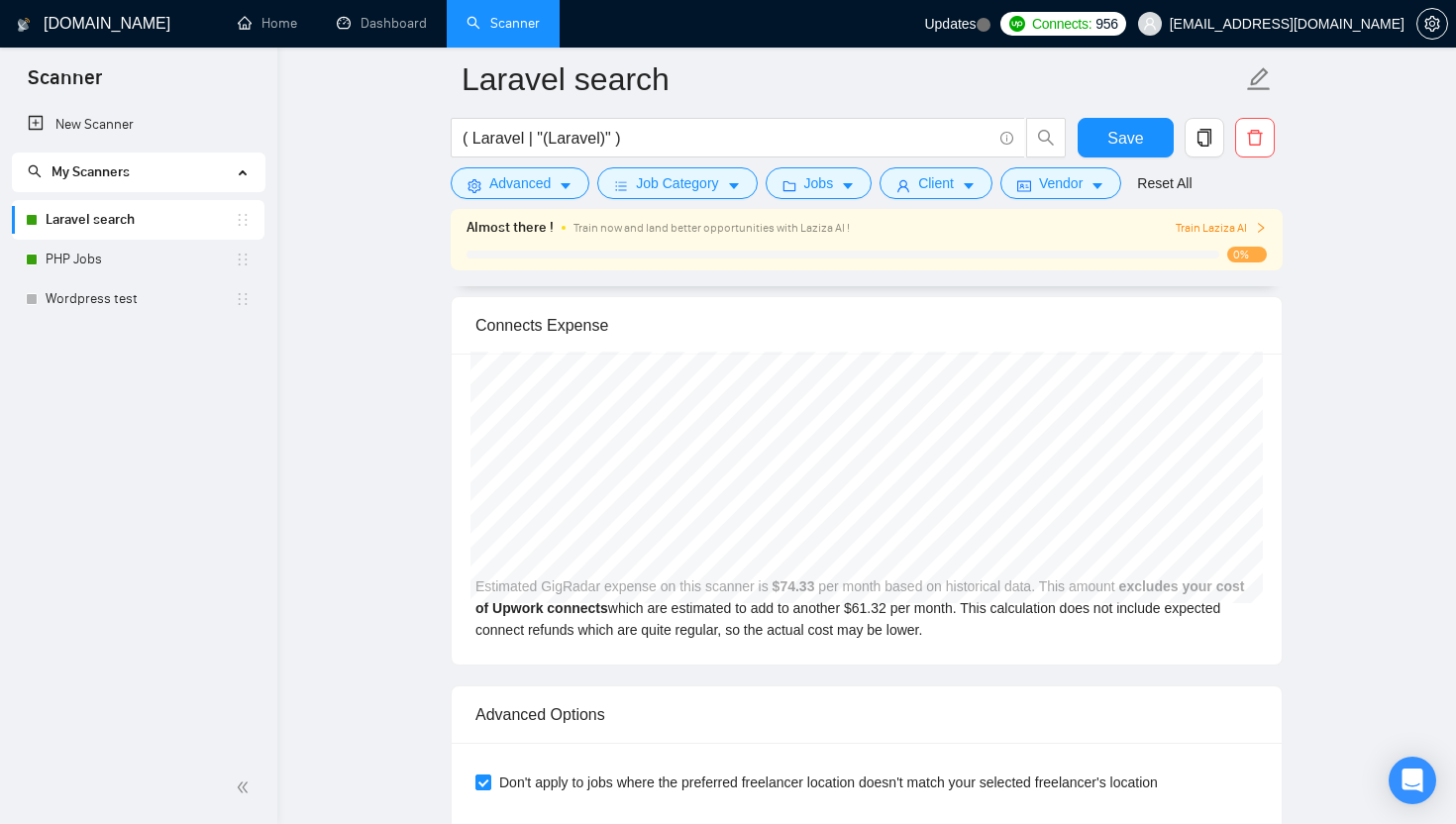 scroll, scrollTop: 3700, scrollLeft: 0, axis: vertical 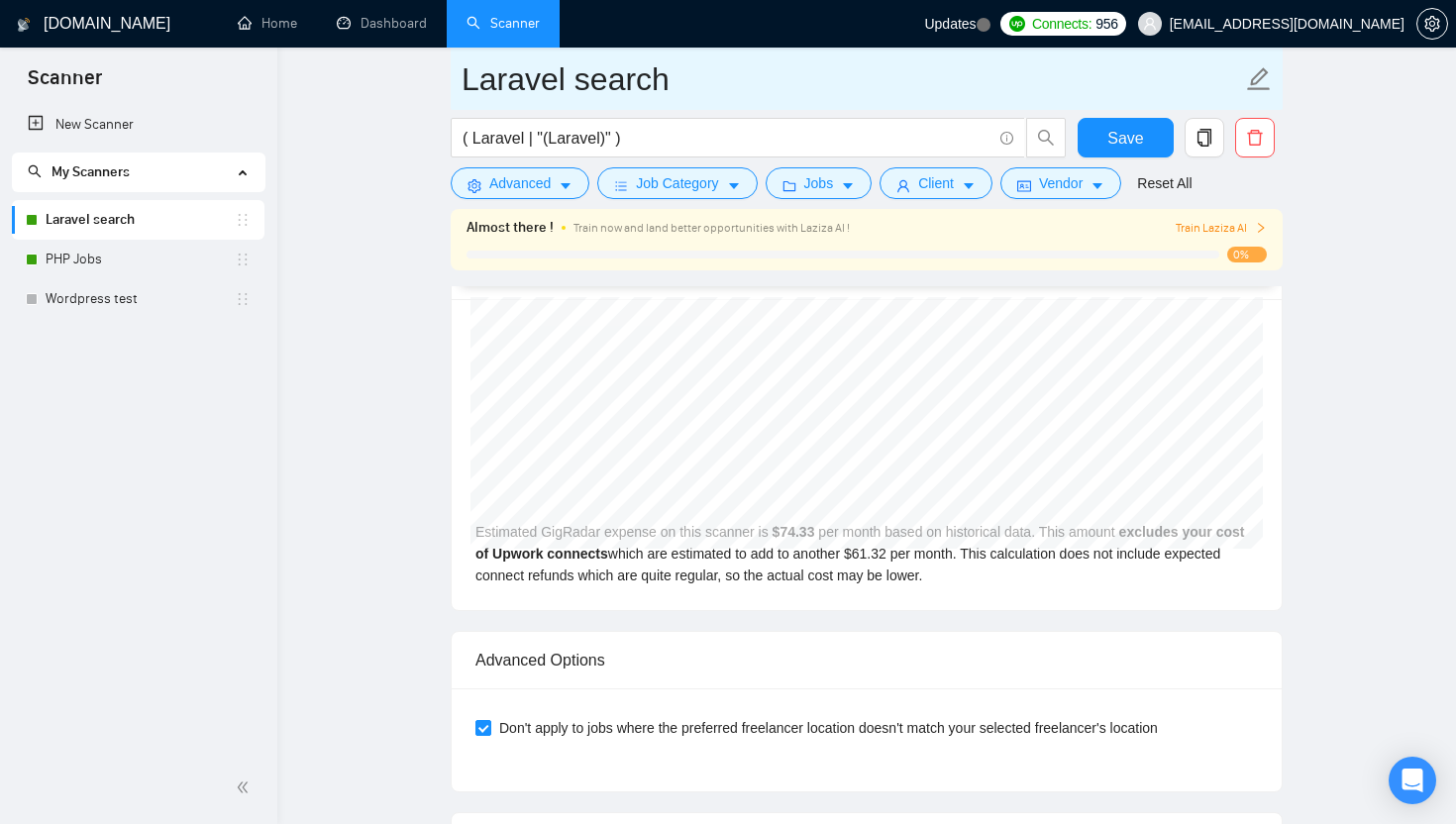 click on "Laravel search" at bounding box center [852, 79] 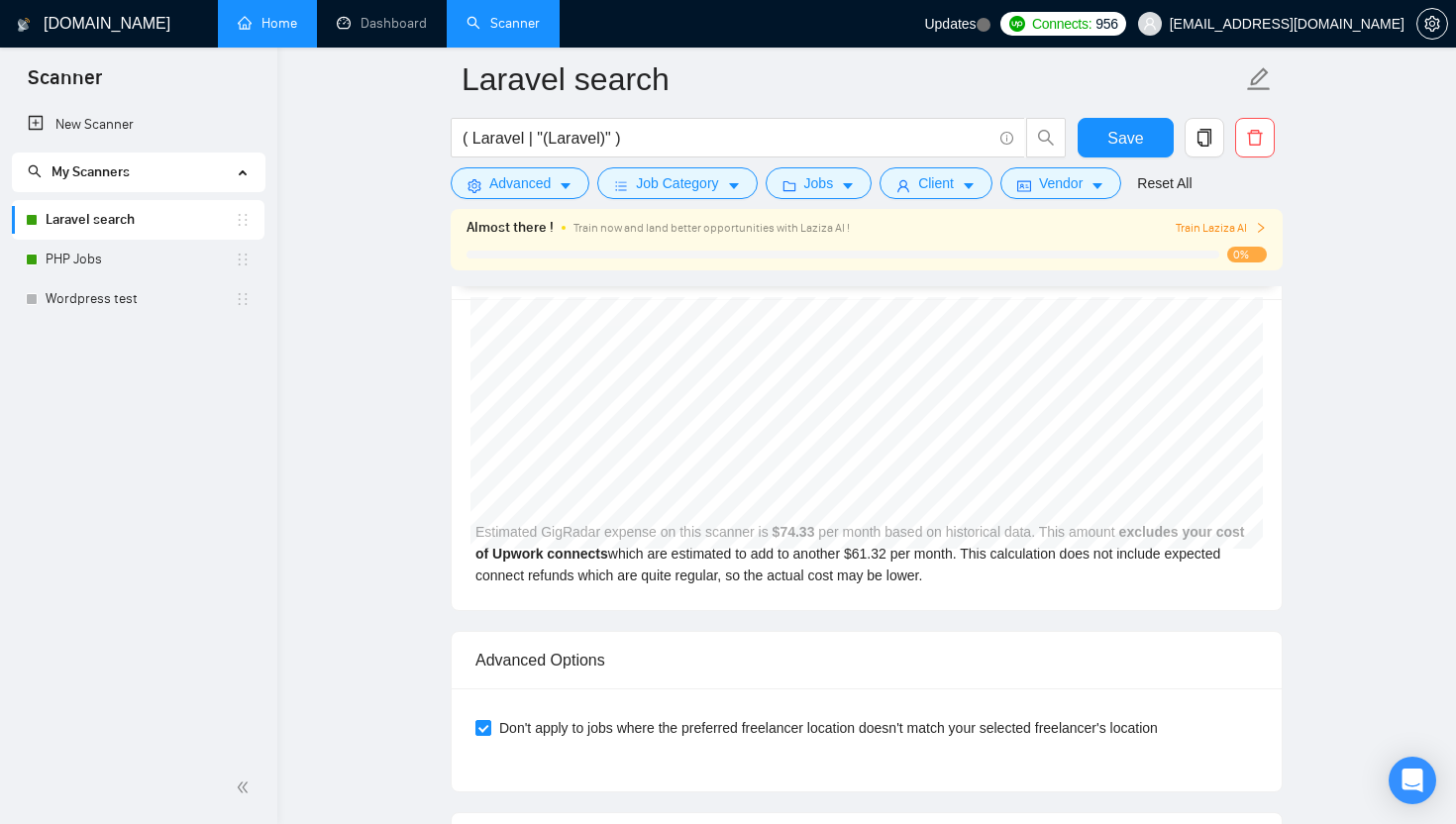 click on "Home" at bounding box center (267, 23) 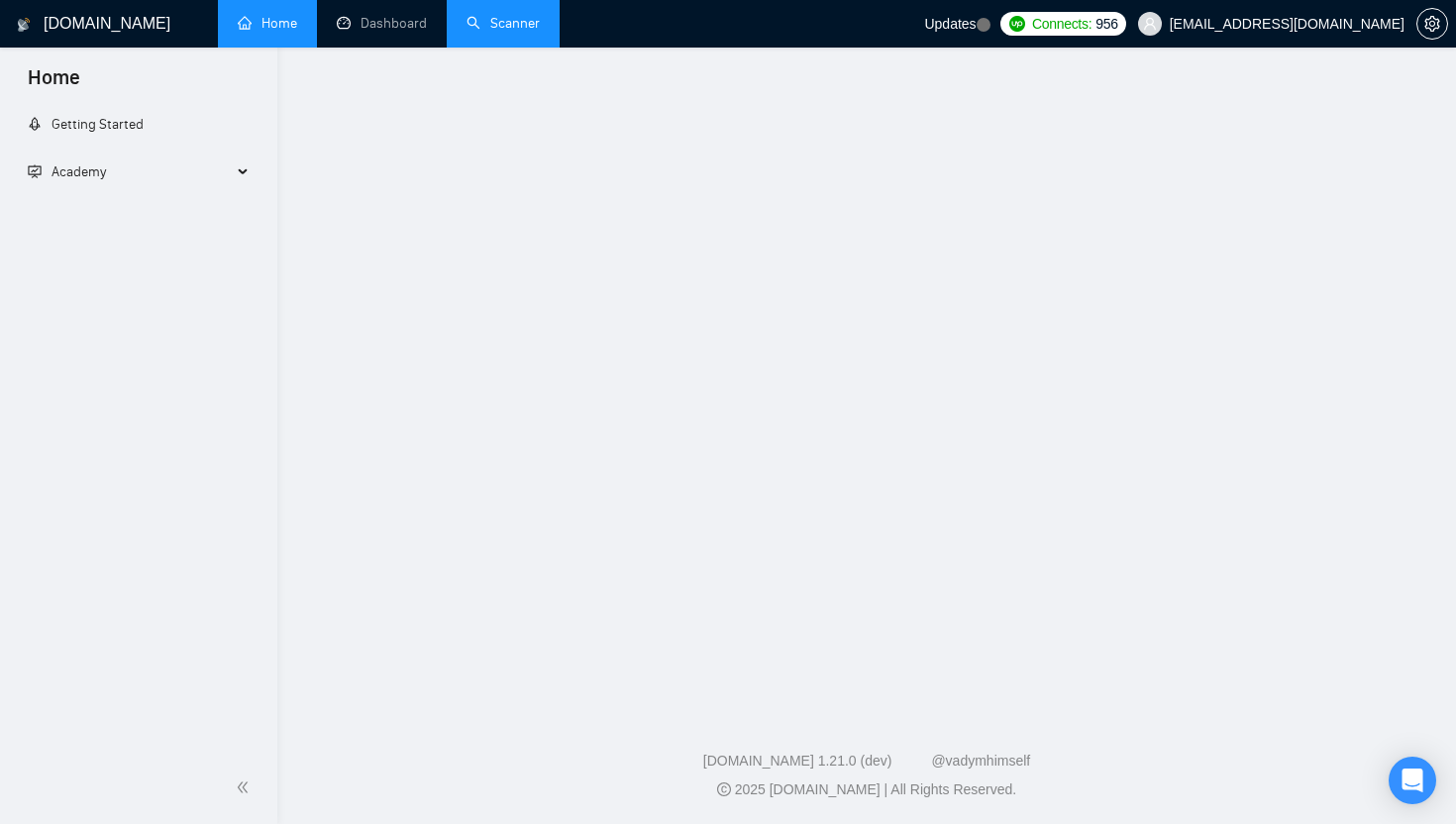 scroll, scrollTop: 0, scrollLeft: 0, axis: both 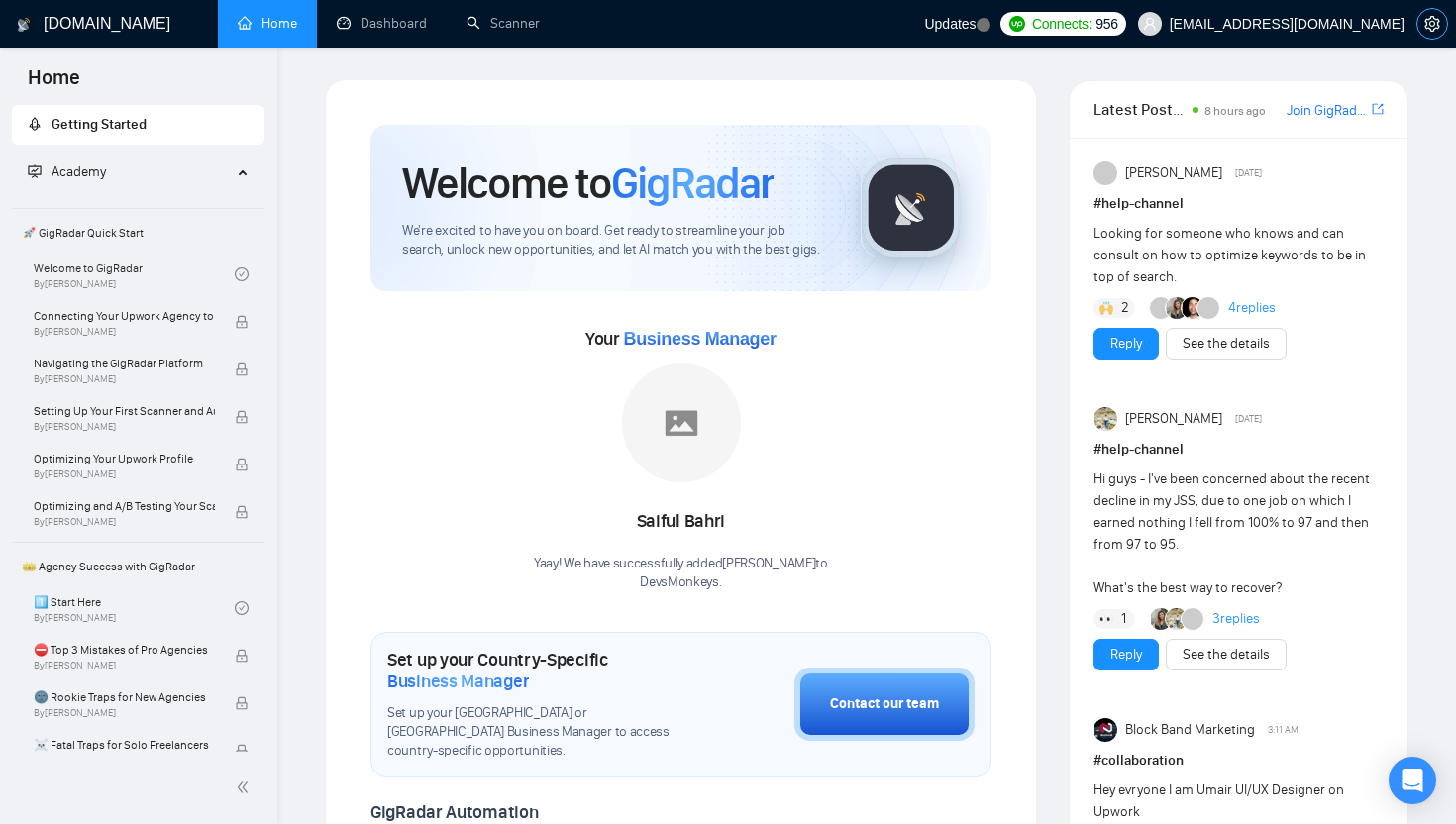 click 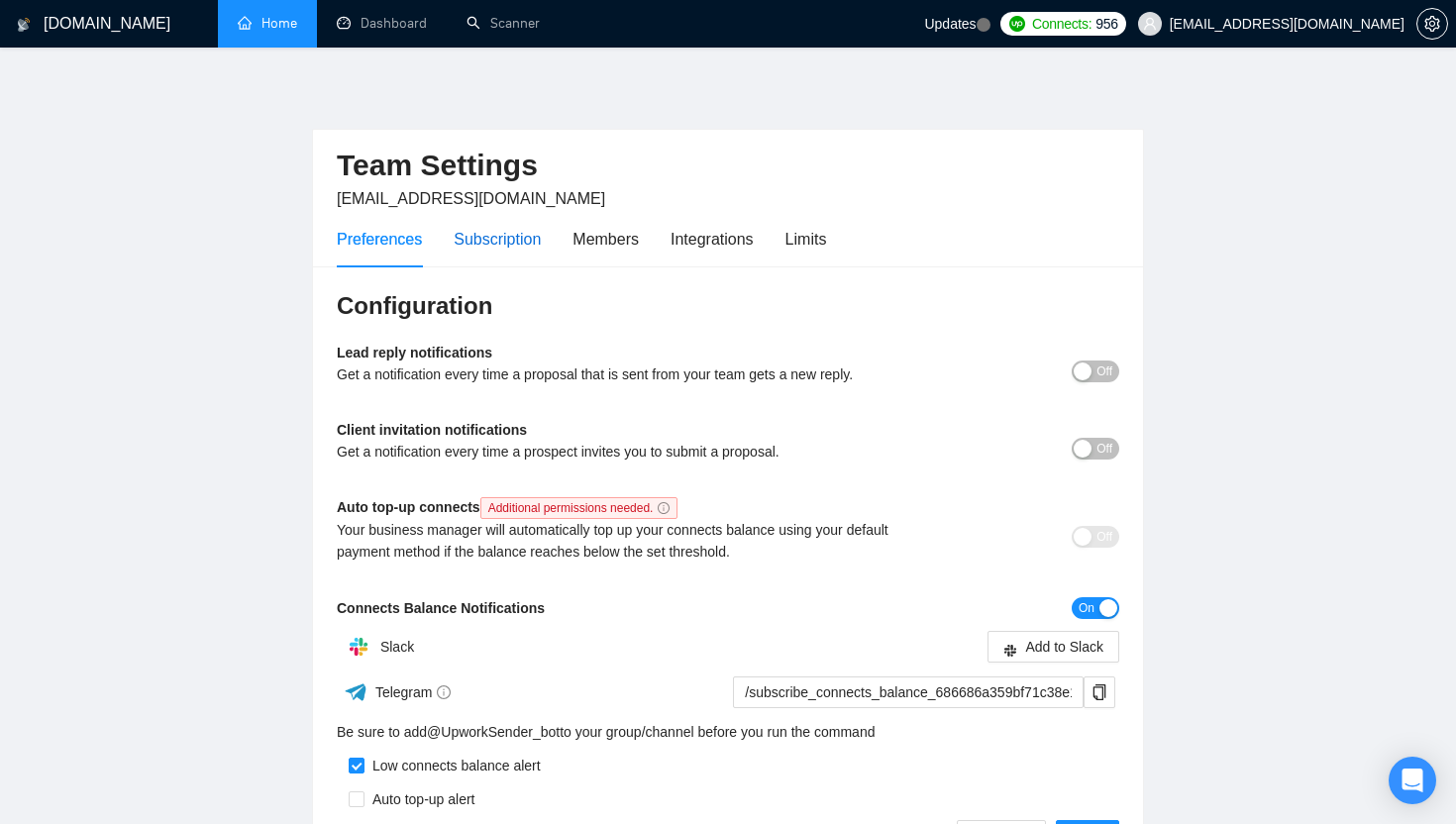 click on "Subscription" at bounding box center (497, 239) 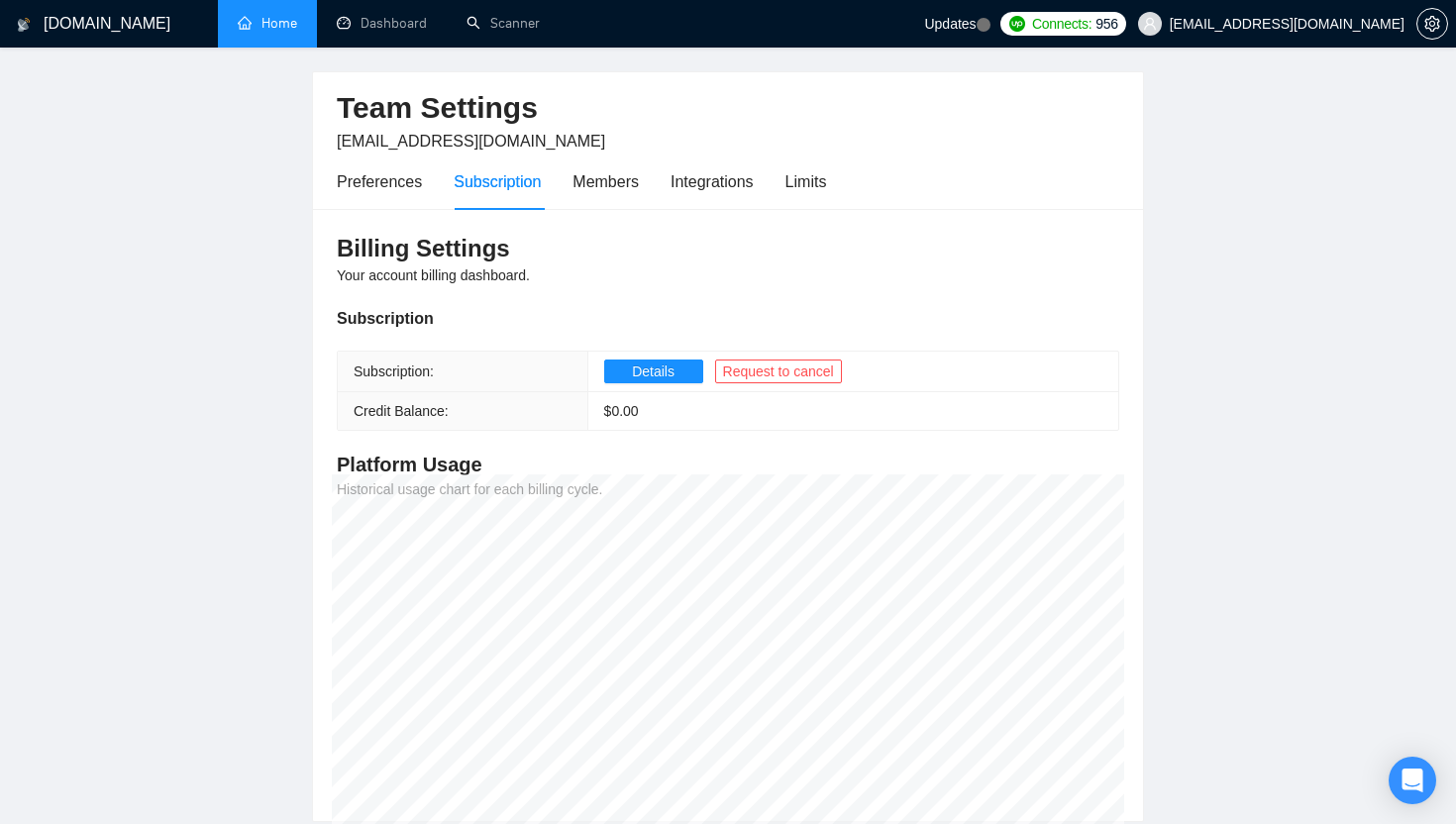 scroll, scrollTop: 0, scrollLeft: 0, axis: both 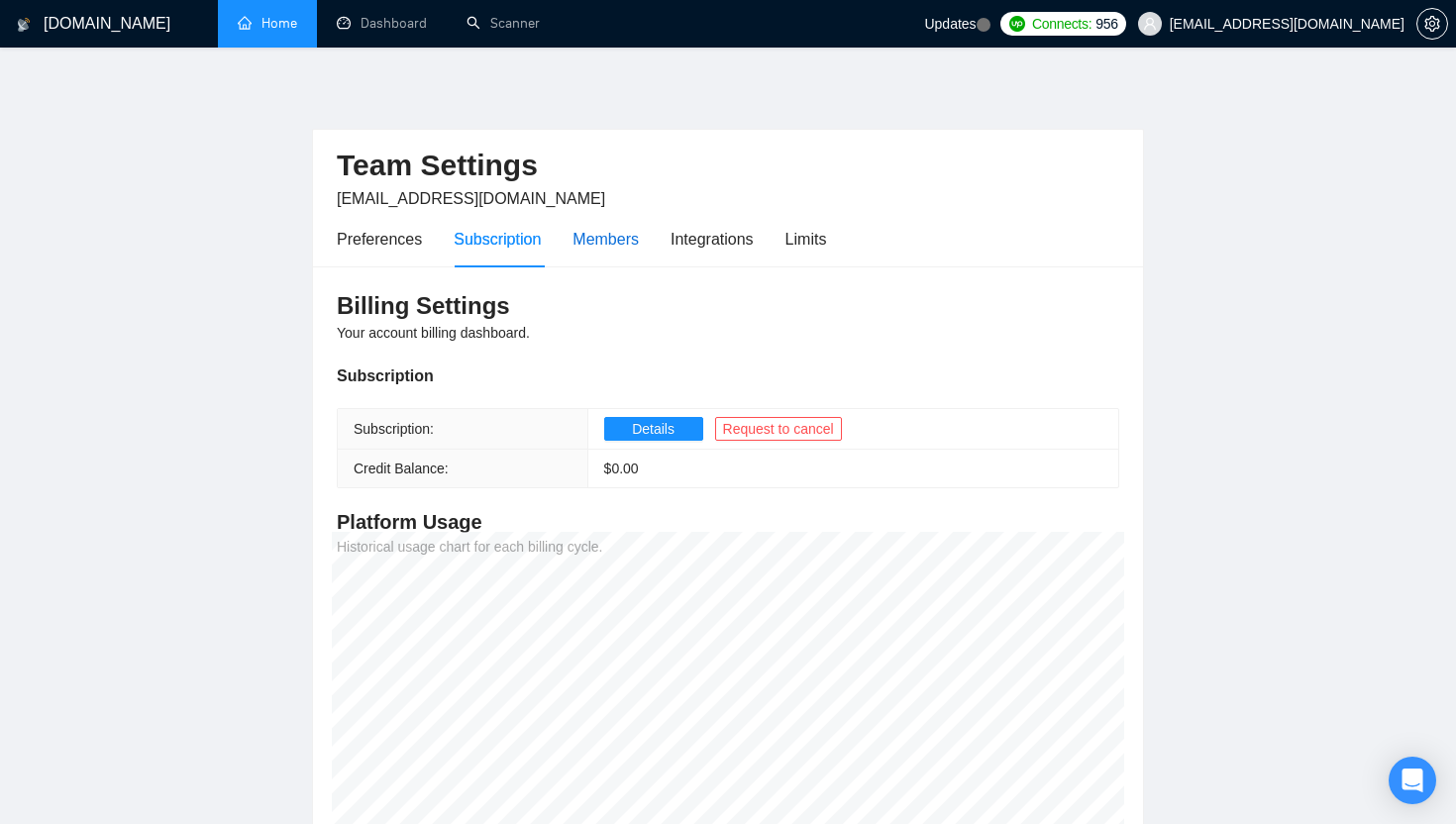 click on "Members" at bounding box center (605, 239) 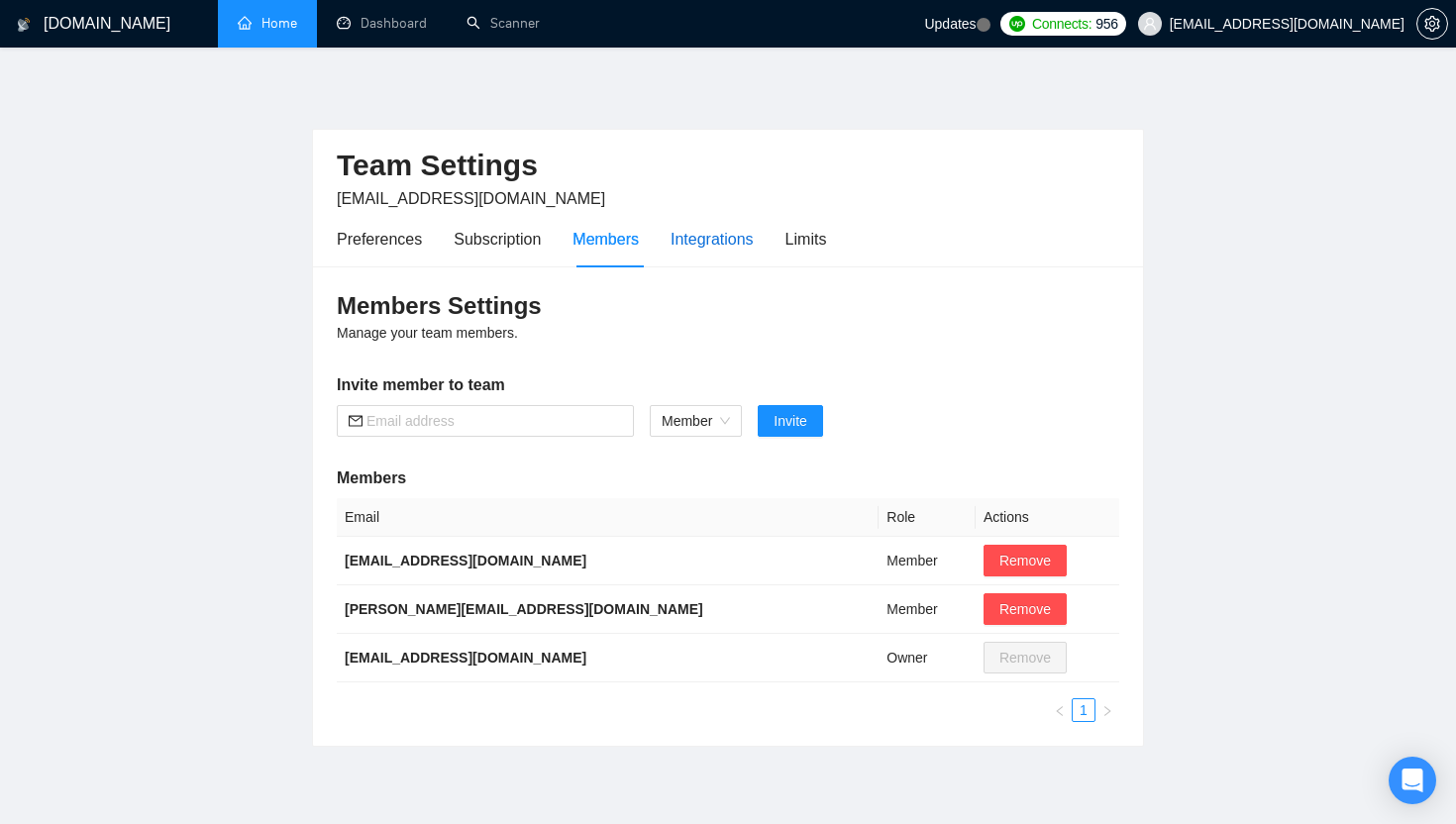 click on "Integrations" at bounding box center (712, 239) 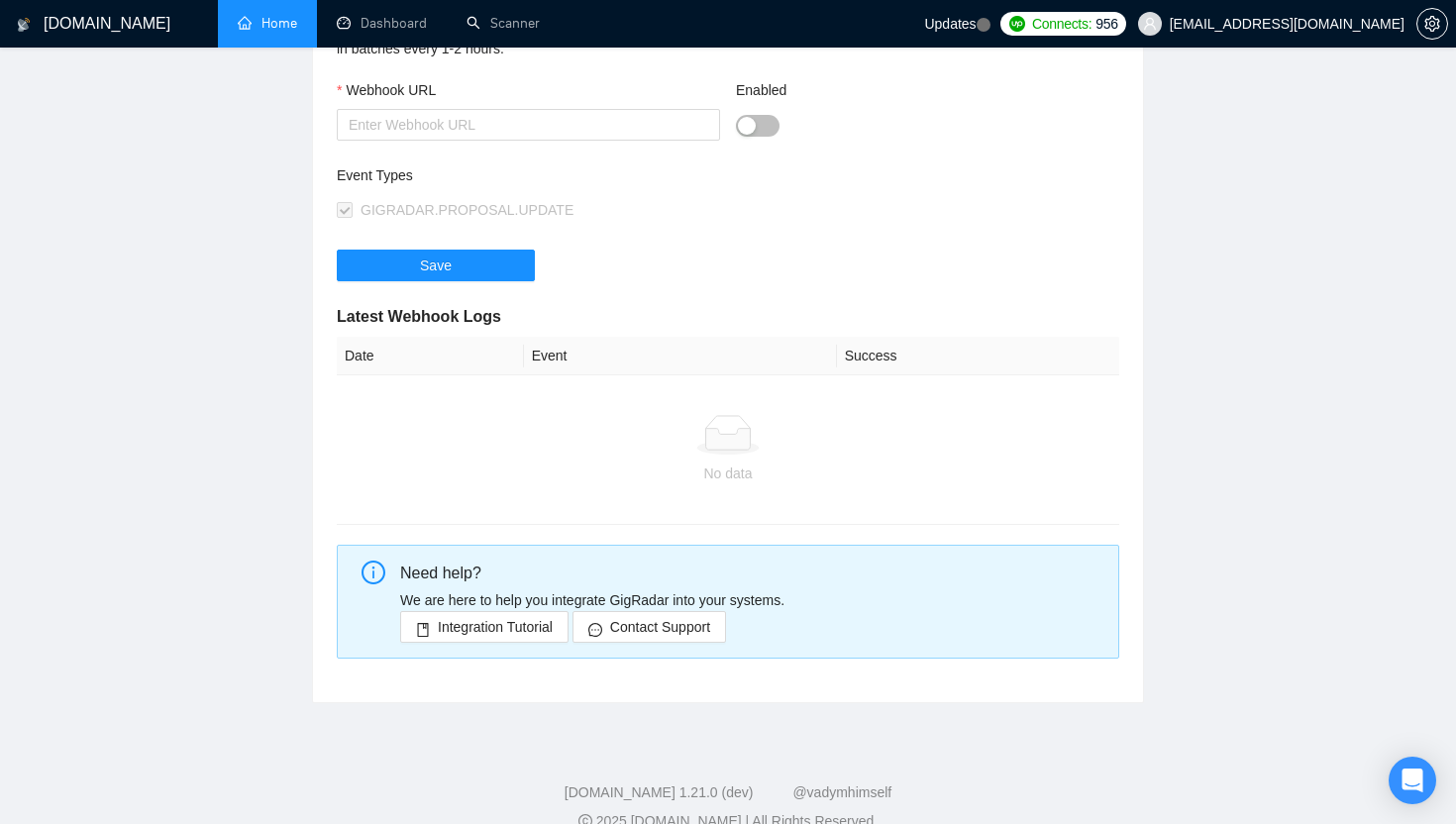 scroll, scrollTop: 391, scrollLeft: 0, axis: vertical 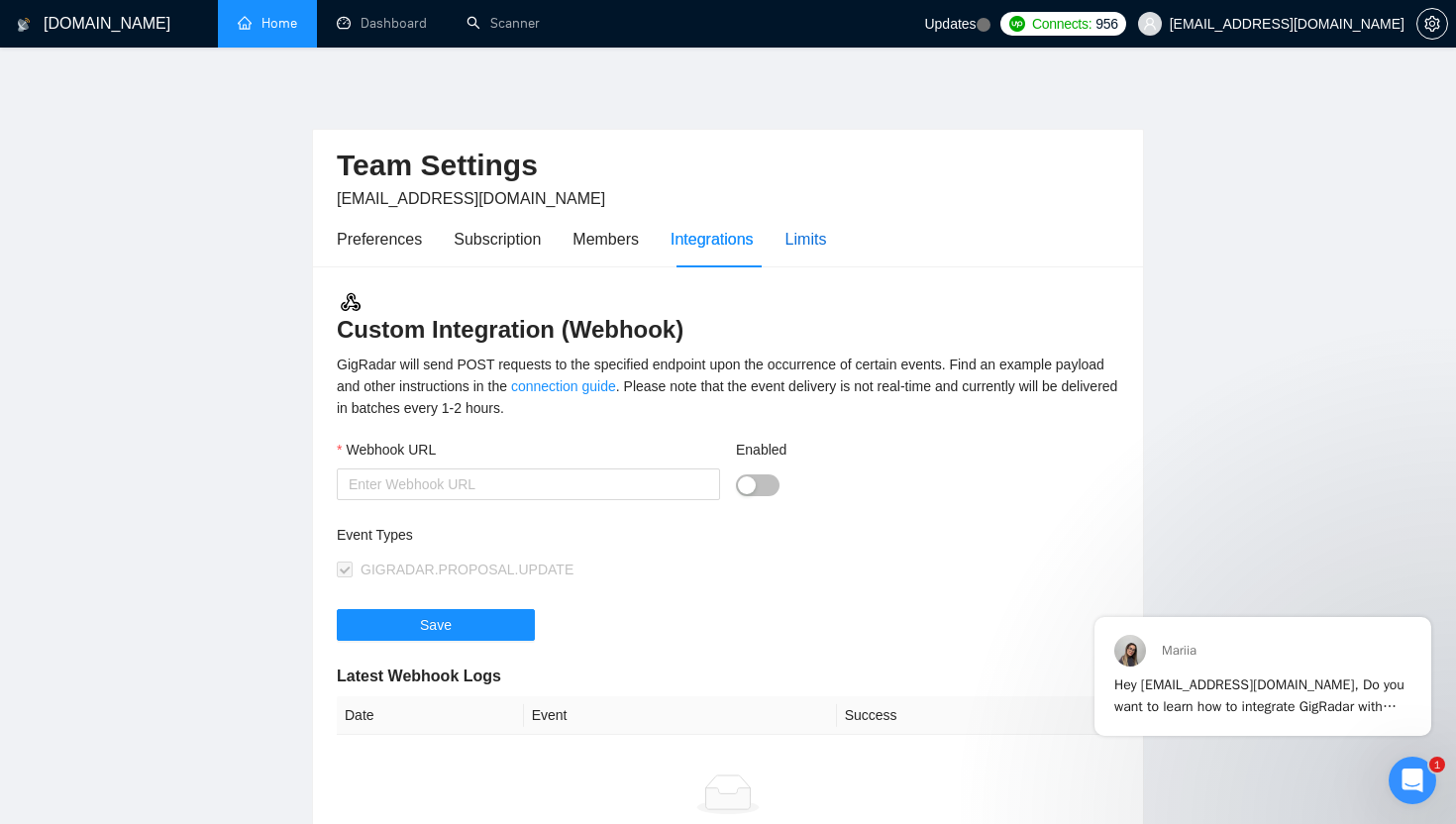 click on "Limits" at bounding box center (806, 239) 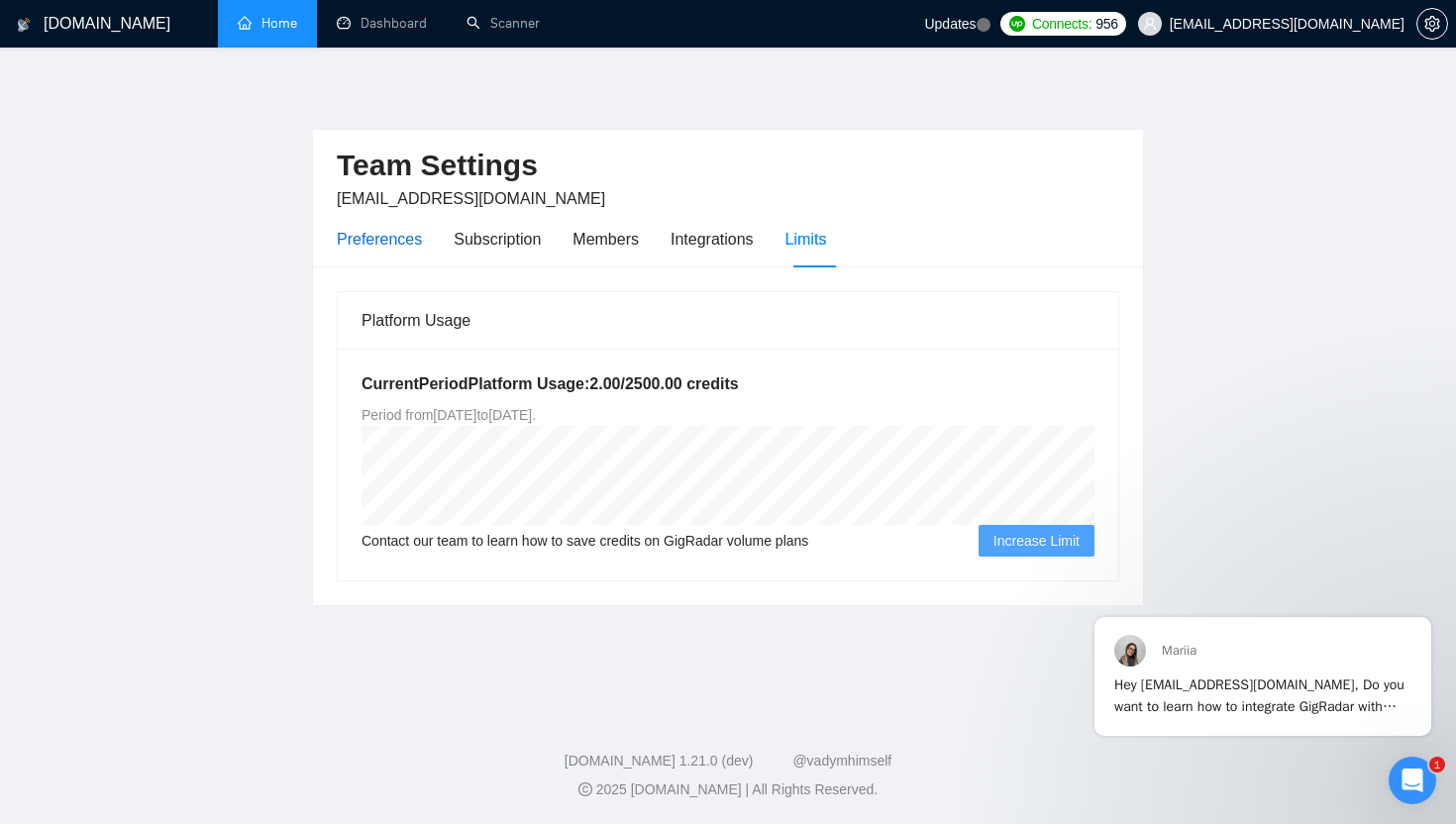 click on "Preferences" at bounding box center [379, 239] 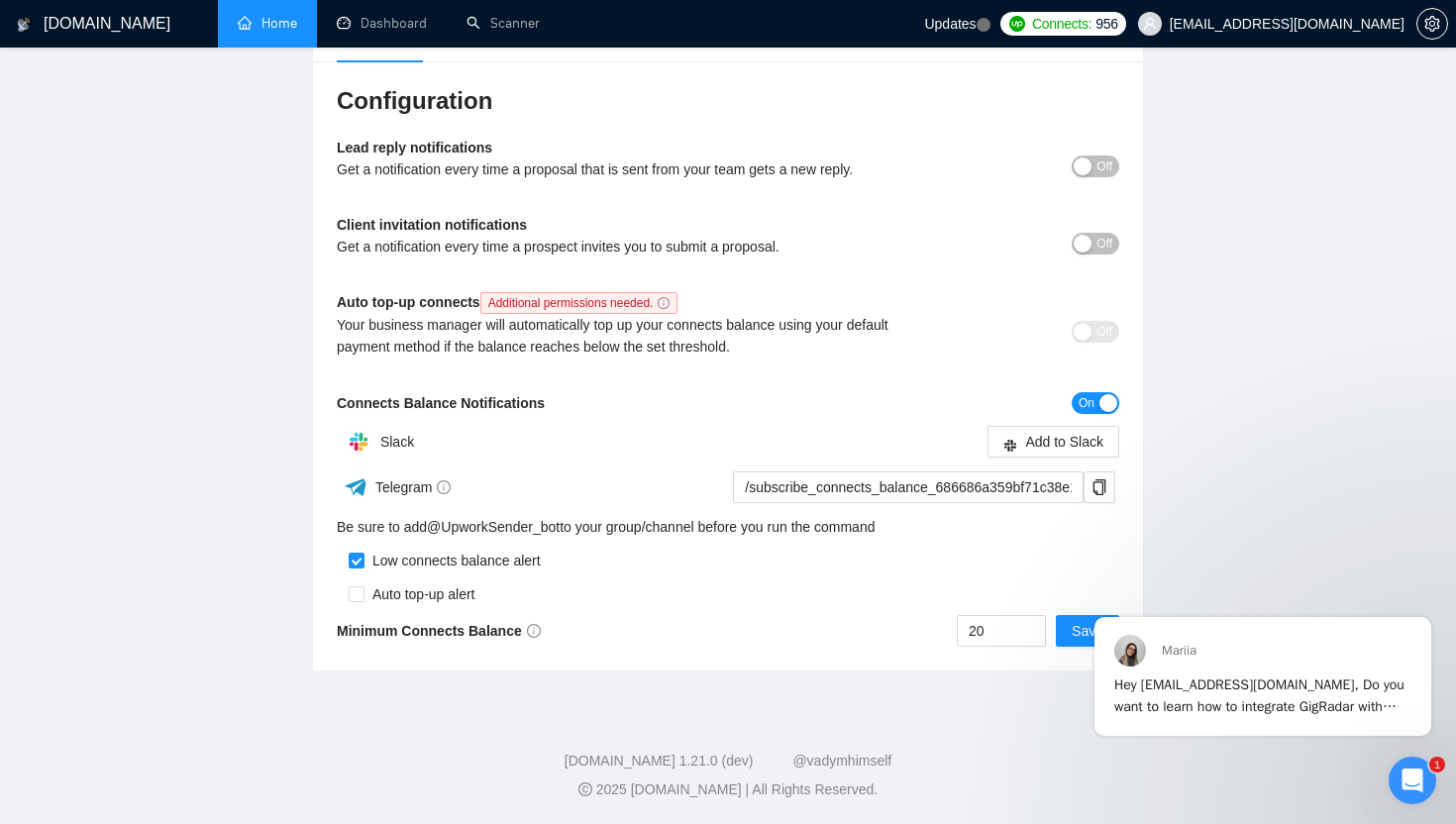 scroll, scrollTop: 0, scrollLeft: 0, axis: both 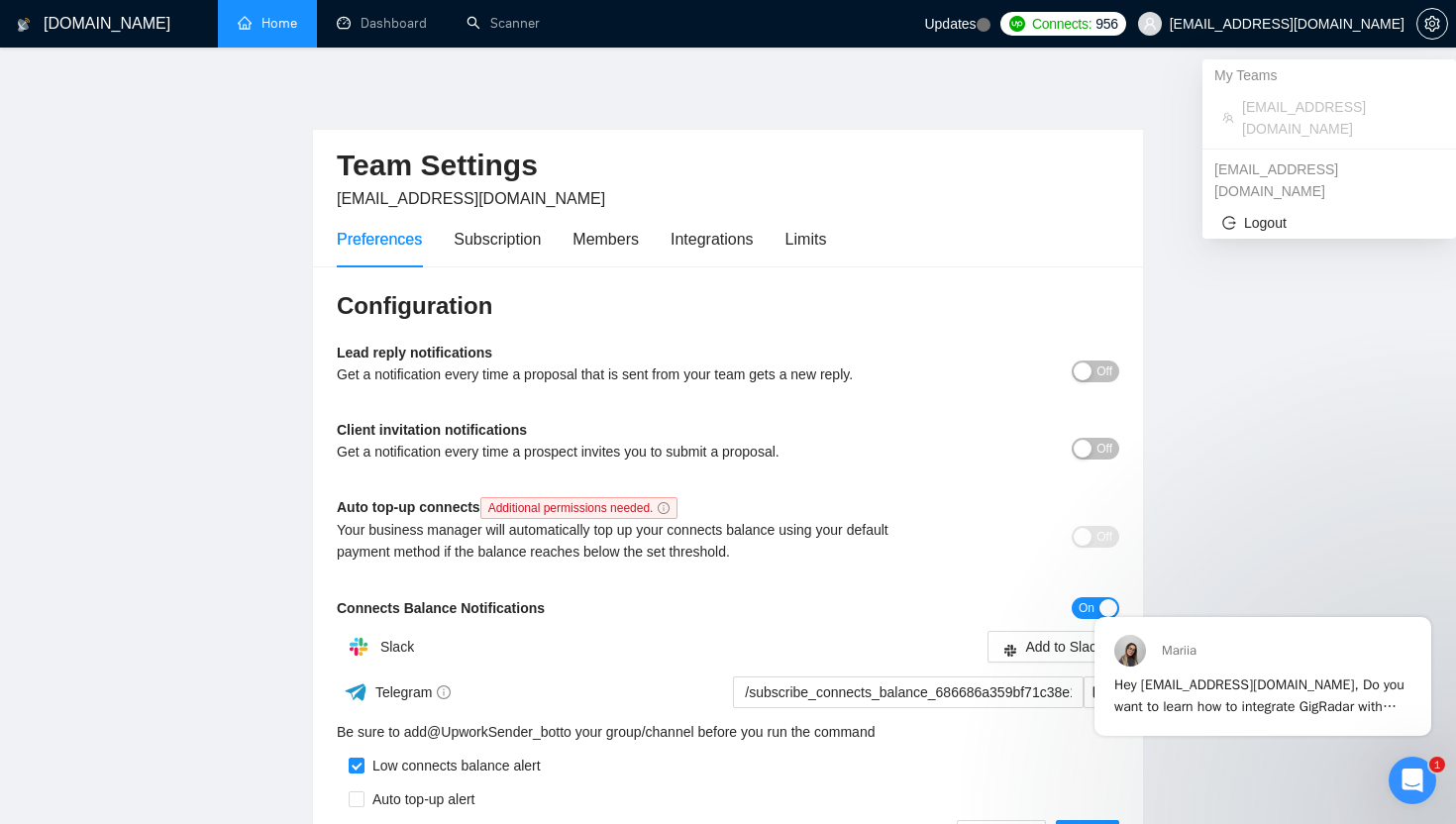 click on "[EMAIL_ADDRESS][DOMAIN_NAME]" at bounding box center [1271, 24] 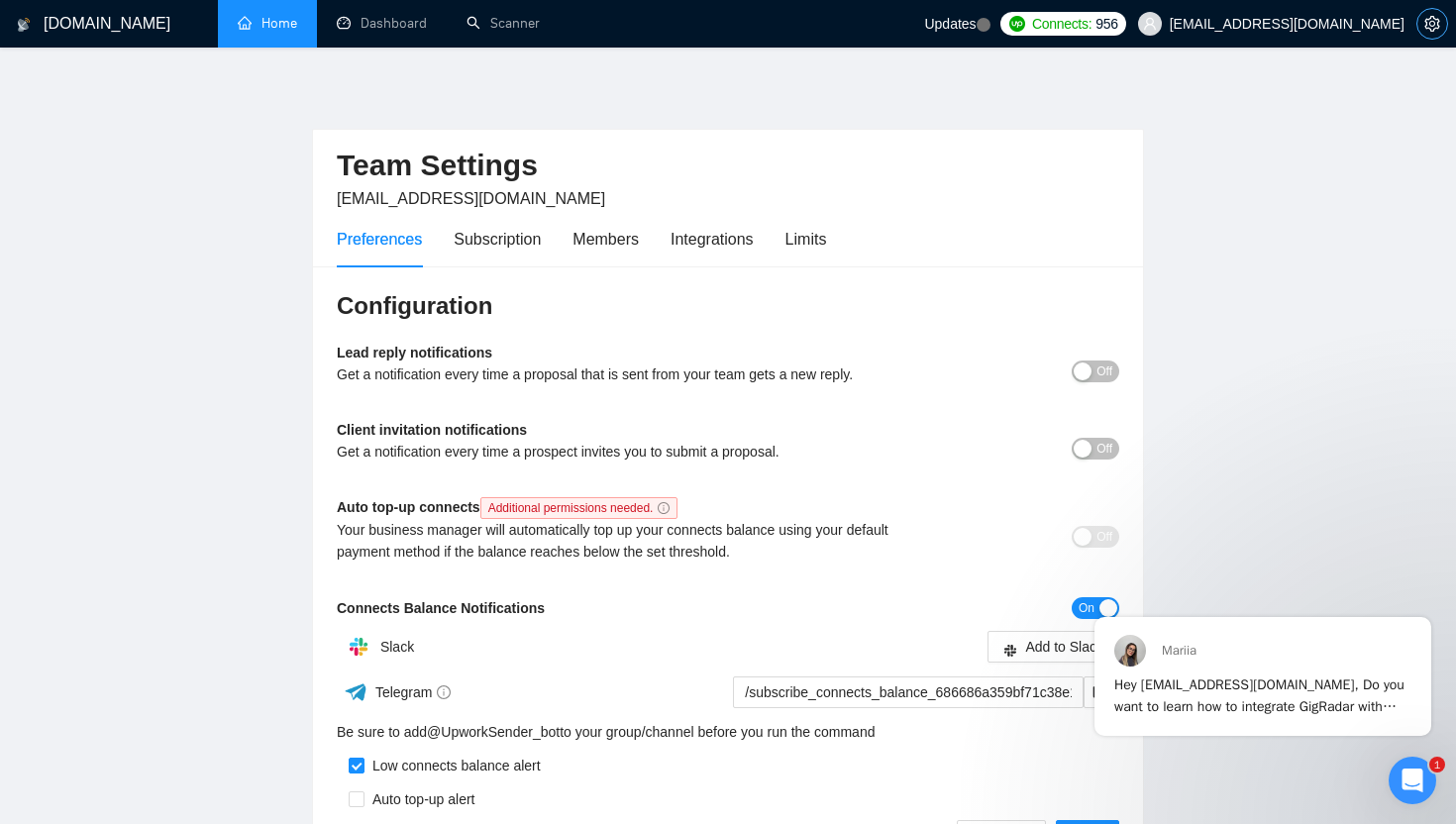 click 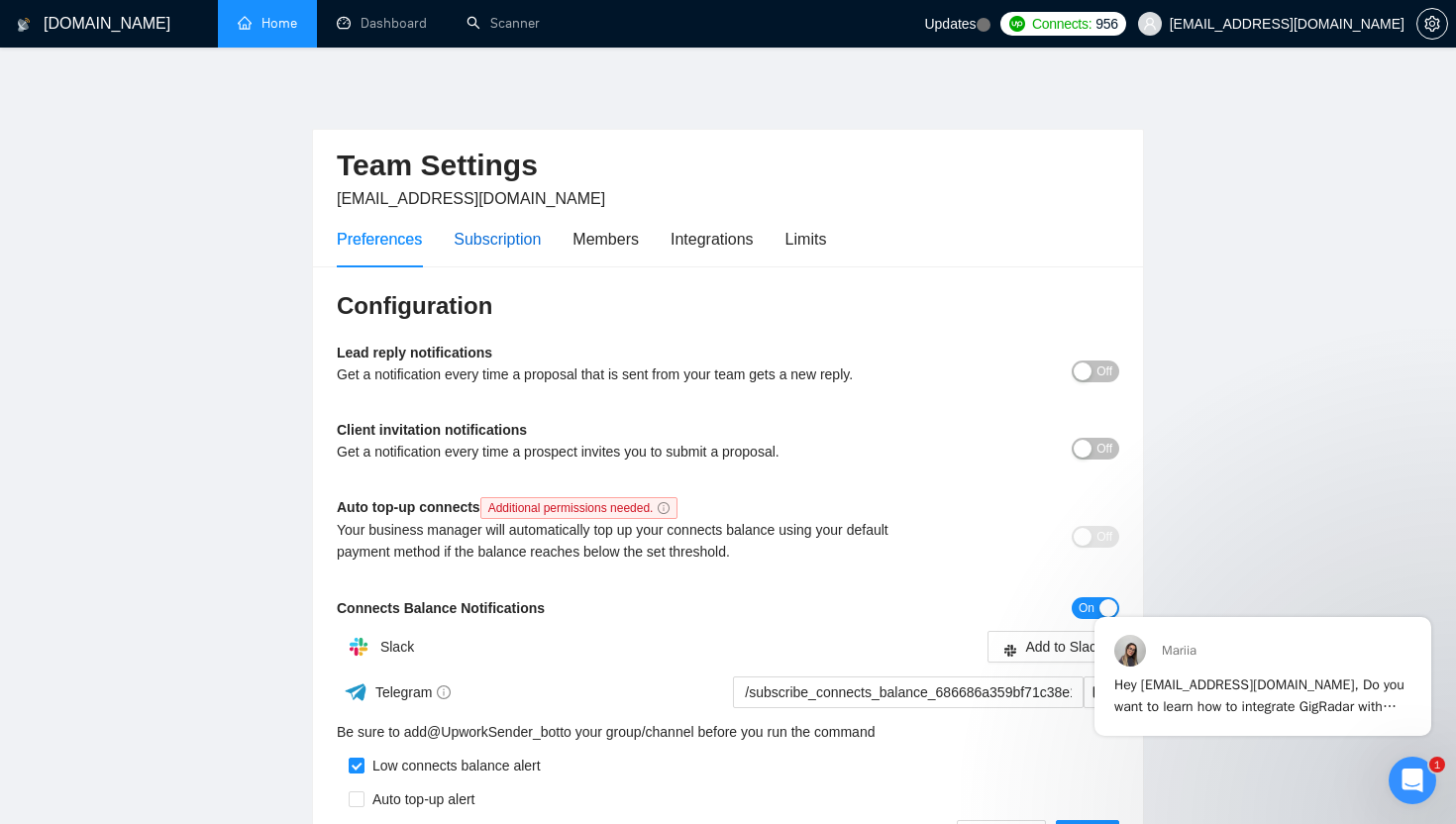 click on "Subscription" at bounding box center (497, 239) 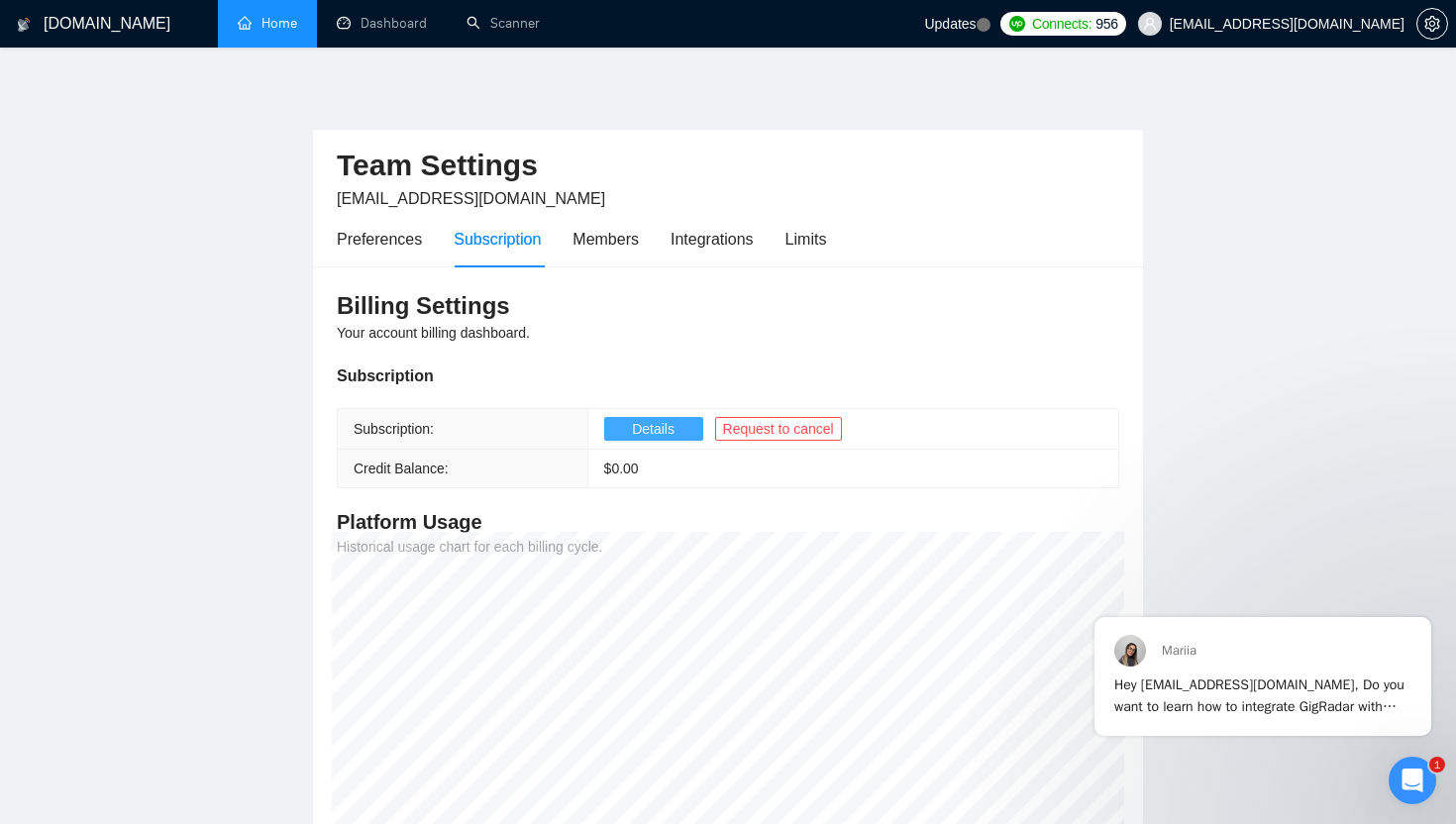 click on "Details" at bounding box center [653, 429] 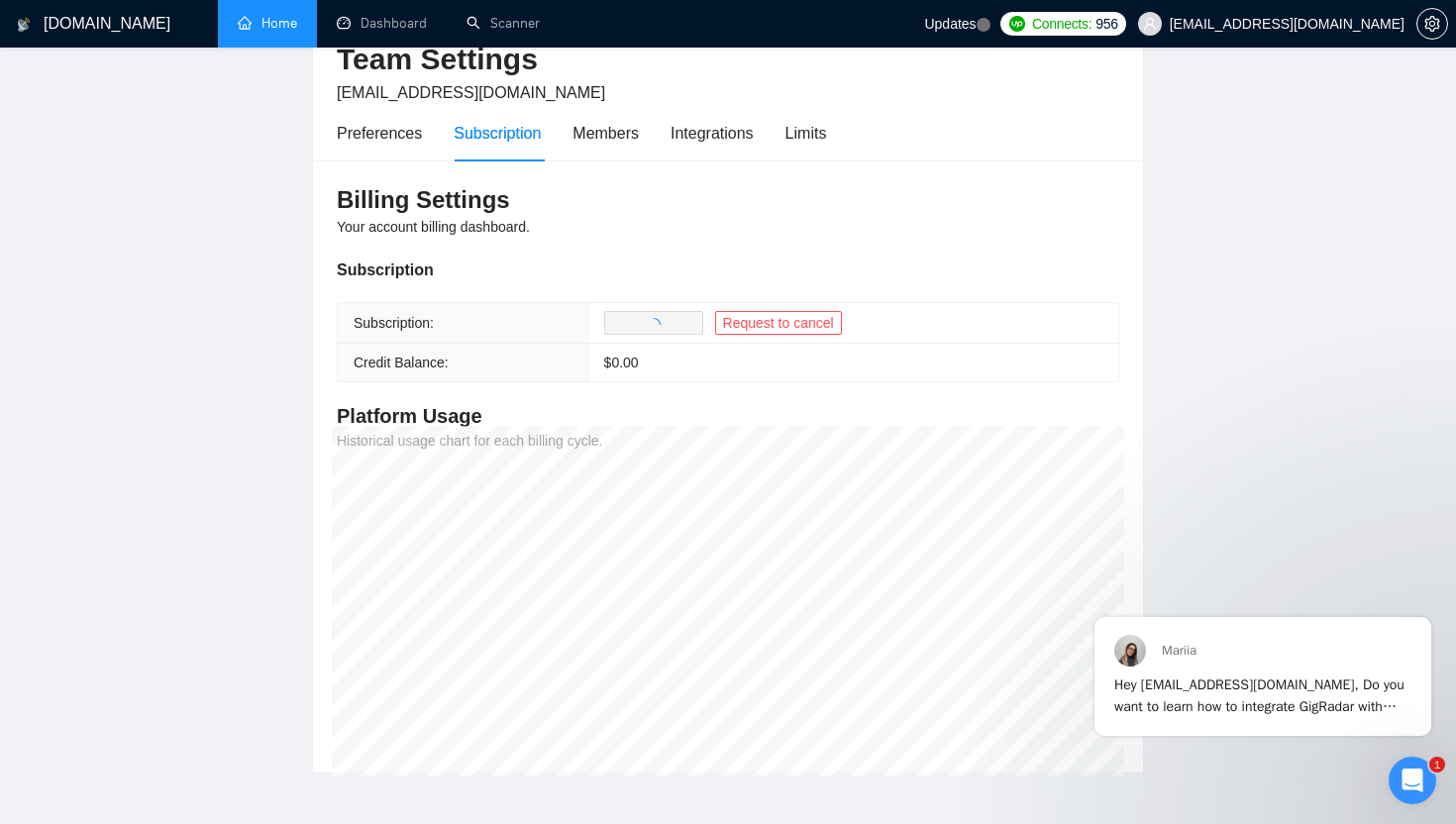 scroll, scrollTop: 208, scrollLeft: 0, axis: vertical 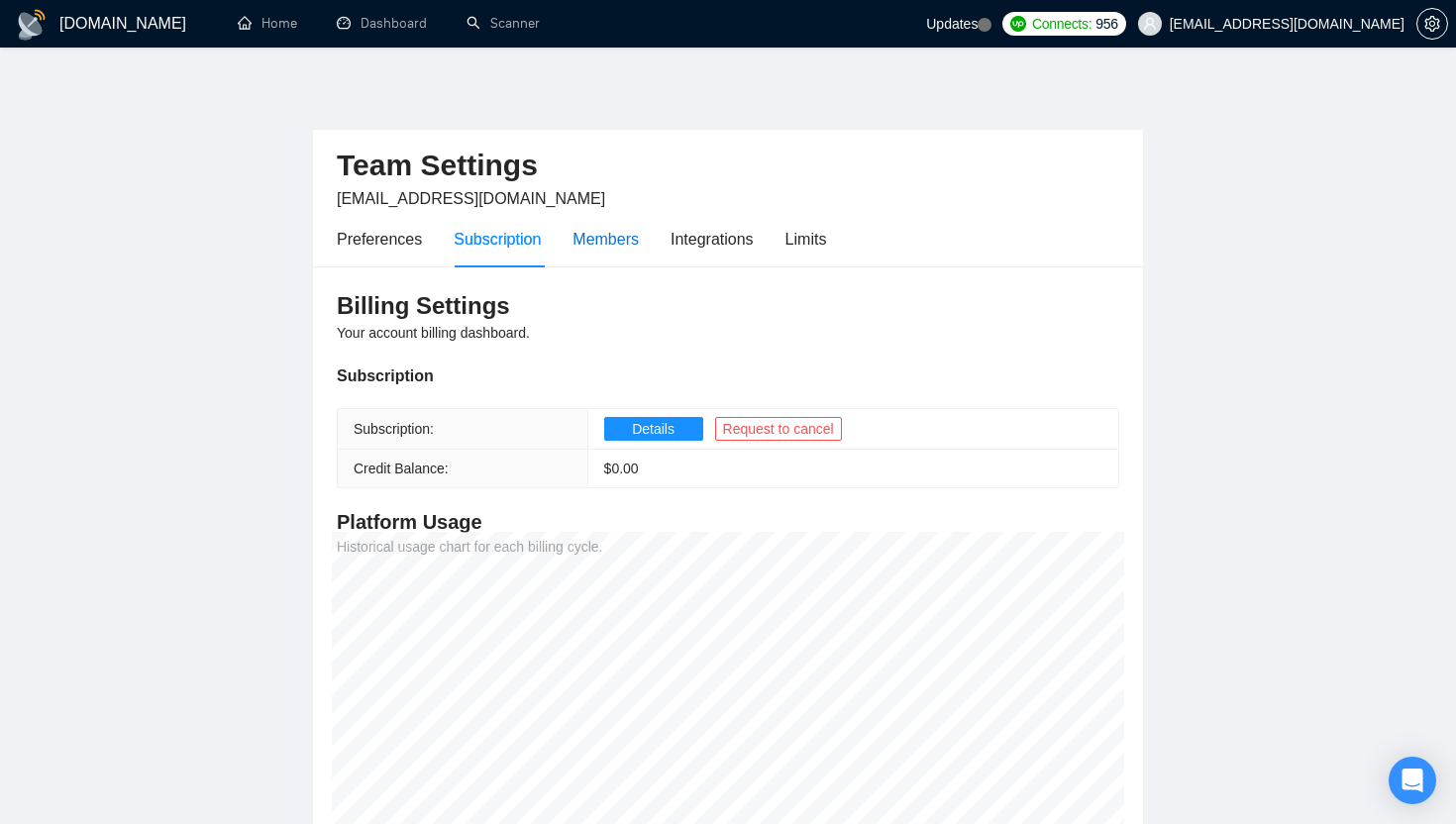 click on "Members" at bounding box center [605, 239] 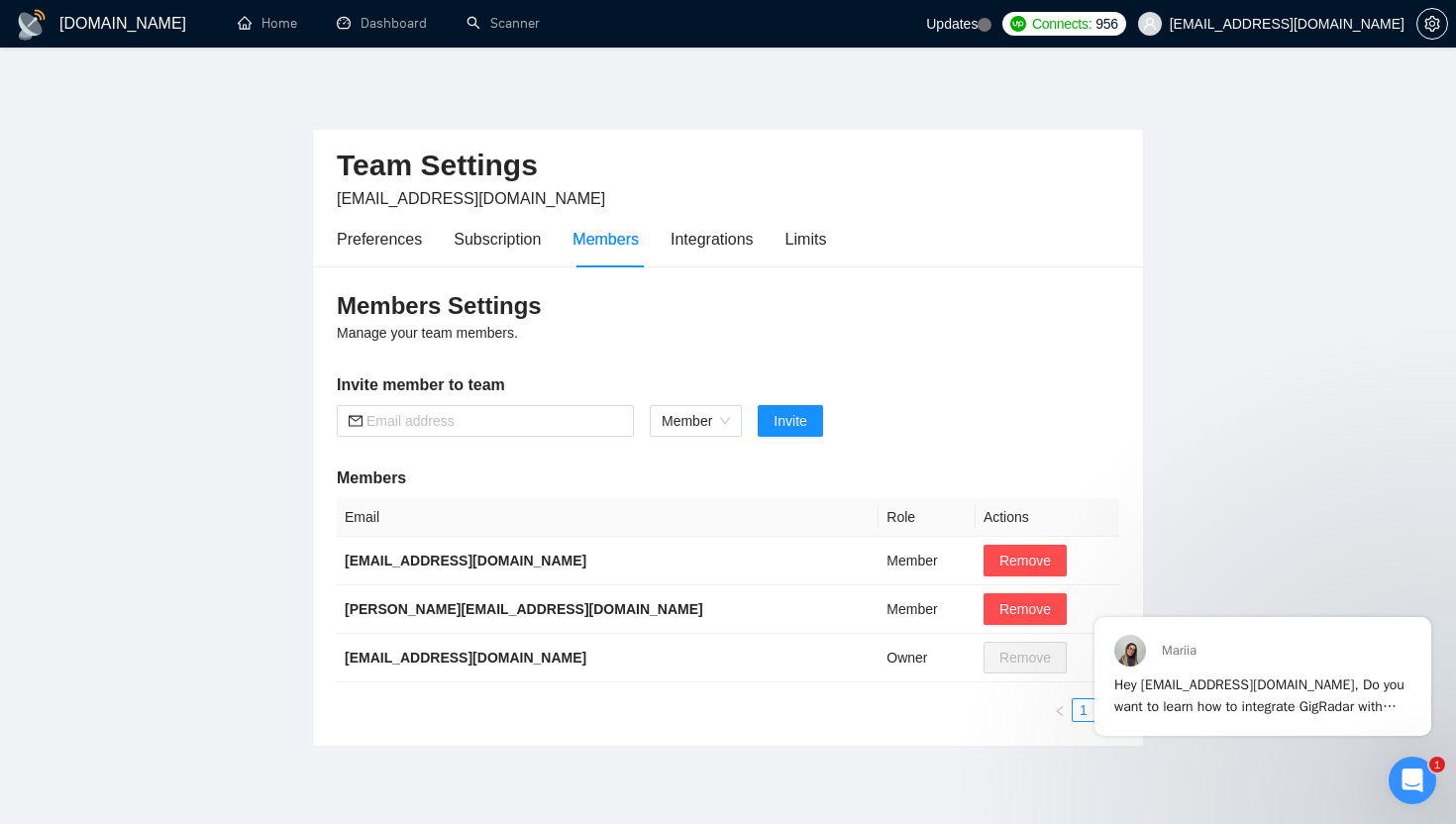 scroll, scrollTop: 0, scrollLeft: 0, axis: both 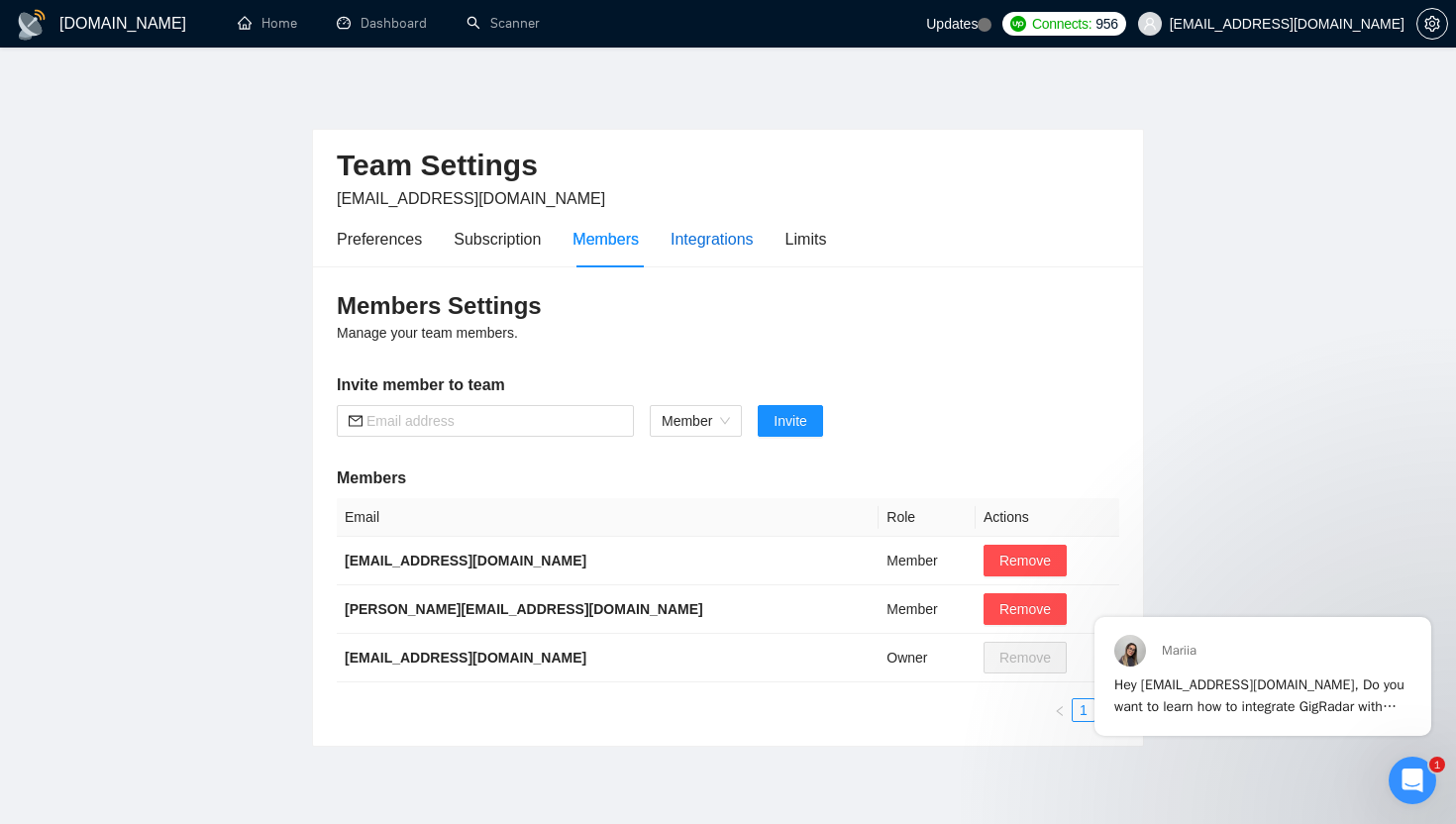 click on "Integrations" at bounding box center (712, 239) 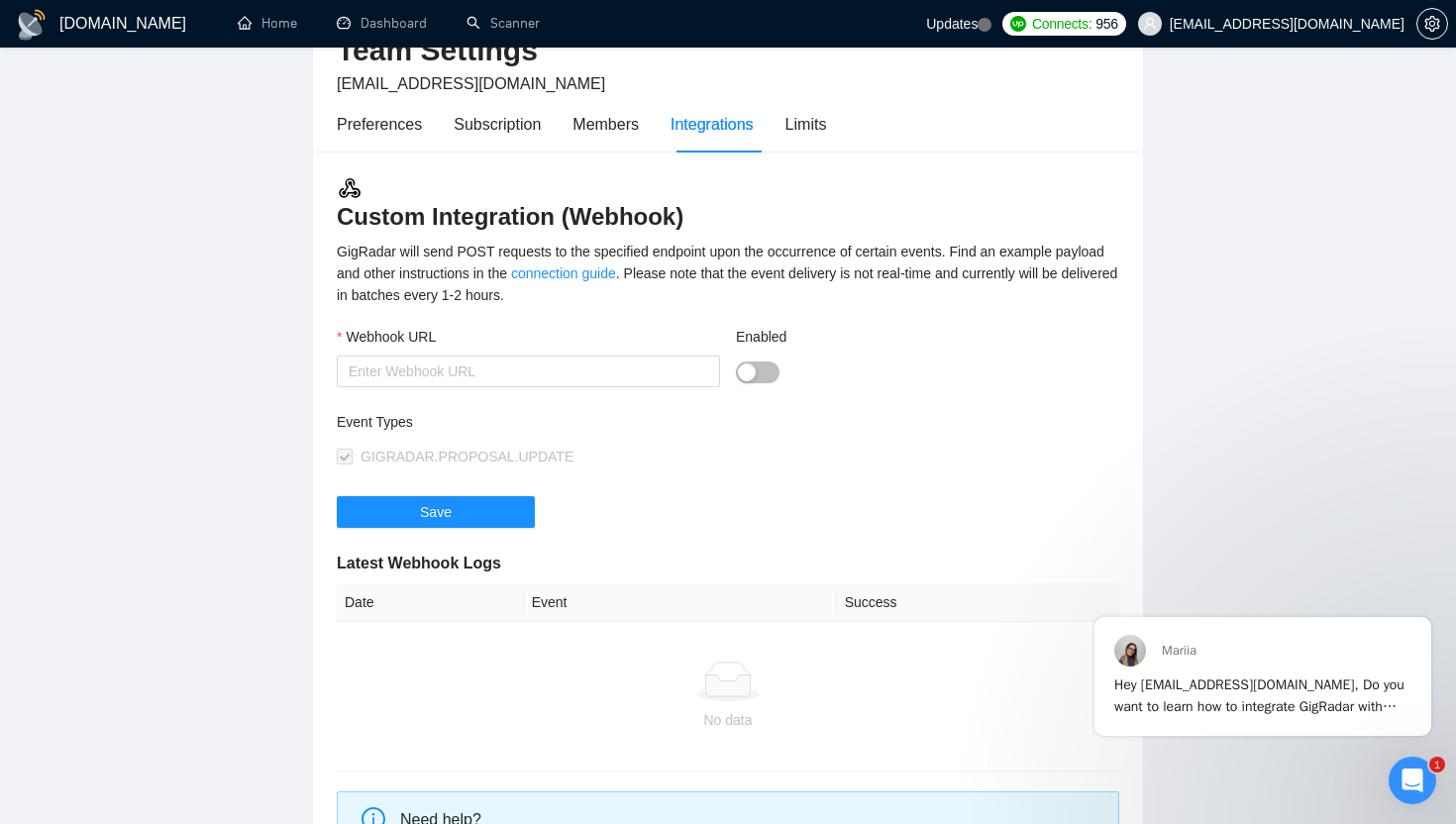 scroll, scrollTop: 0, scrollLeft: 0, axis: both 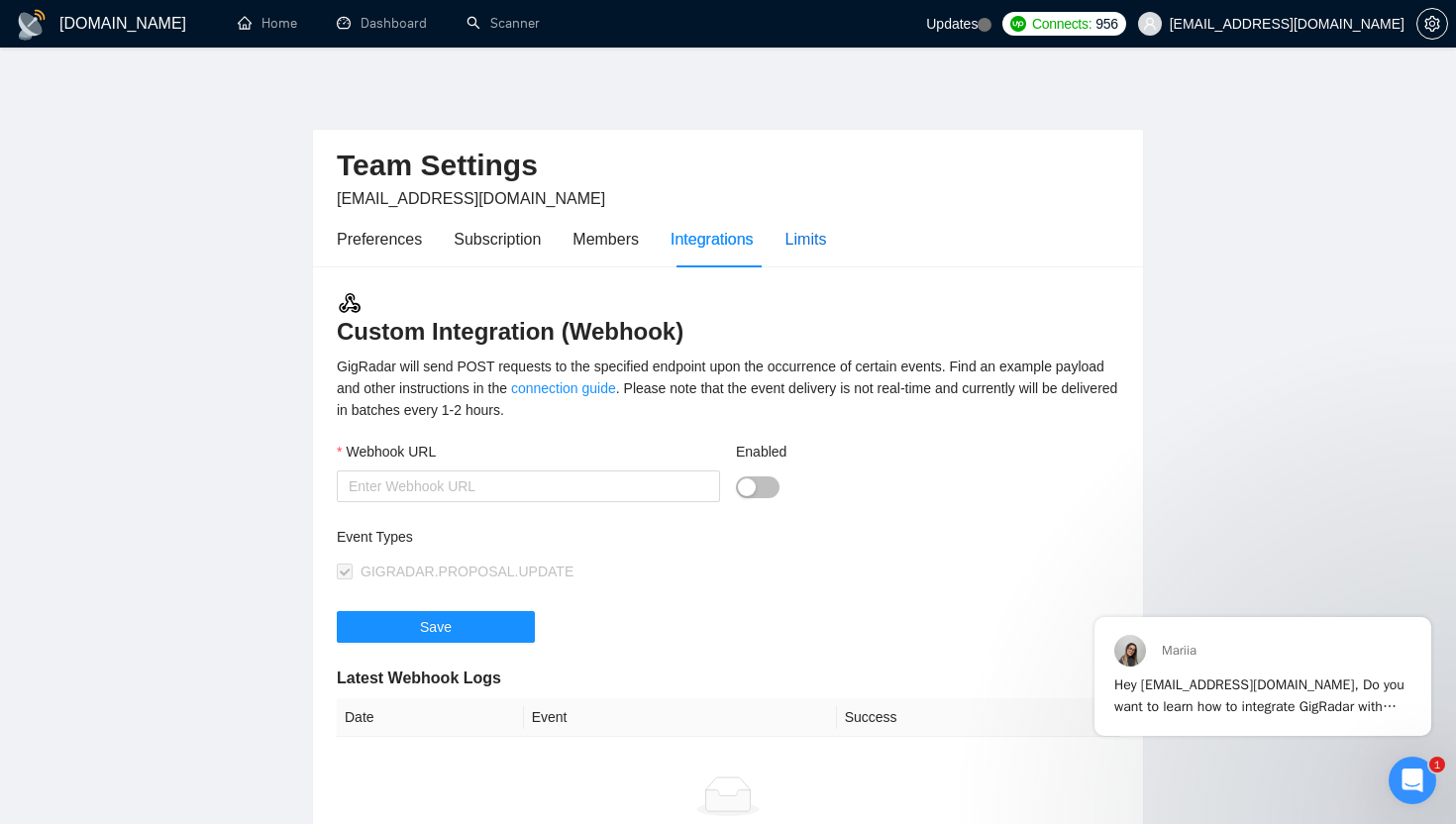 click on "Limits" at bounding box center [806, 239] 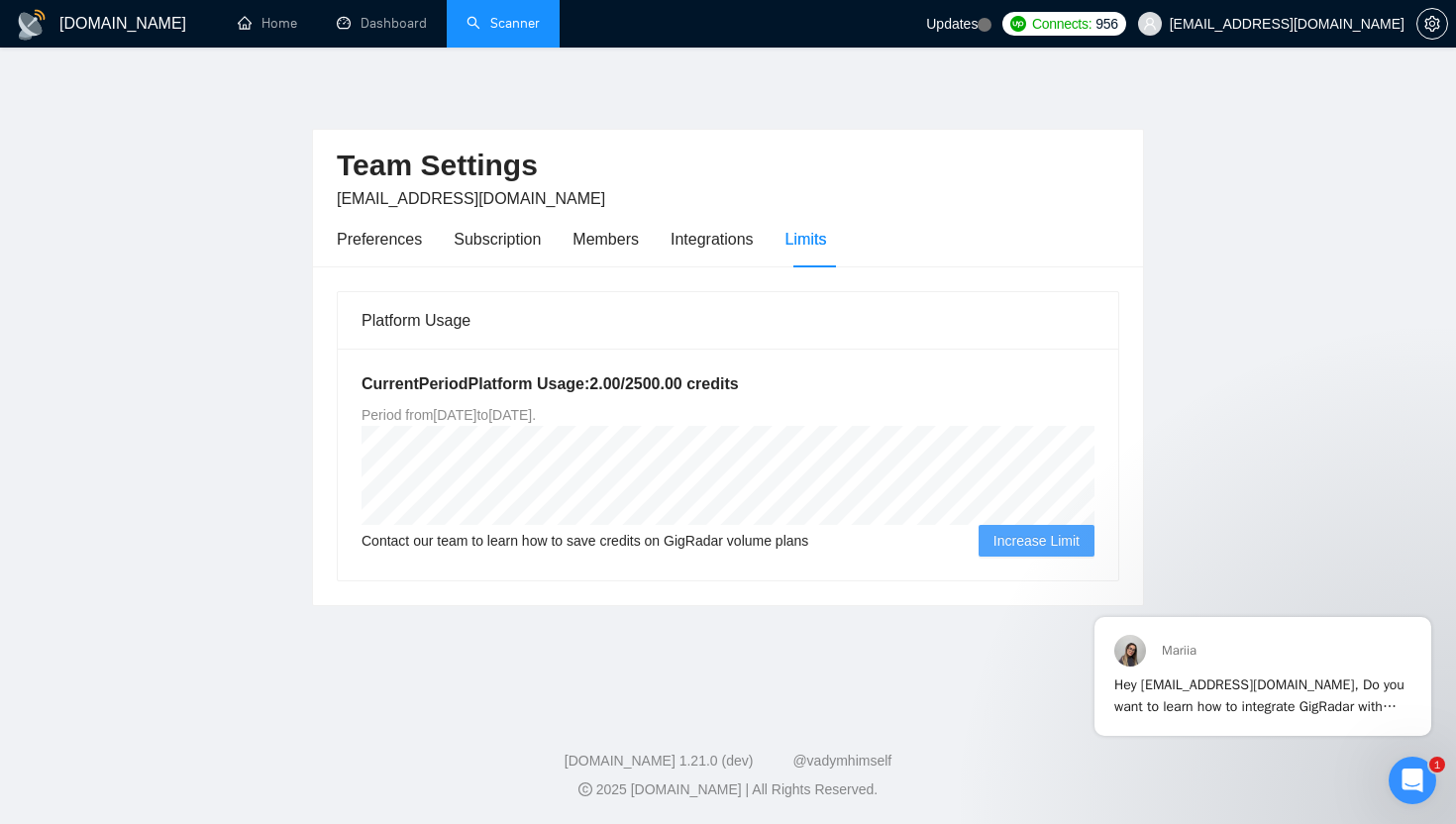 click on "Scanner" at bounding box center (503, 23) 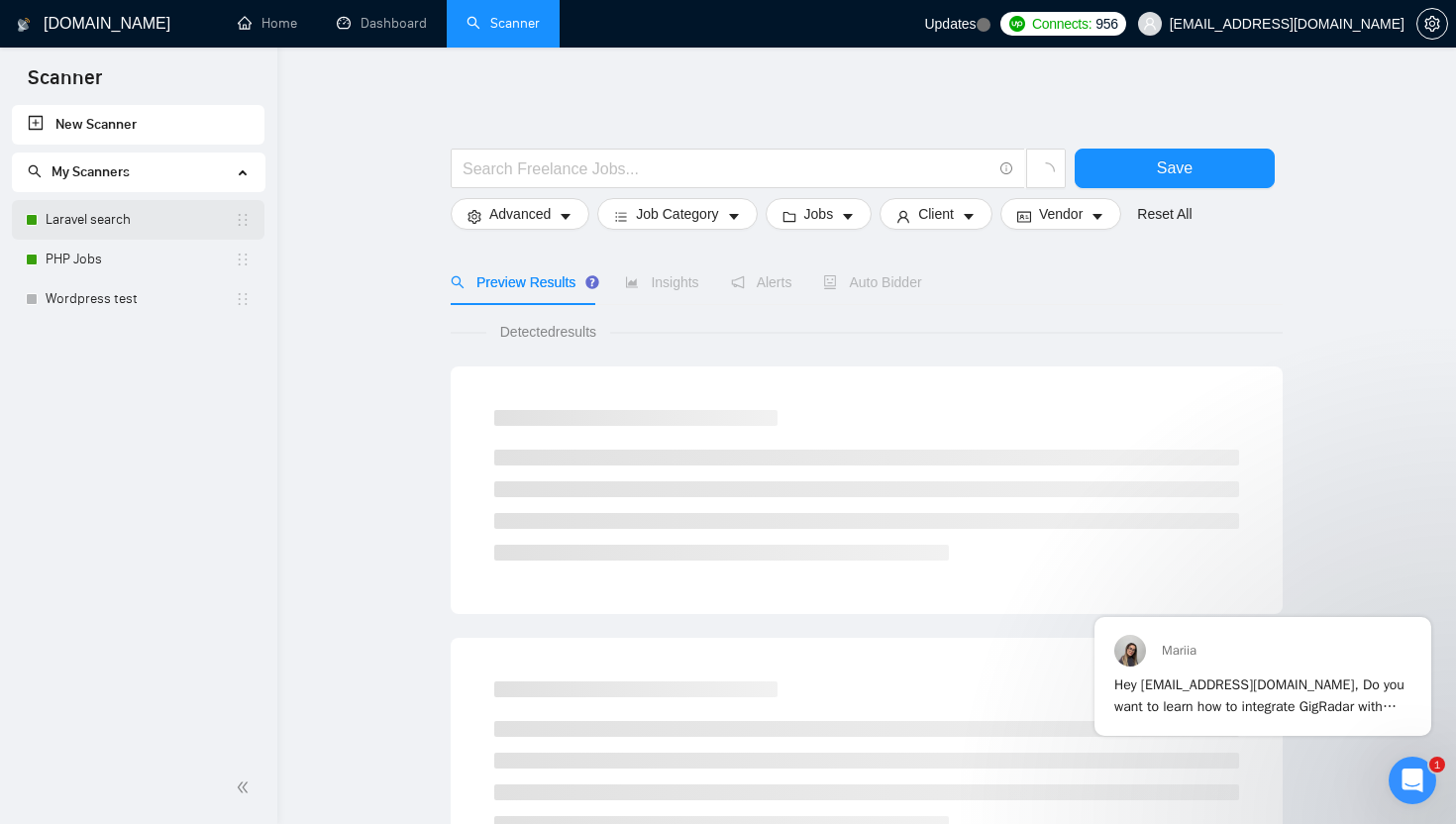 click on "Laravel search" at bounding box center [140, 220] 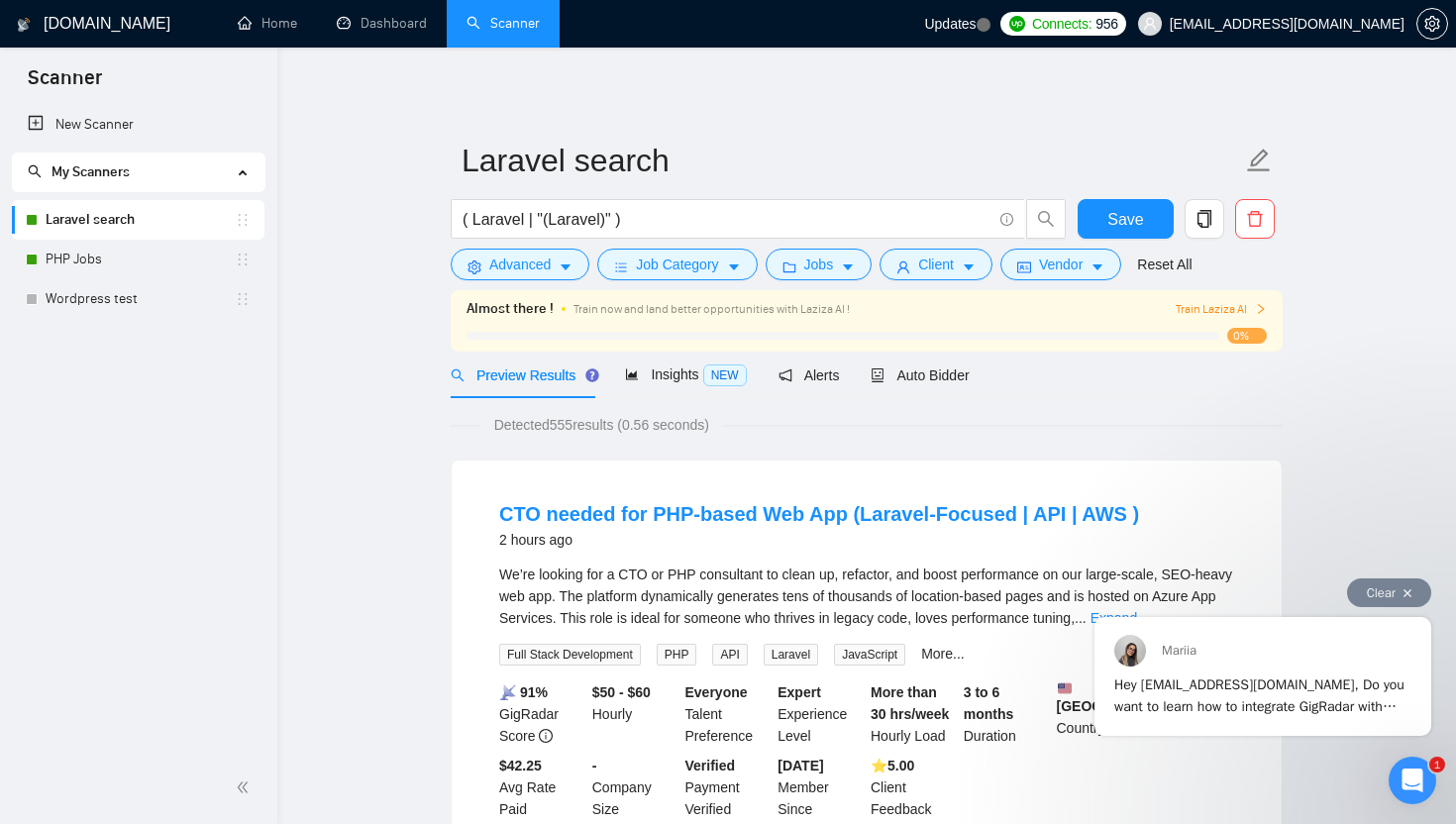 click on "Hey jobs@devsmonkeys.com, Do you want to learn how to integrate GigRadar with your CRM of choice?  Here are the steps to do so: 1. Navigate to the 'Integrations' tab within your Team Settings., 2. Input the URL endpoint that will receive the webhook payloads., 3. Select GIGRADAR.PROPOSAL.UPDATE to subscribe to proposal updates., 4. Perform a test to ensure connectivity and correct payload reception., 5. Once confirmed, save your webhook to start receiving real-time data. For more details, you can refer to https://help.gigradar.io/en/articles/8803619-connect-gigradar-to-your-crm-or-other-external-systems. 😊 ﻿​ ﻿Video guide: https://www.loom.com/share/b9e3cbcf573a4c3f87292e5d4927bc73?sid=4c751e5a-0599-4515-bba2-fd3f554e356e 🎥 ​﻿ ﻿Please feel free to reach out if you have any further questions about this 🤓" at bounding box center (1263, 692) 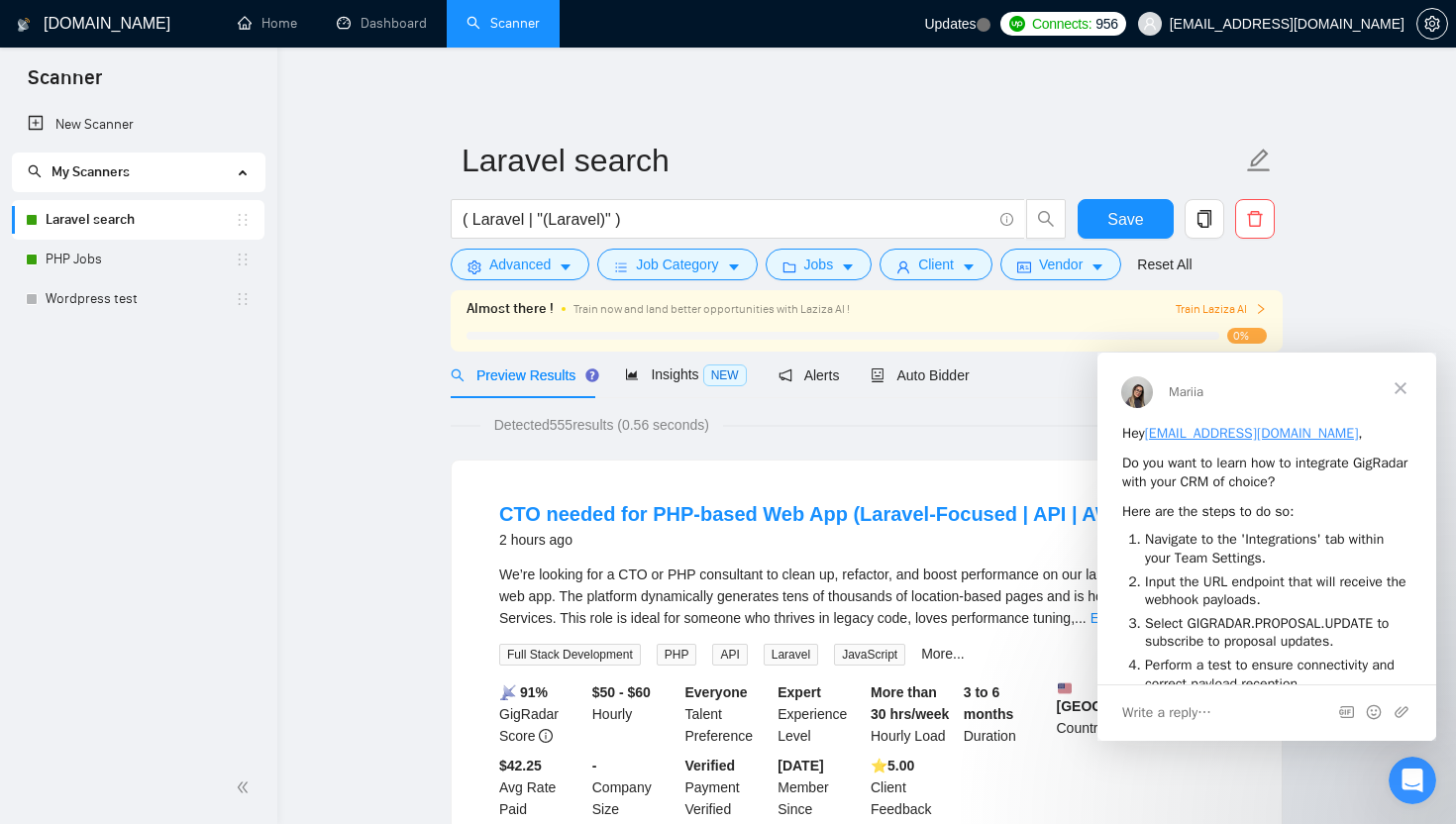 scroll, scrollTop: 0, scrollLeft: 0, axis: both 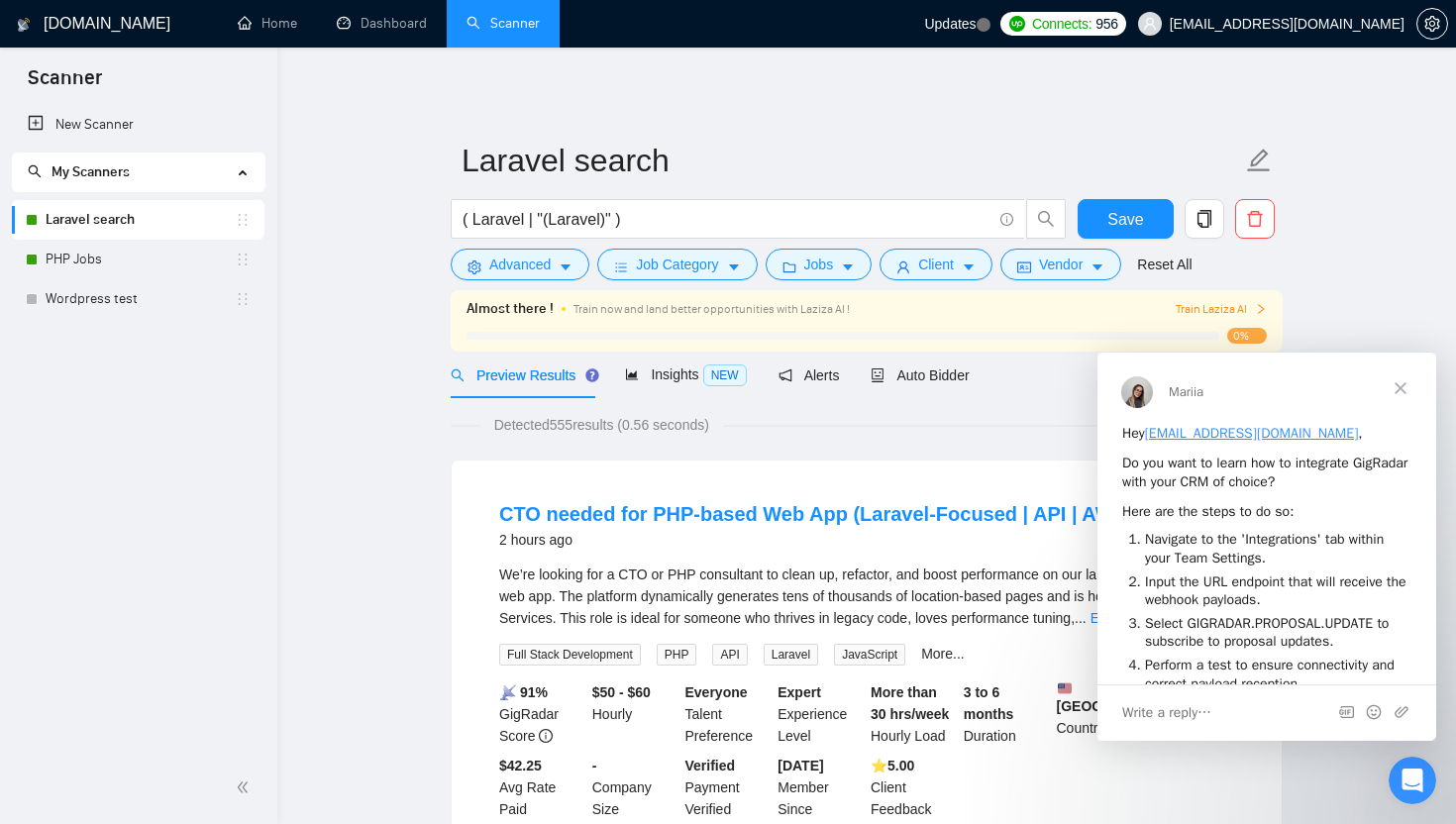 click on "CTO needed for PHP-based Web App (Laravel-Focused | API | AWS ) 2 hours ago We’re looking for a CTO or PHP consultant to clean up, refactor, and boost performance on our large-scale, SEO-heavy web app. The platform dynamically generates tens of thousands of location-based pages and is hosted on Azure App Services.
This role is ideal for someone who thrives in legacy code, loves performance tuning, ... Expand Full Stack Development PHP API Laravel JavaScript More... 📡   91% GigRadar Score   $50 - $60 Hourly Everyone Talent Preference Expert Experience Level More than 30 hrs/week Hourly Load 3 to 6 months Duration   United States Country $ 3.7k Total Spent $42.25 Avg Rate Paid - Company Size Verified Payment Verified Aug, 2024 Member Since ⭐️  5.00 Client Feedback" at bounding box center [867, 660] 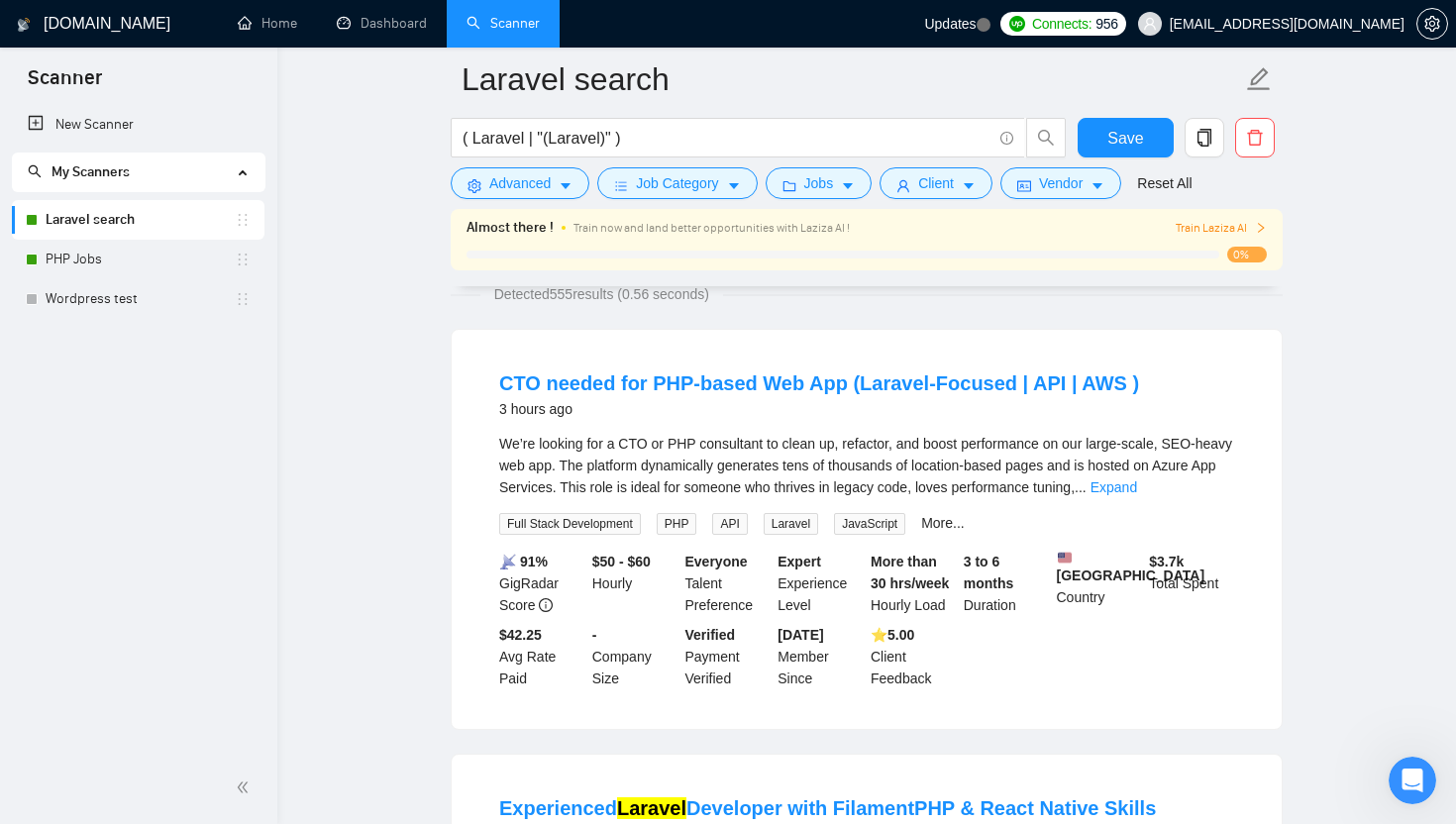 scroll, scrollTop: 0, scrollLeft: 0, axis: both 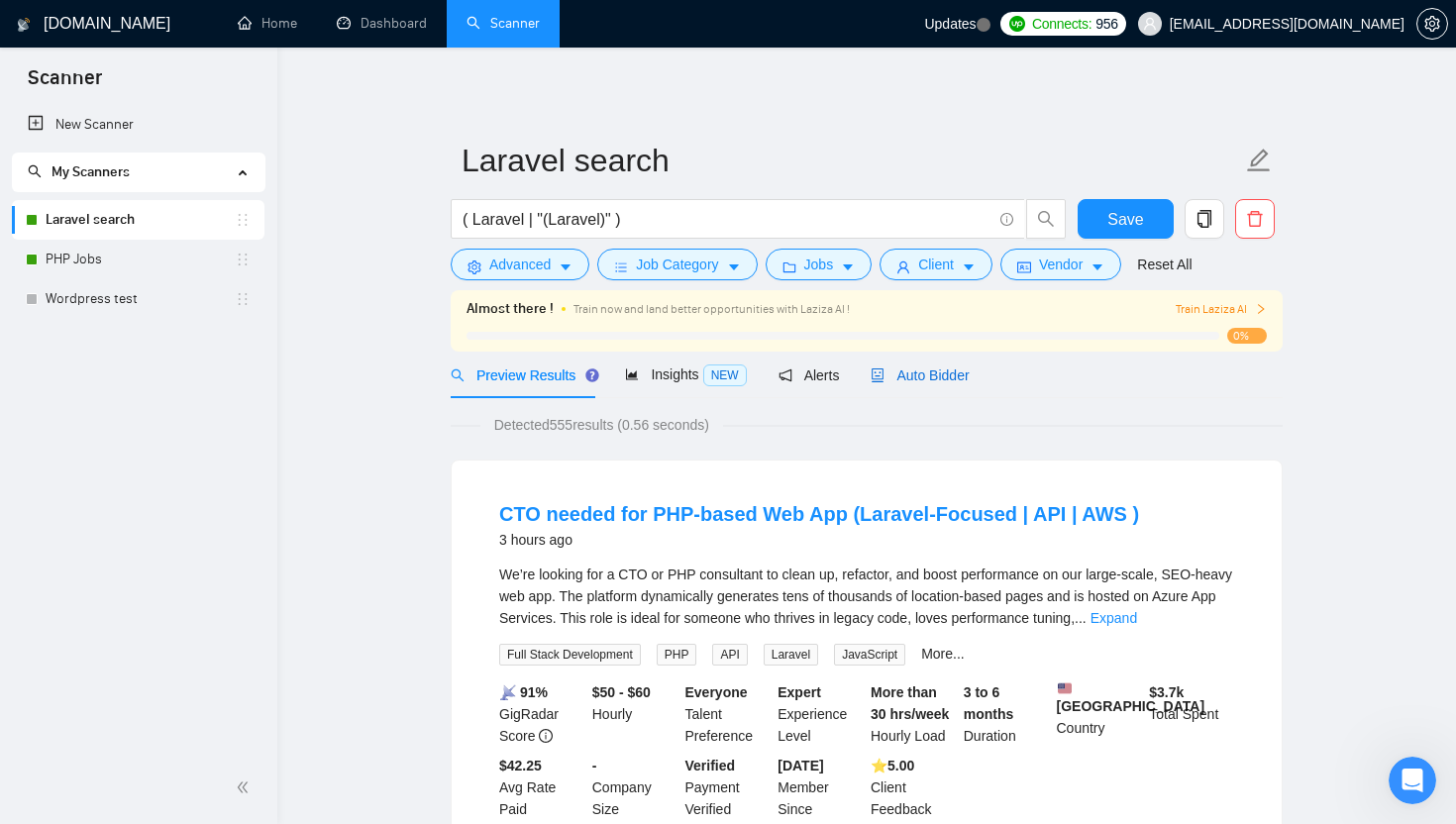 click on "Auto Bidder" at bounding box center [919, 375] 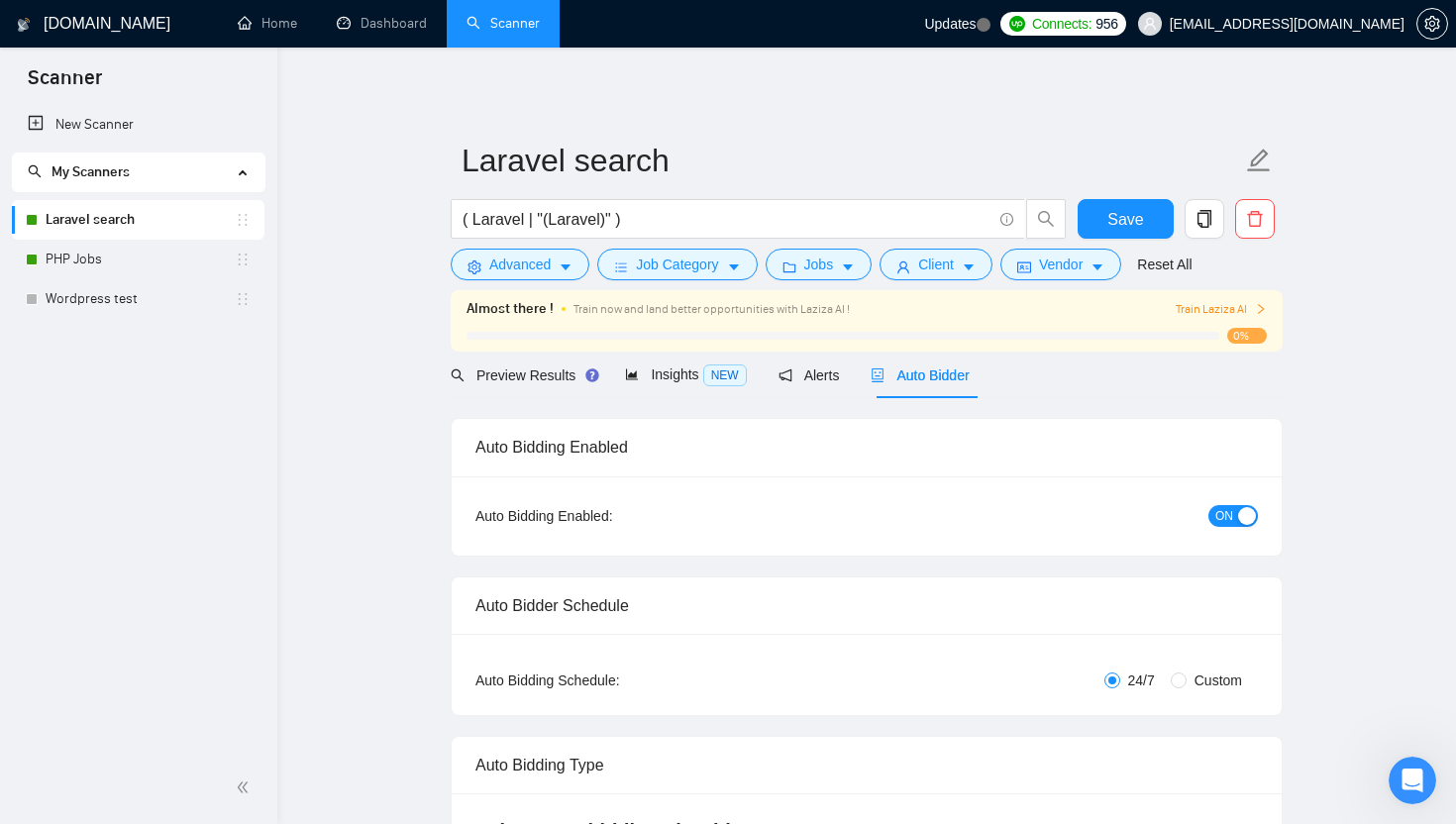 checkbox on "true" 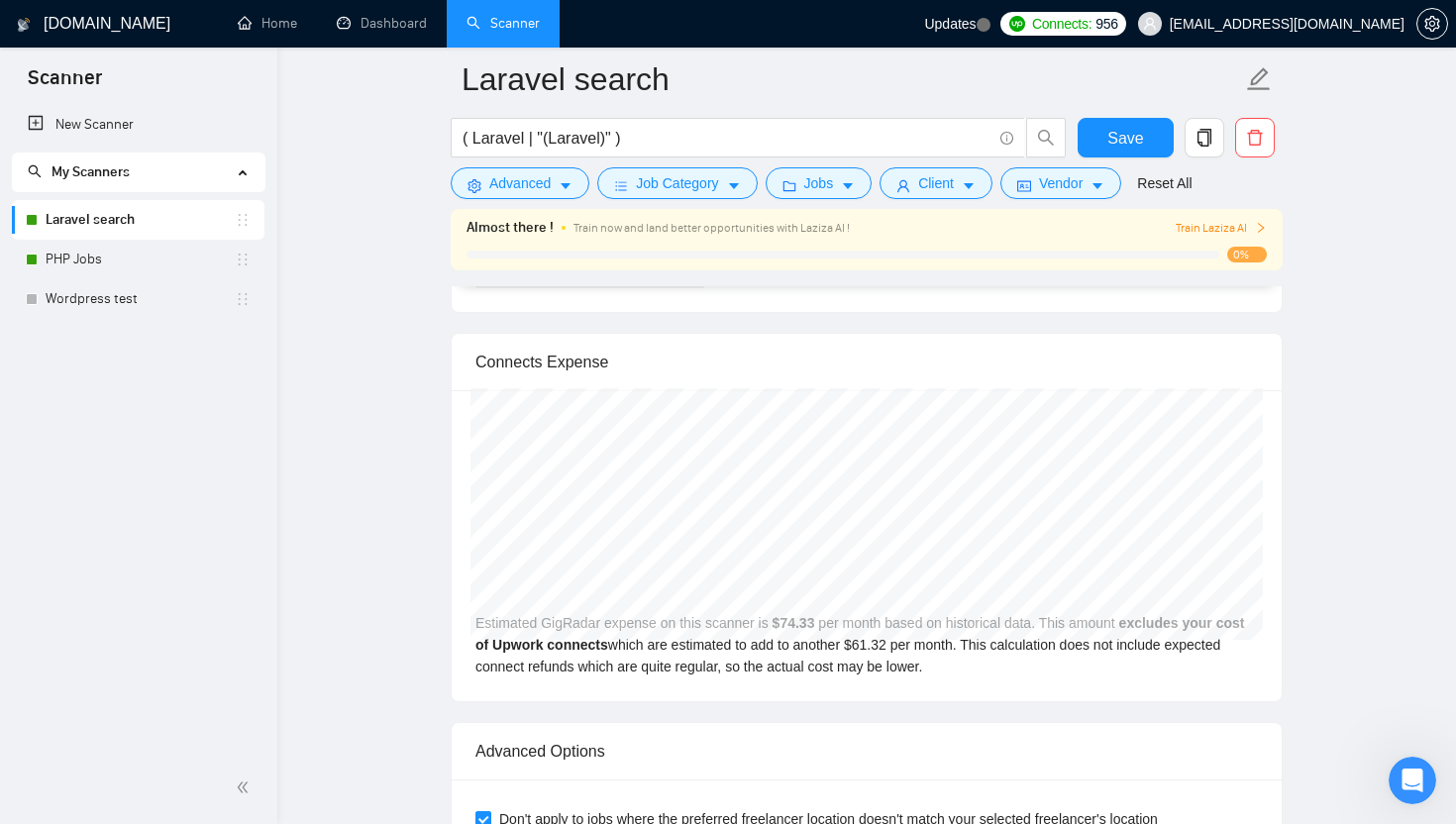 scroll, scrollTop: 4557, scrollLeft: 0, axis: vertical 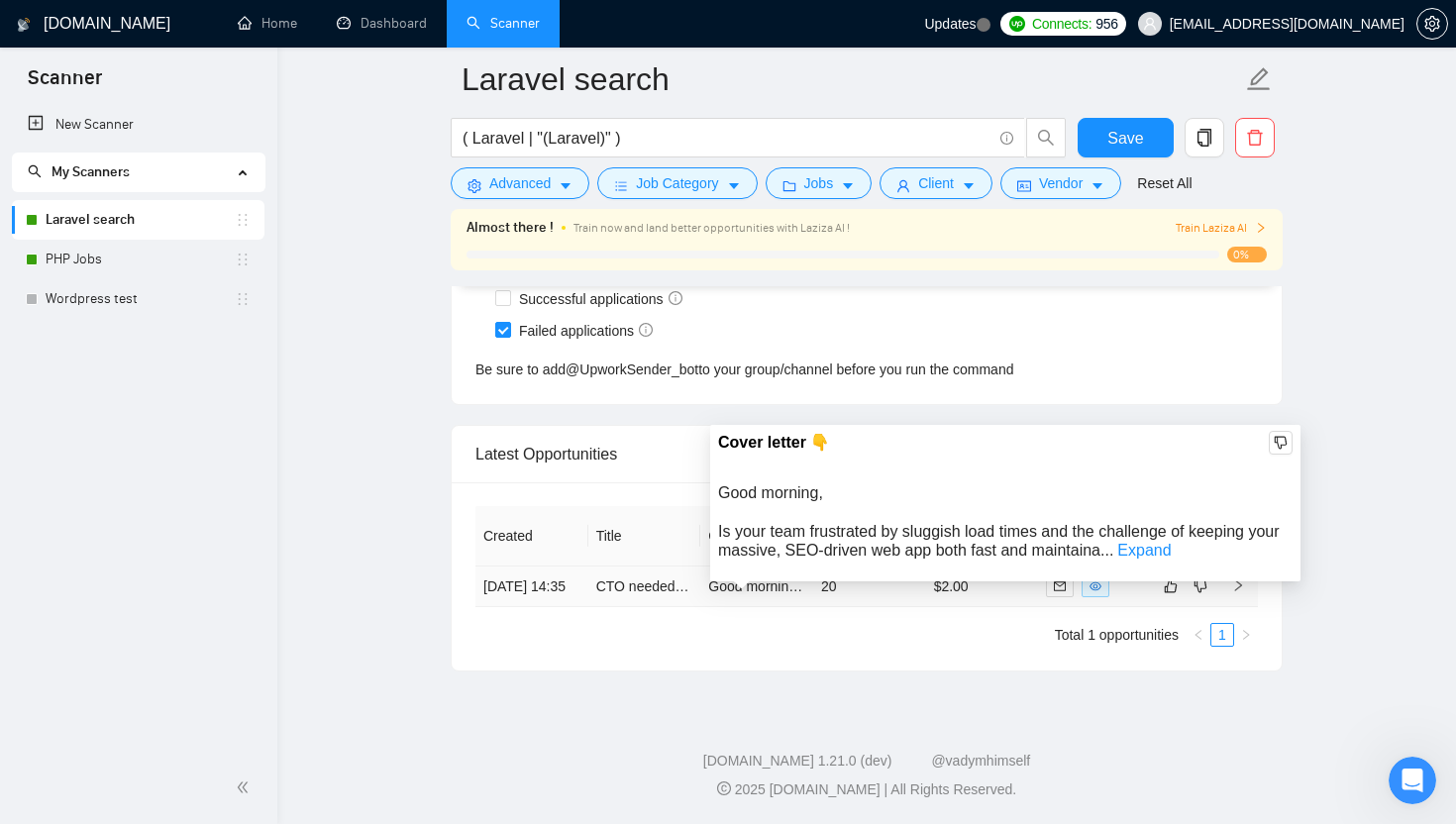 click on "Expand" at bounding box center [1144, 550] 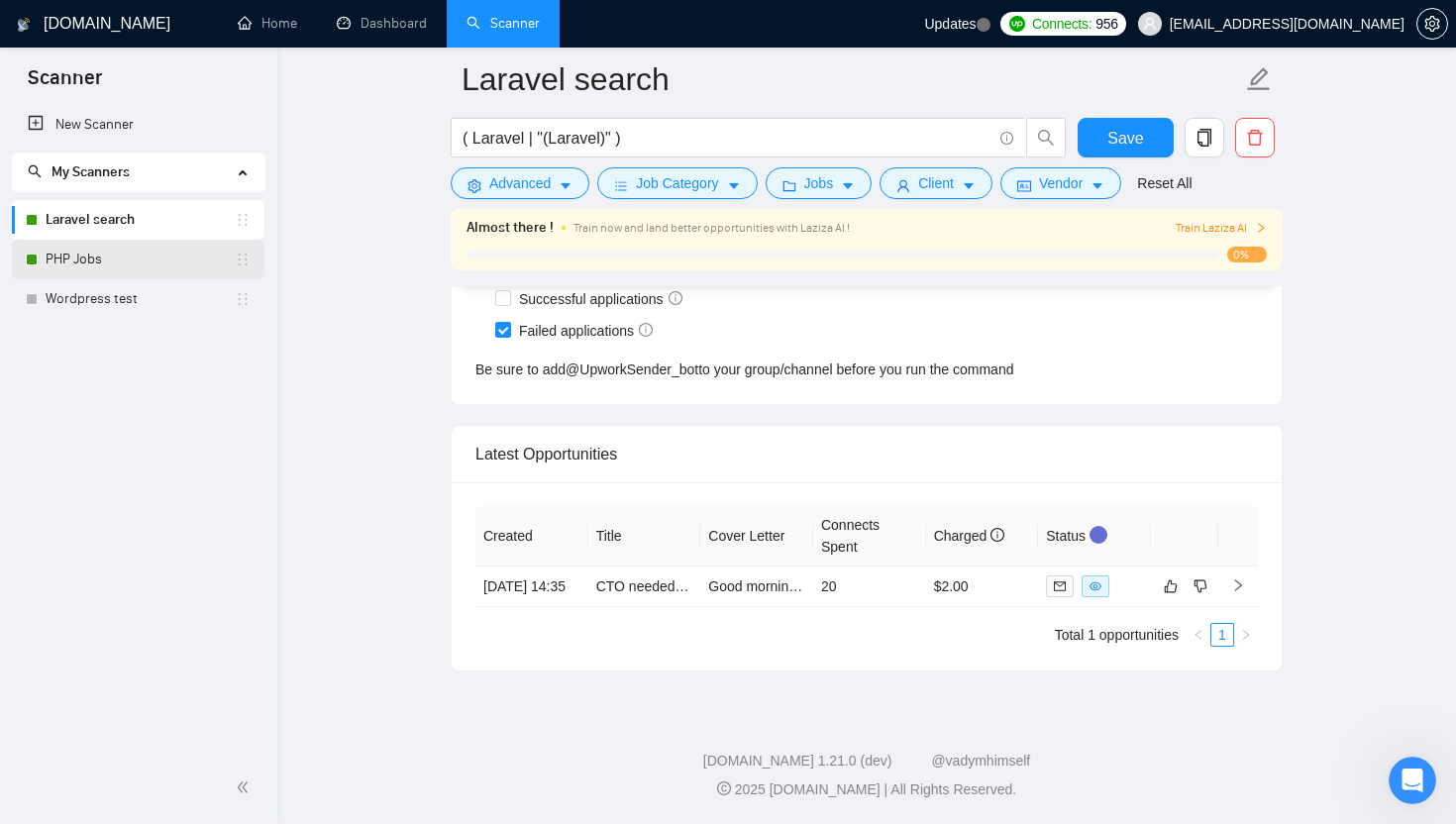 click on "PHP Jobs" at bounding box center (140, 259) 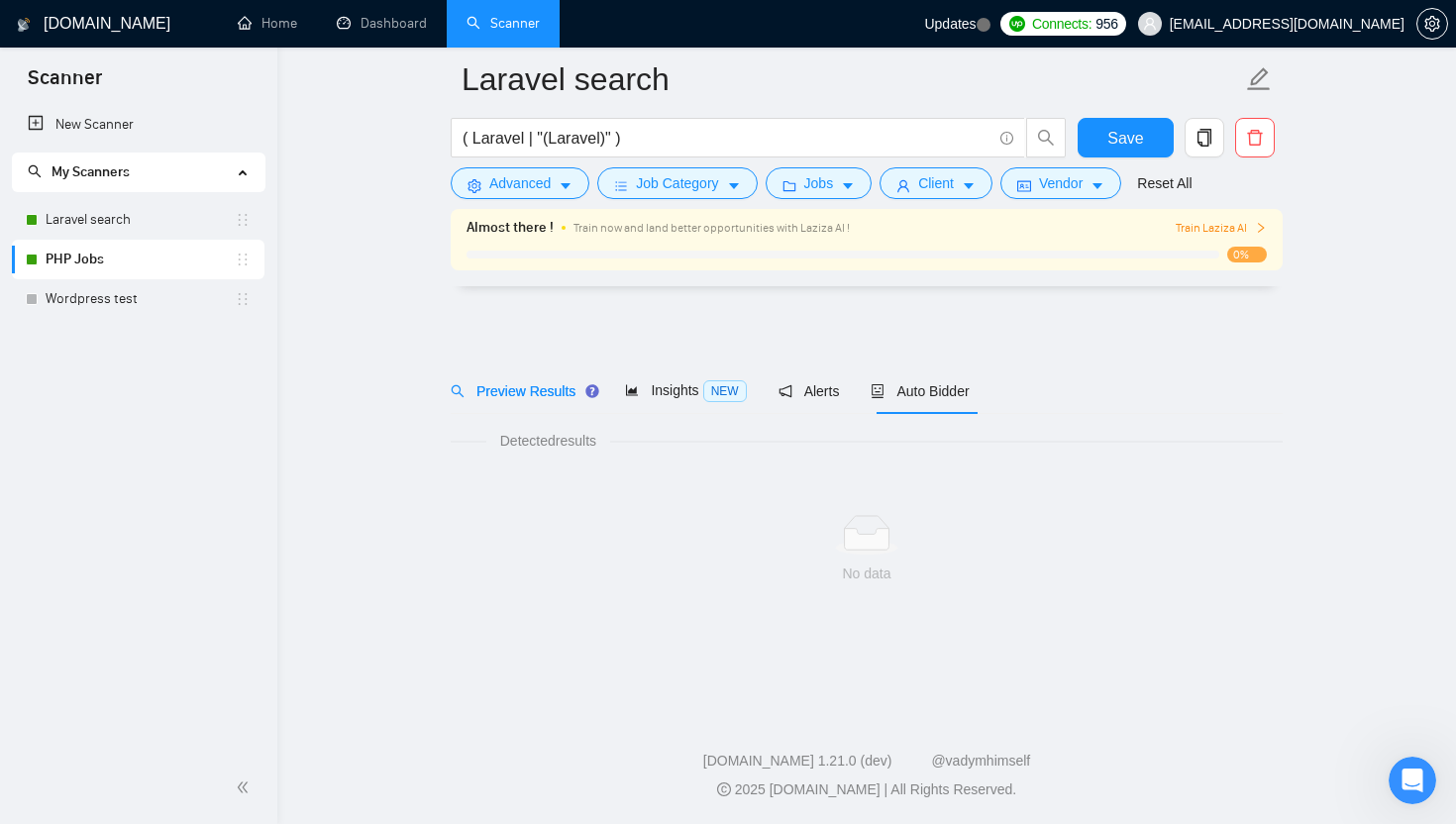 scroll, scrollTop: 0, scrollLeft: 0, axis: both 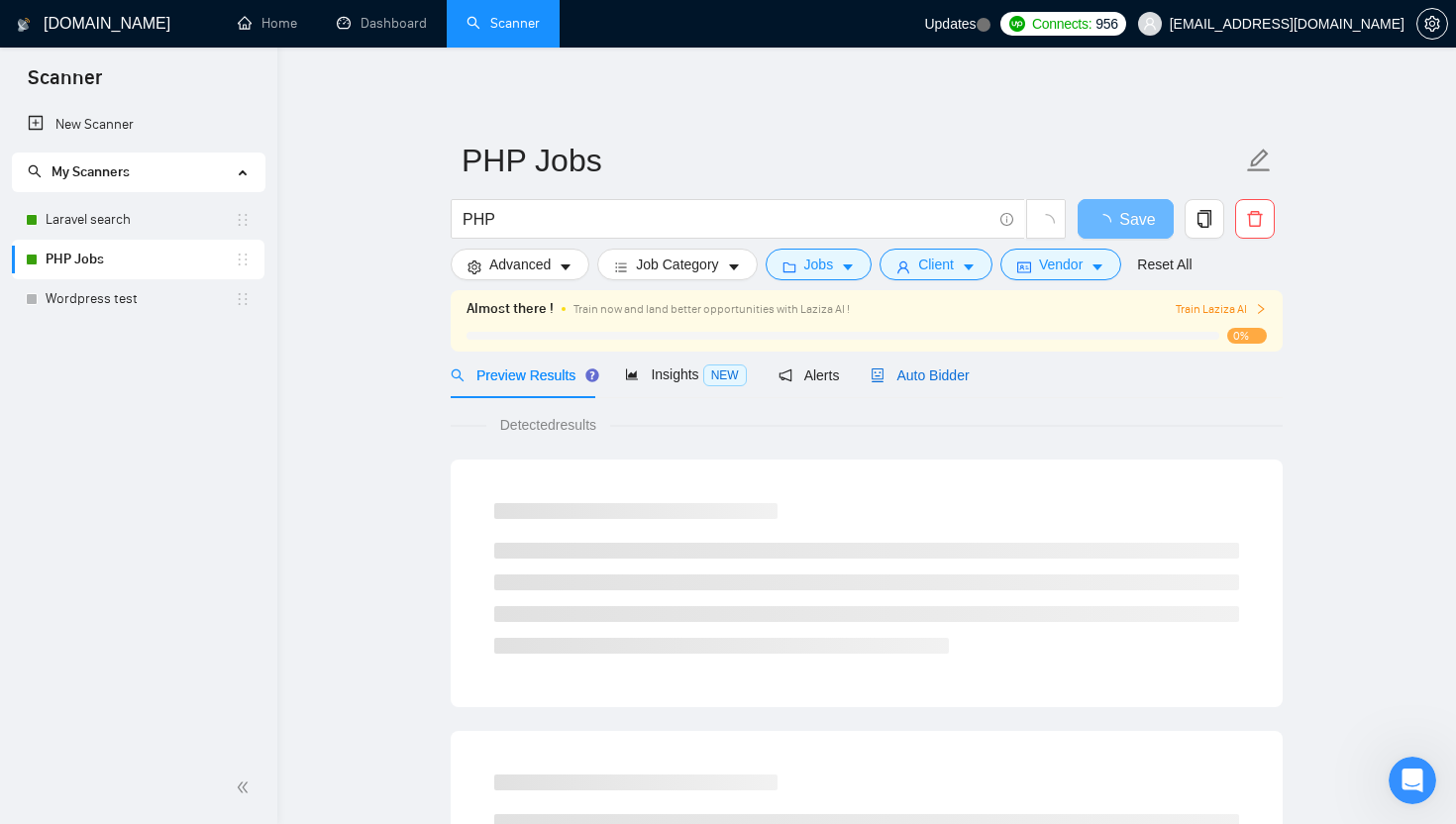 click on "Auto Bidder" at bounding box center (919, 375) 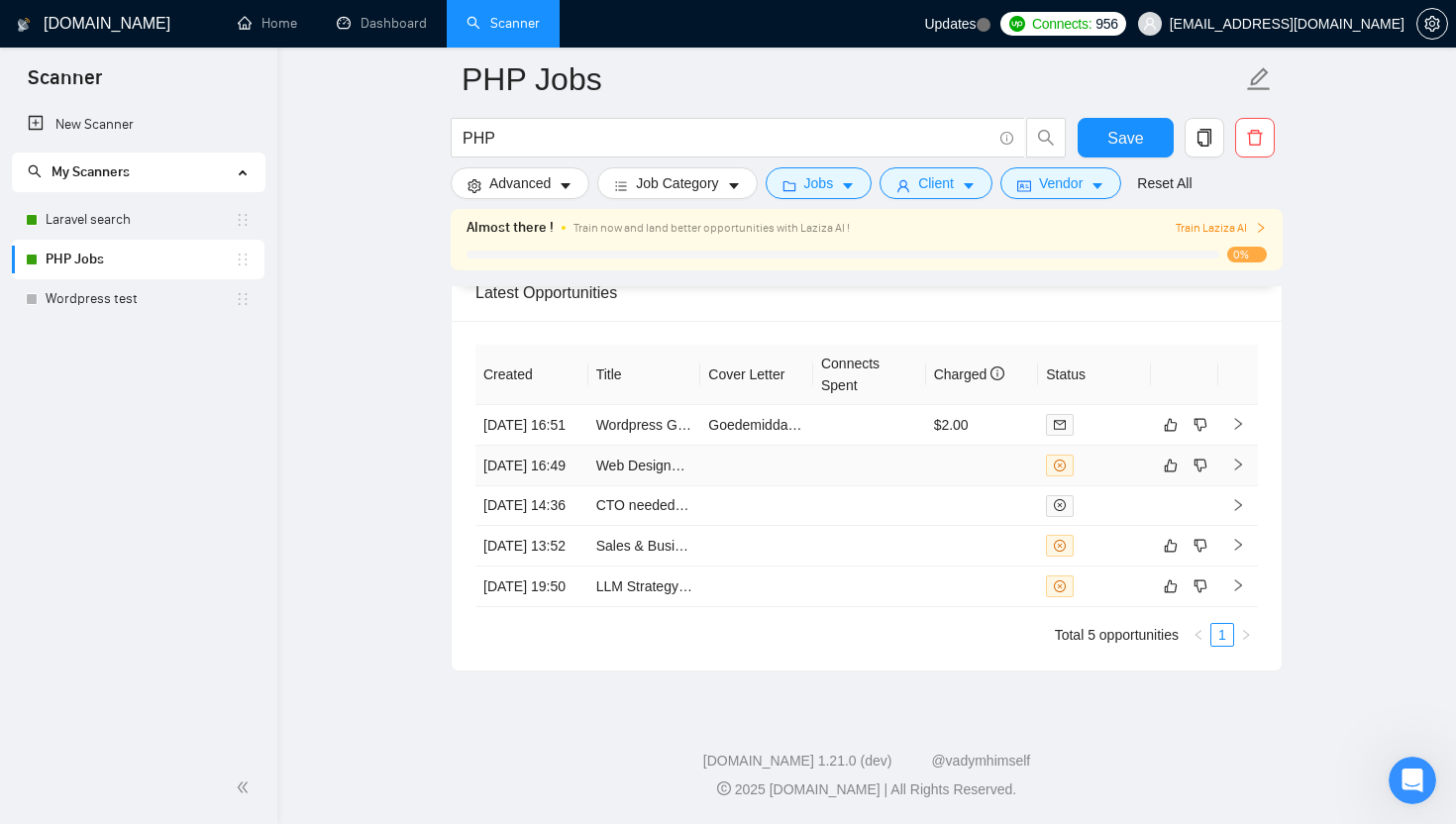 scroll, scrollTop: 4393, scrollLeft: 0, axis: vertical 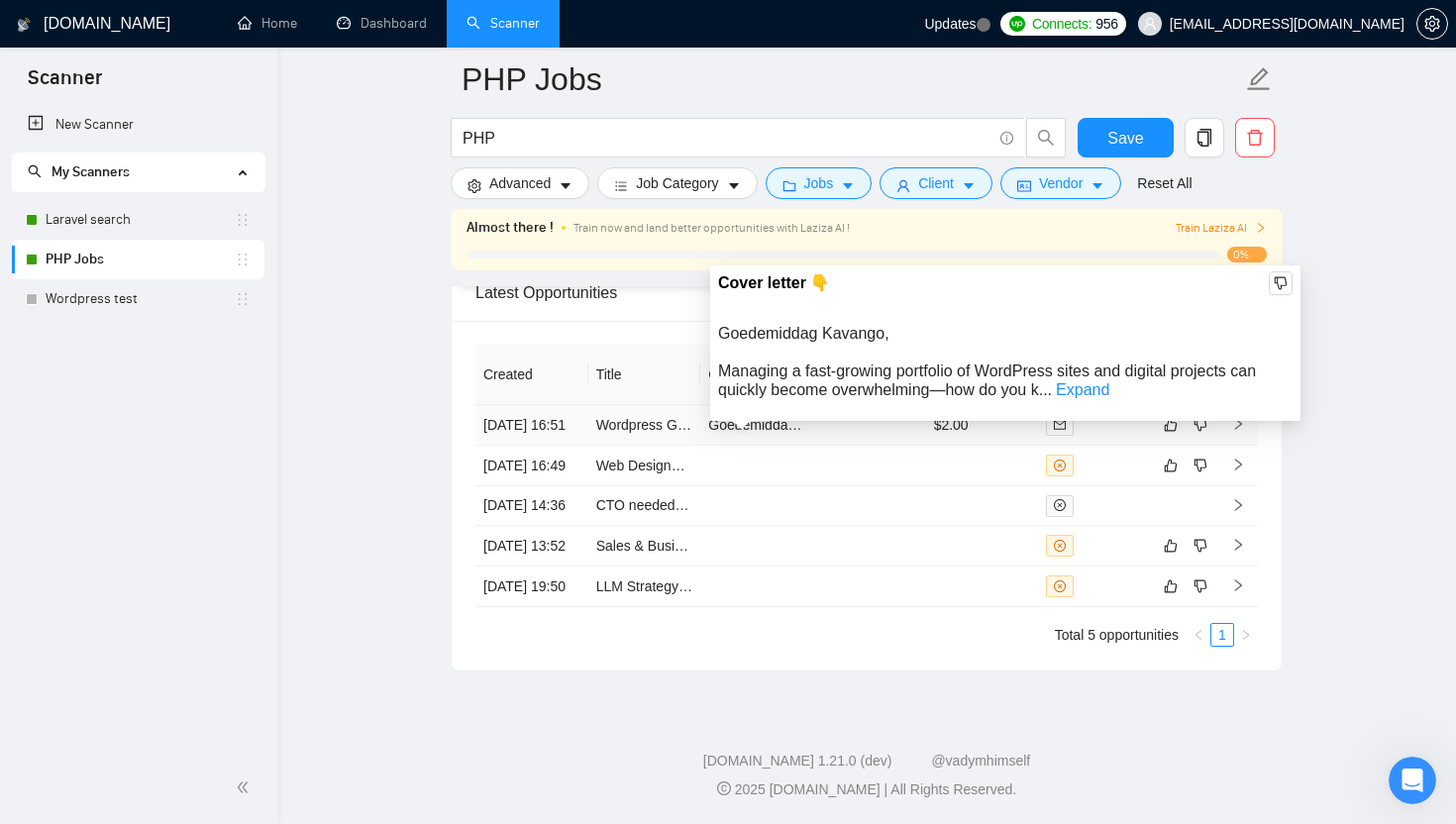 click on "Goedemiddag Kavango,
Managing a fast-growing portfolio of WordPress sites and digital projects can quickly become overwhelming—how do you keep everything running smoothly while still pushing for innovation? I help agencies like yours by building and maintaining custom WordPress solutions that are reliable, secure, and easy to scale. My experience with custom themes, plugins, and integrations means you can focus on creative campaigns while I handle the technical details and troubleshooting.
Do you already have a list of priority sites or features you want to tackle first, or would it help to review your current setup together?
Hopelijk heeft Kavango een geweldige middag (en dat de code vandaag meewerkt)!undefined" at bounding box center [2977, 425] 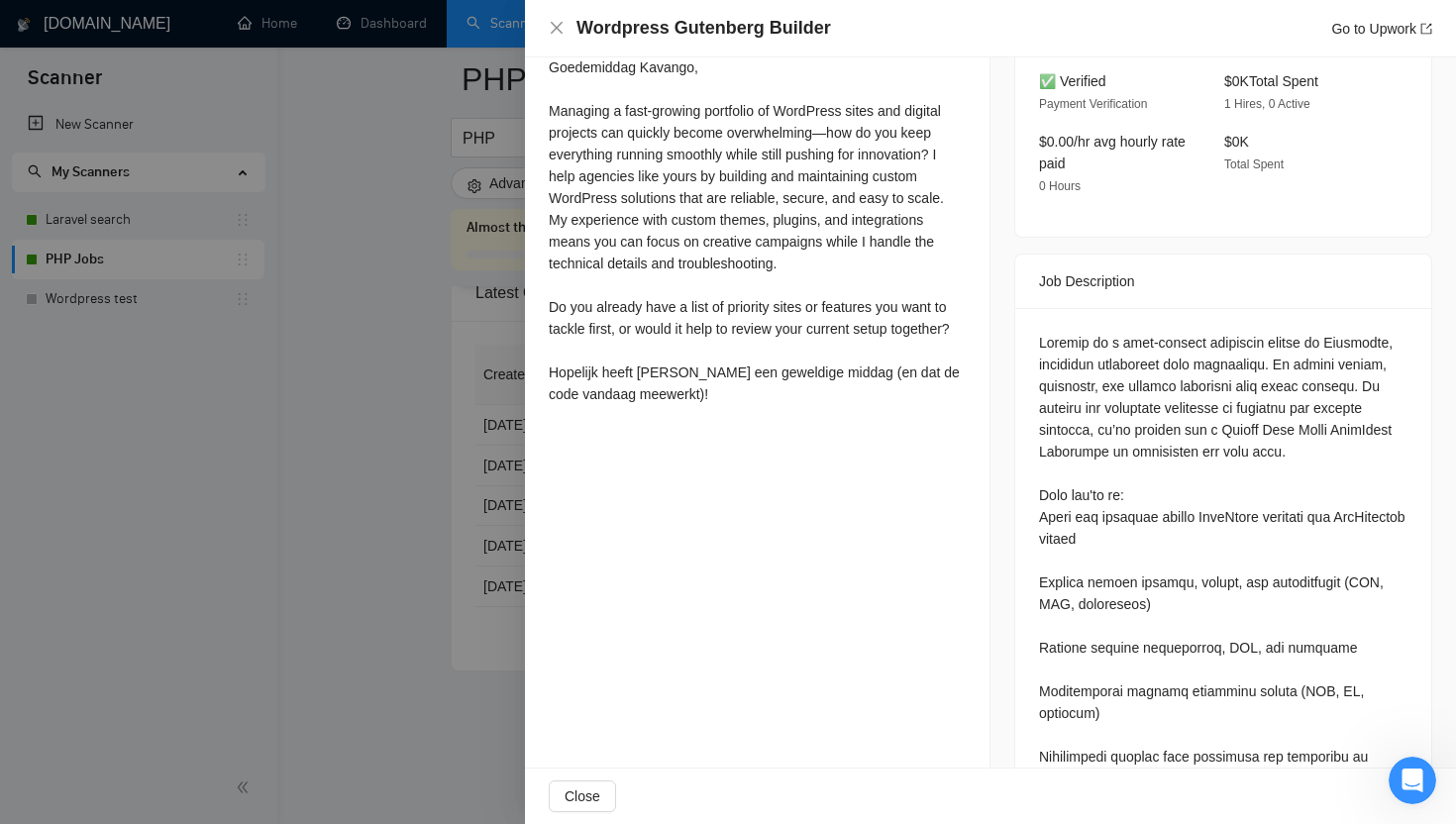 scroll, scrollTop: 471, scrollLeft: 0, axis: vertical 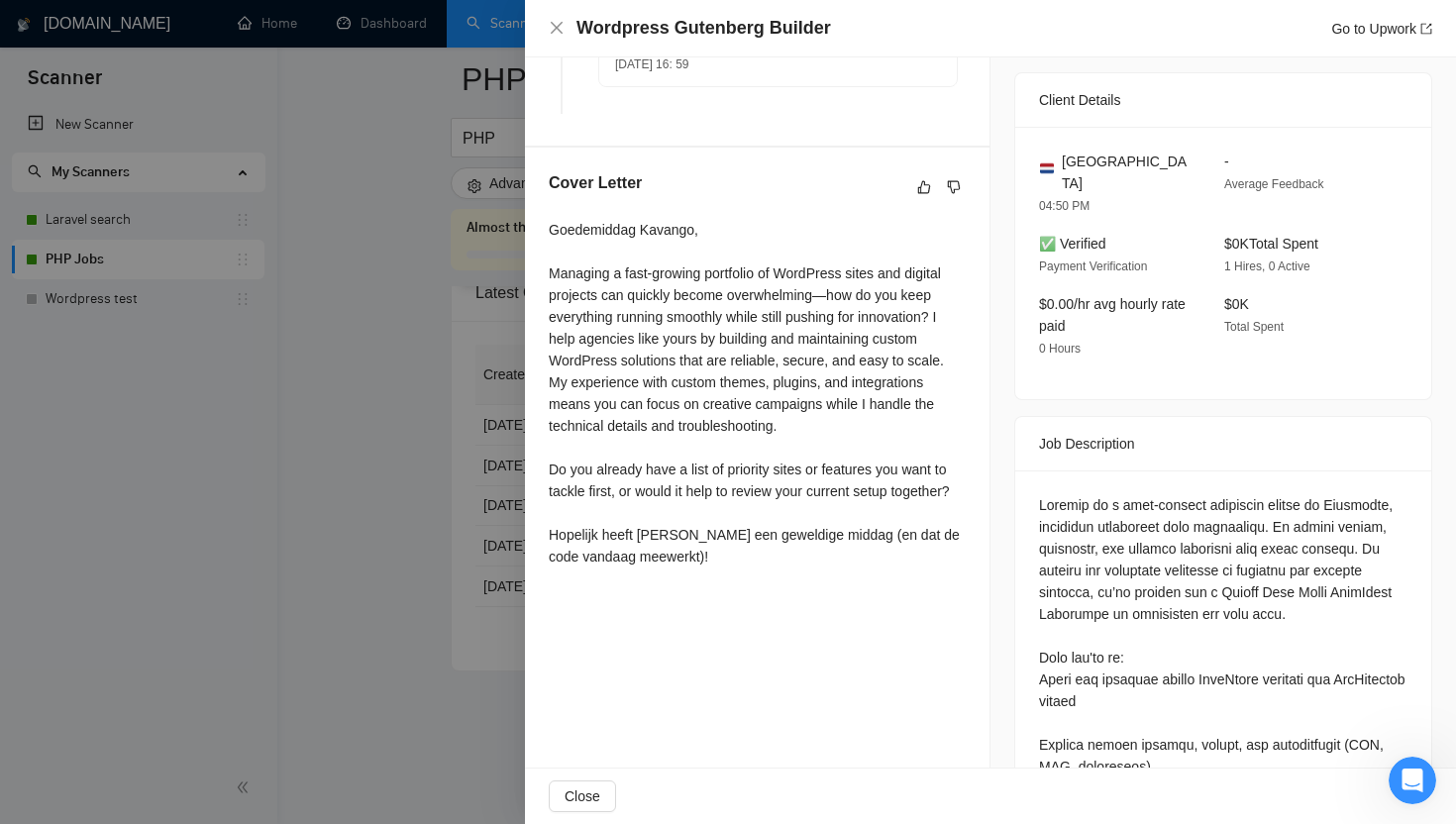 click at bounding box center (728, 412) 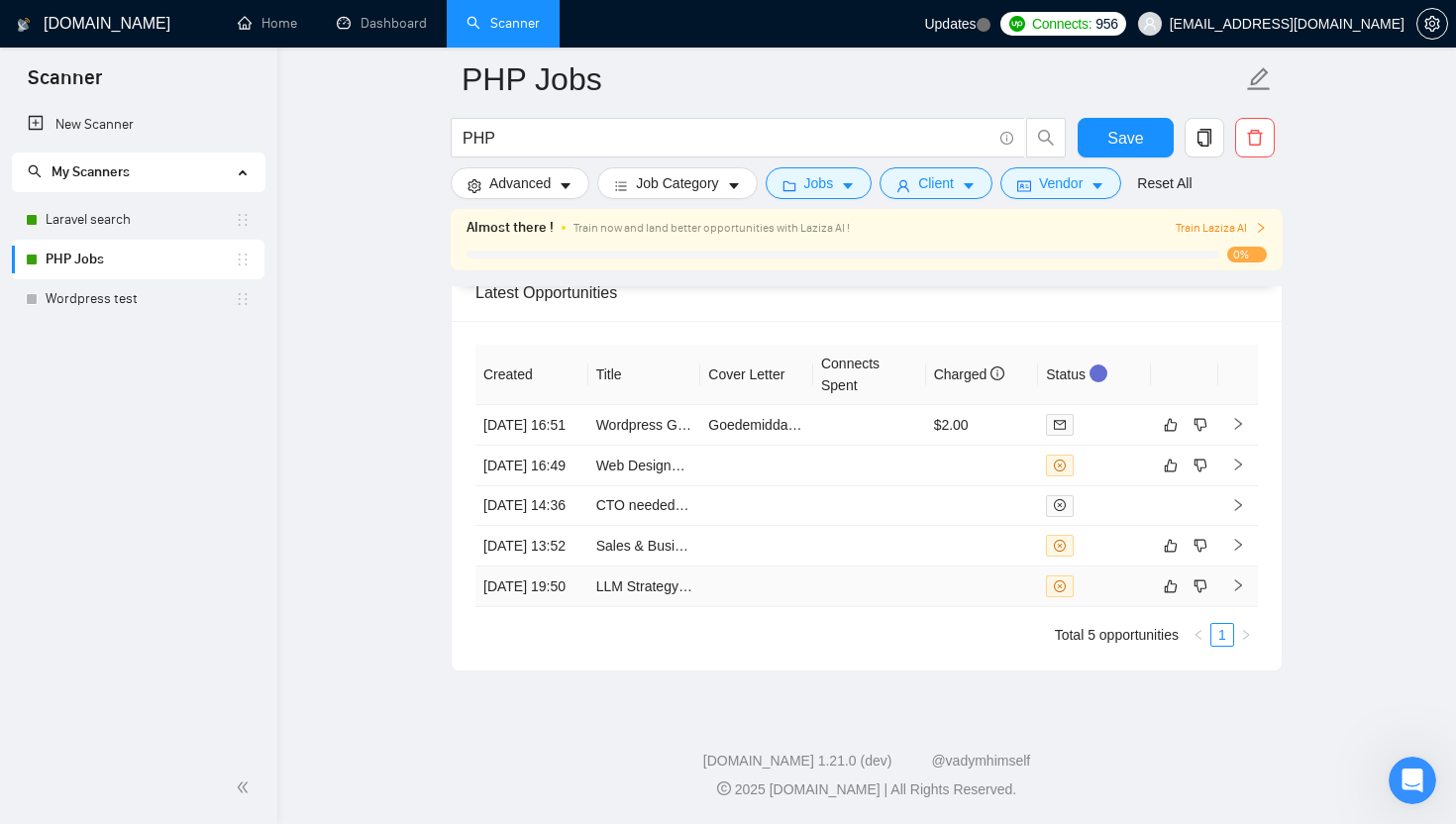 click at bounding box center (870, 586) 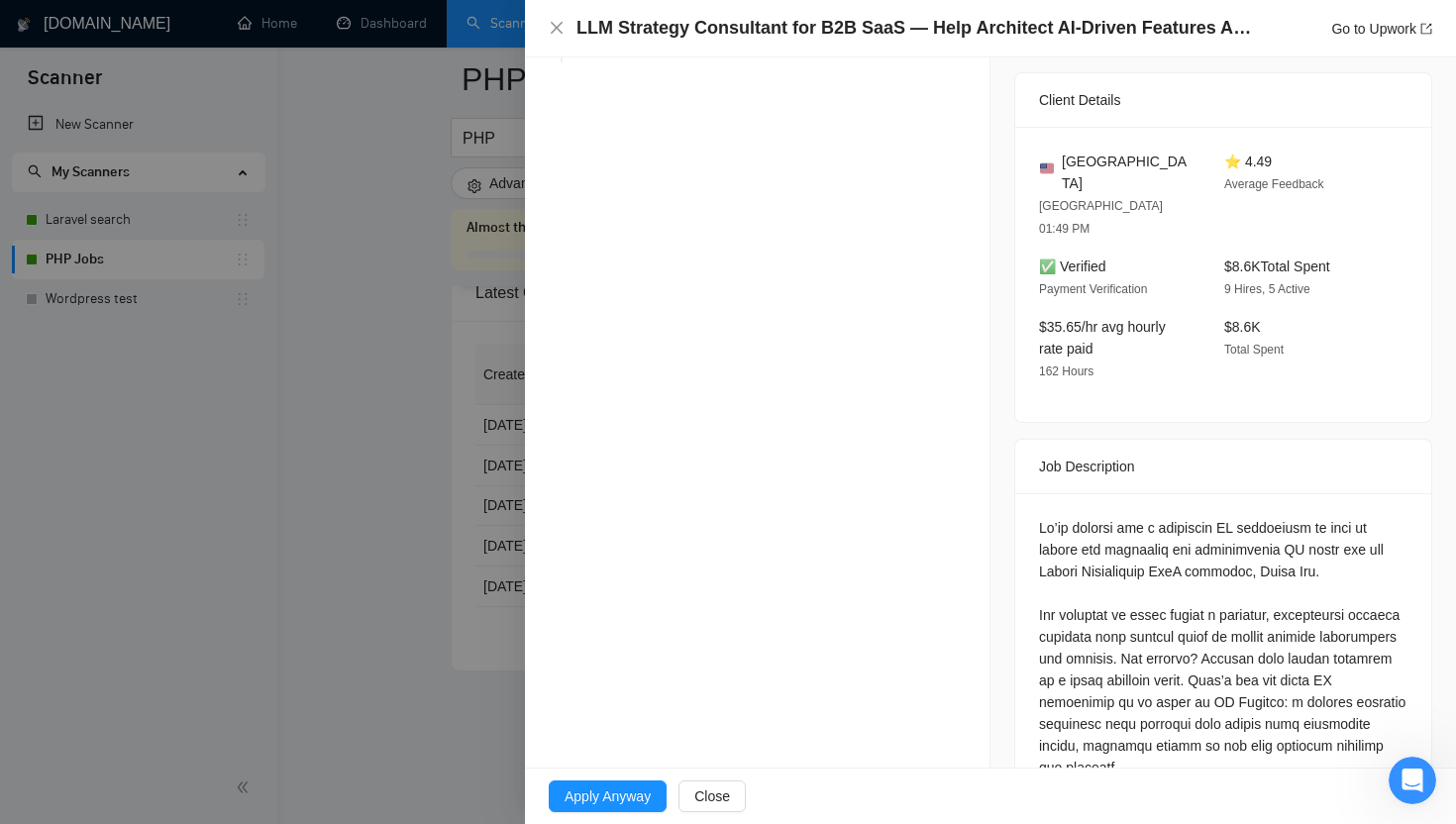 click at bounding box center (728, 412) 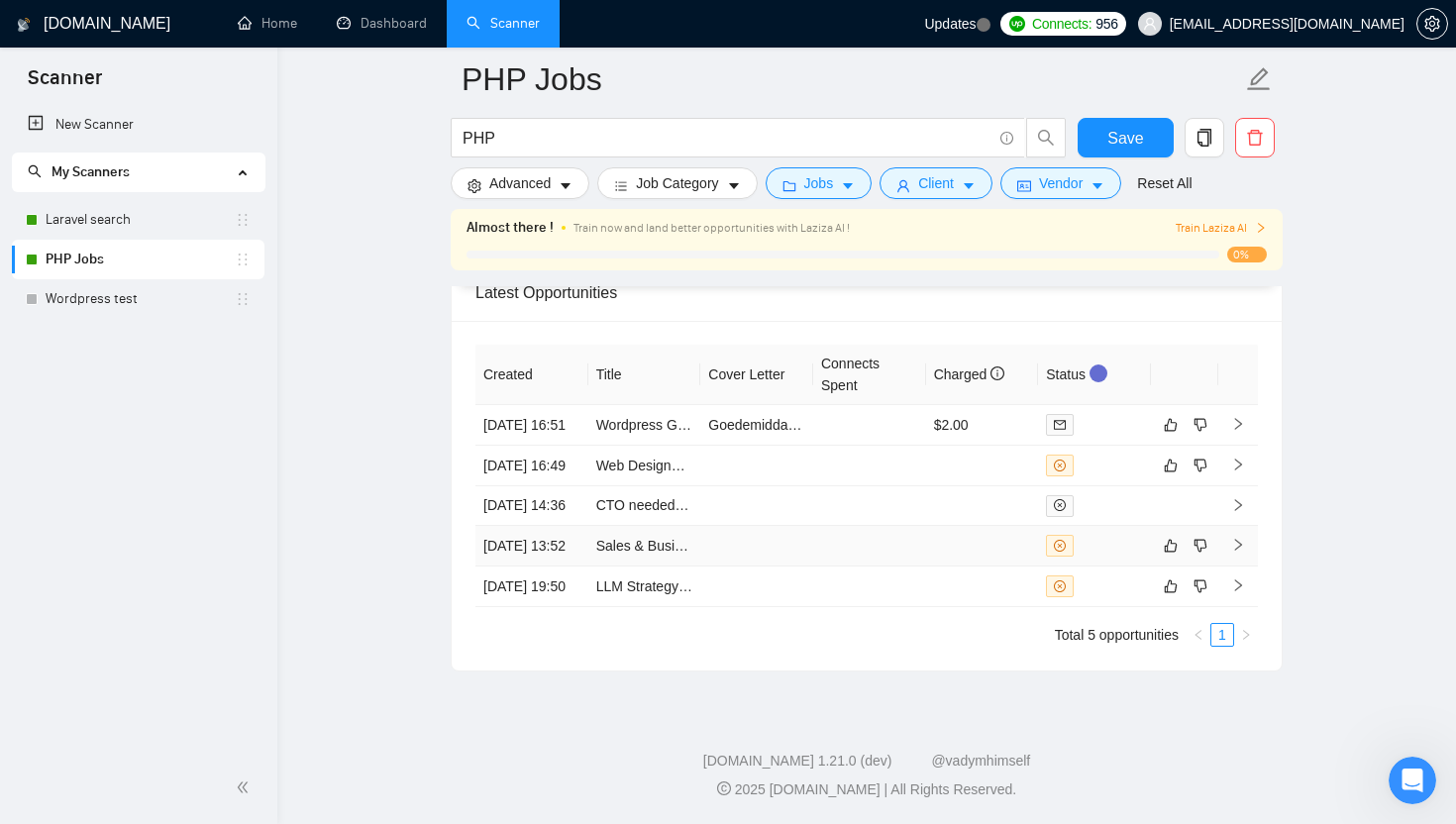 click at bounding box center [757, 546] 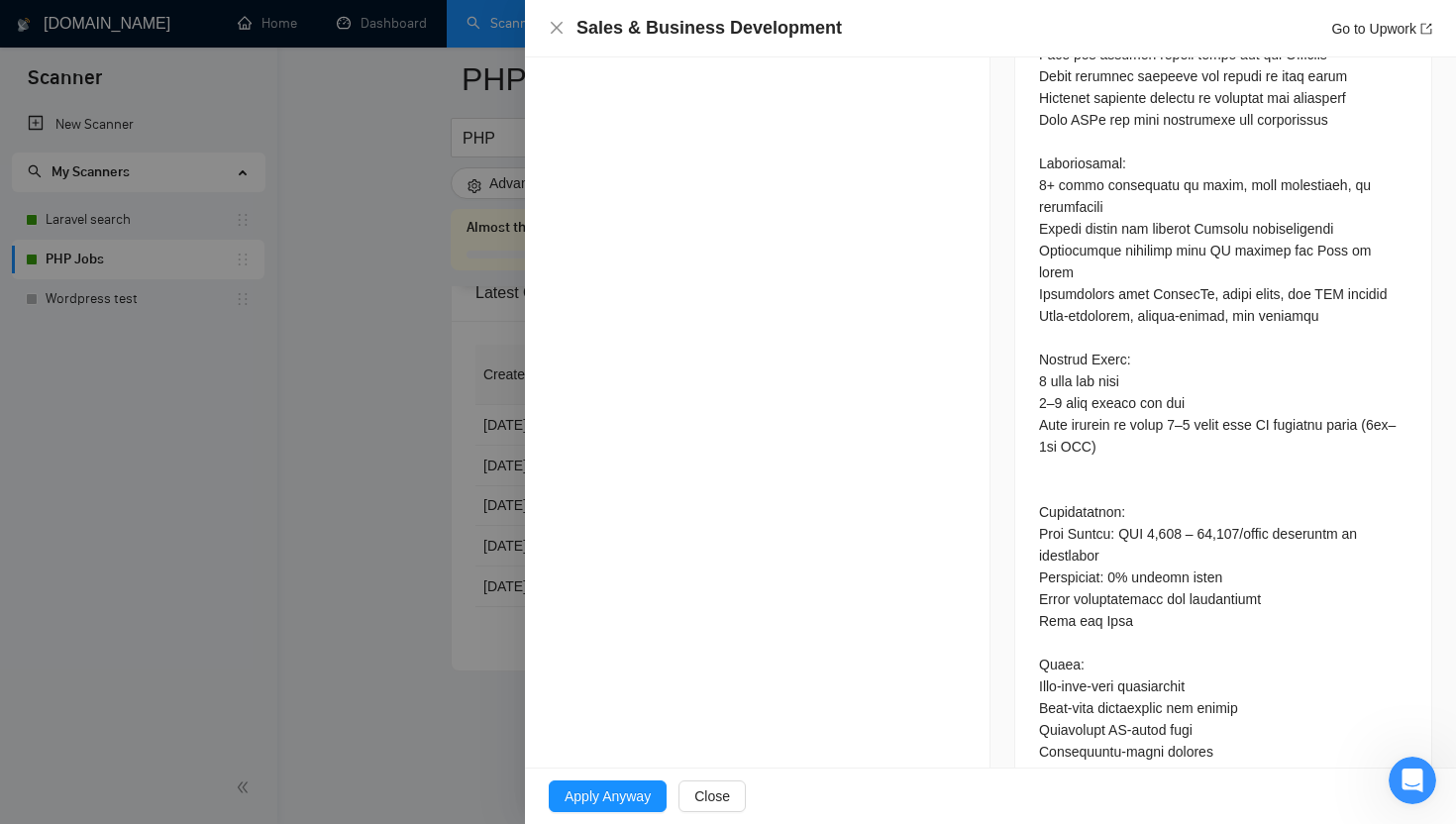 scroll, scrollTop: 1309, scrollLeft: 0, axis: vertical 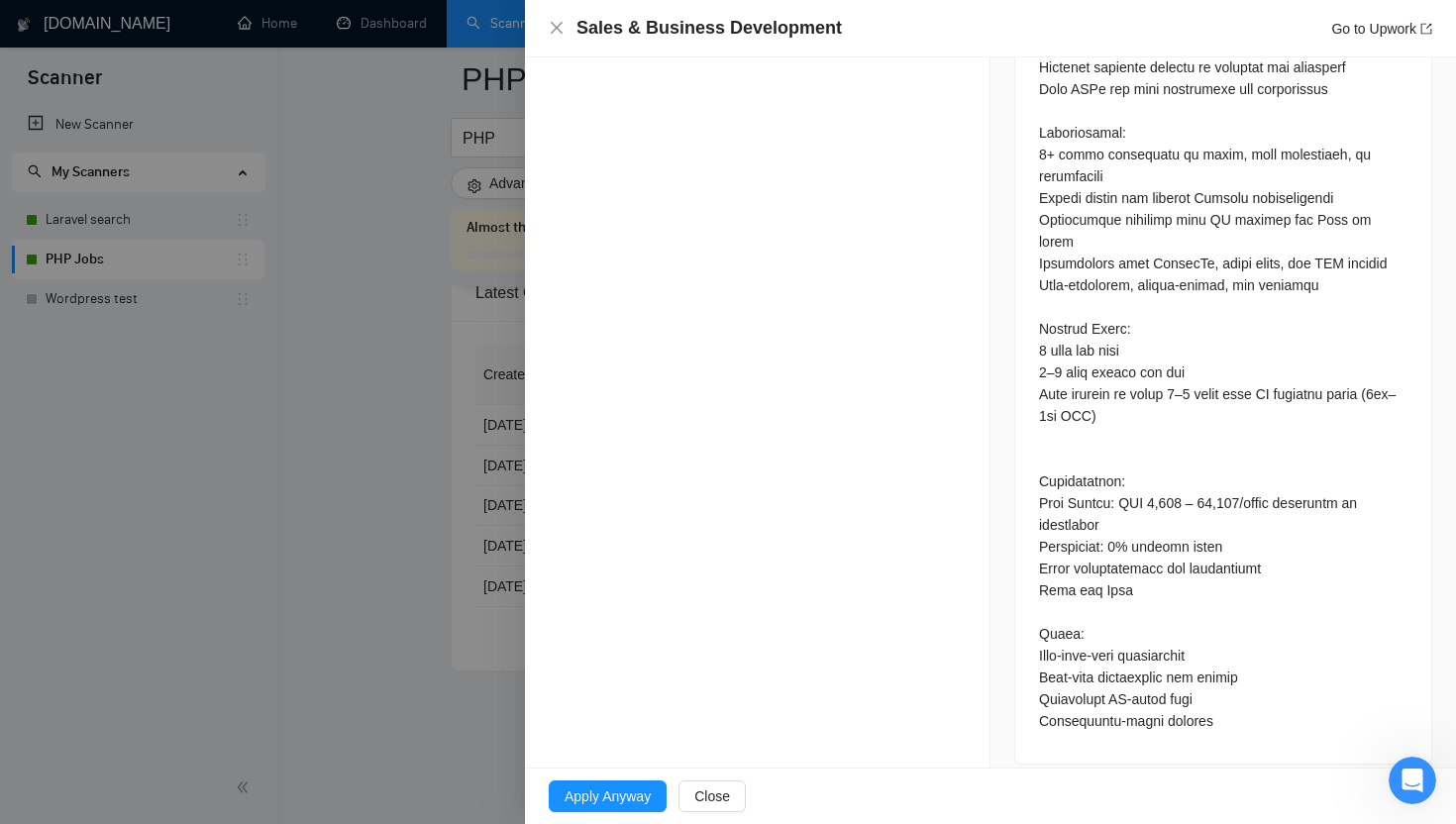 click at bounding box center (728, 412) 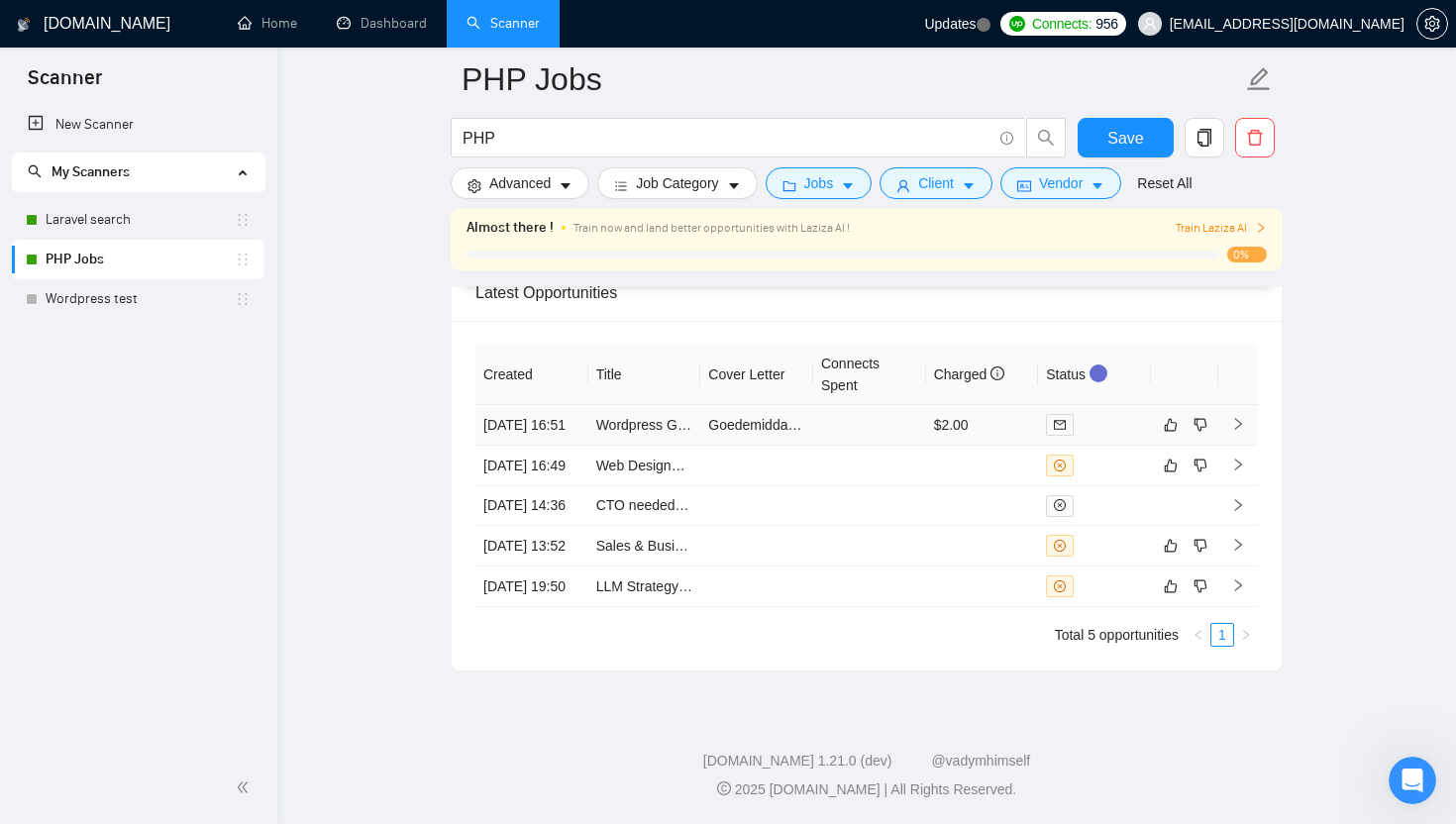 click at bounding box center (870, 425) 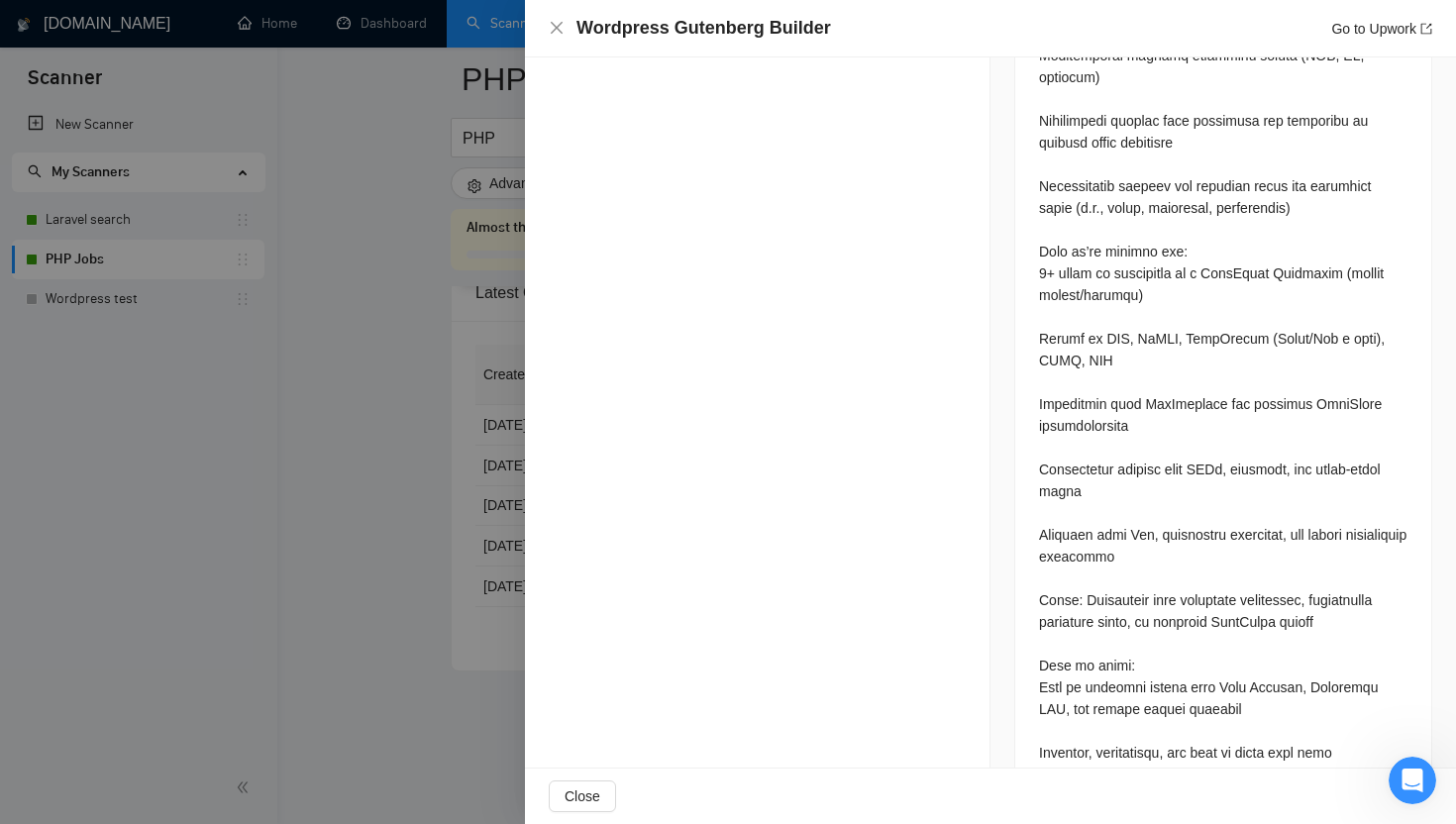 scroll, scrollTop: 1515, scrollLeft: 0, axis: vertical 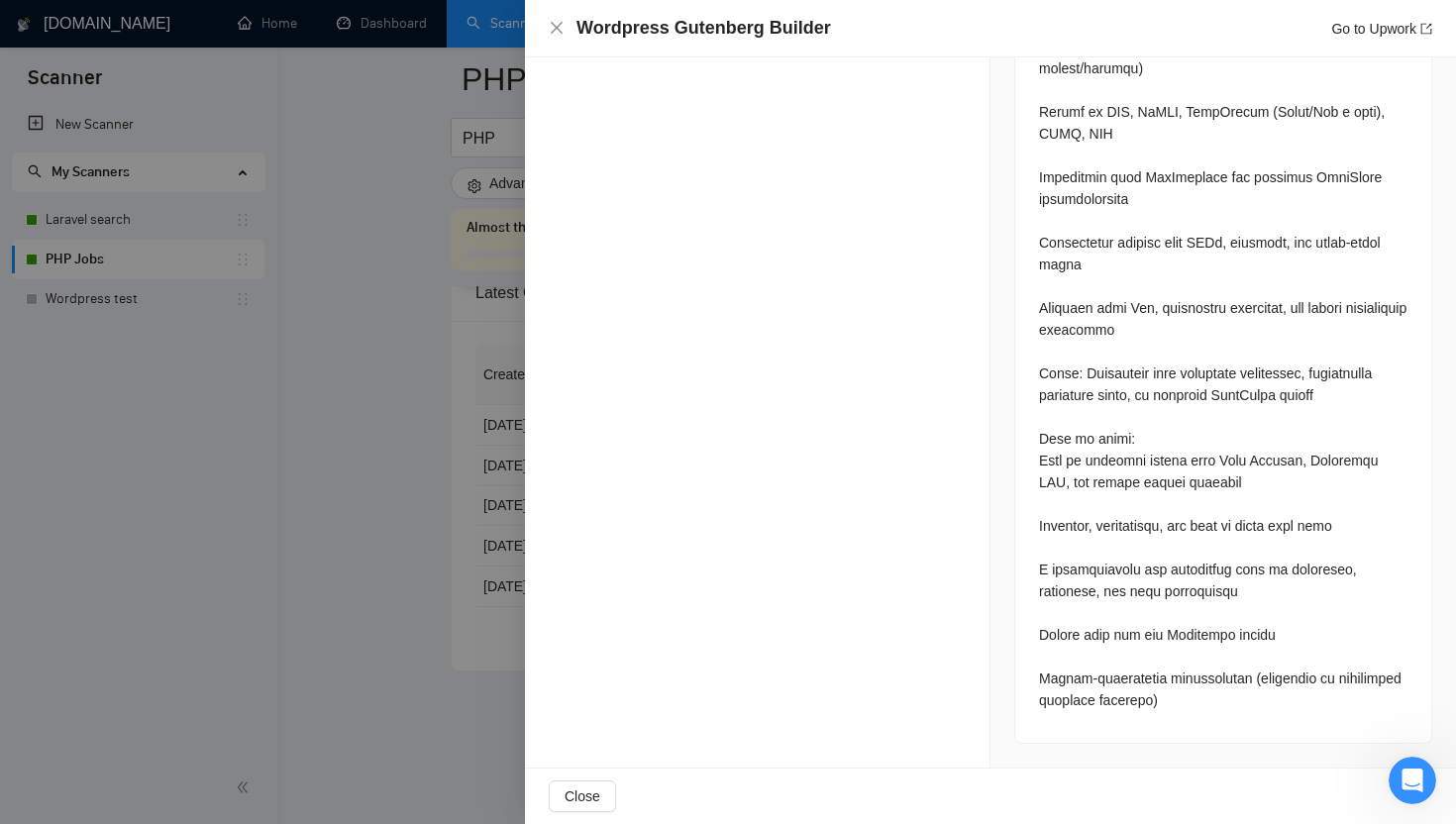 click at bounding box center [728, 412] 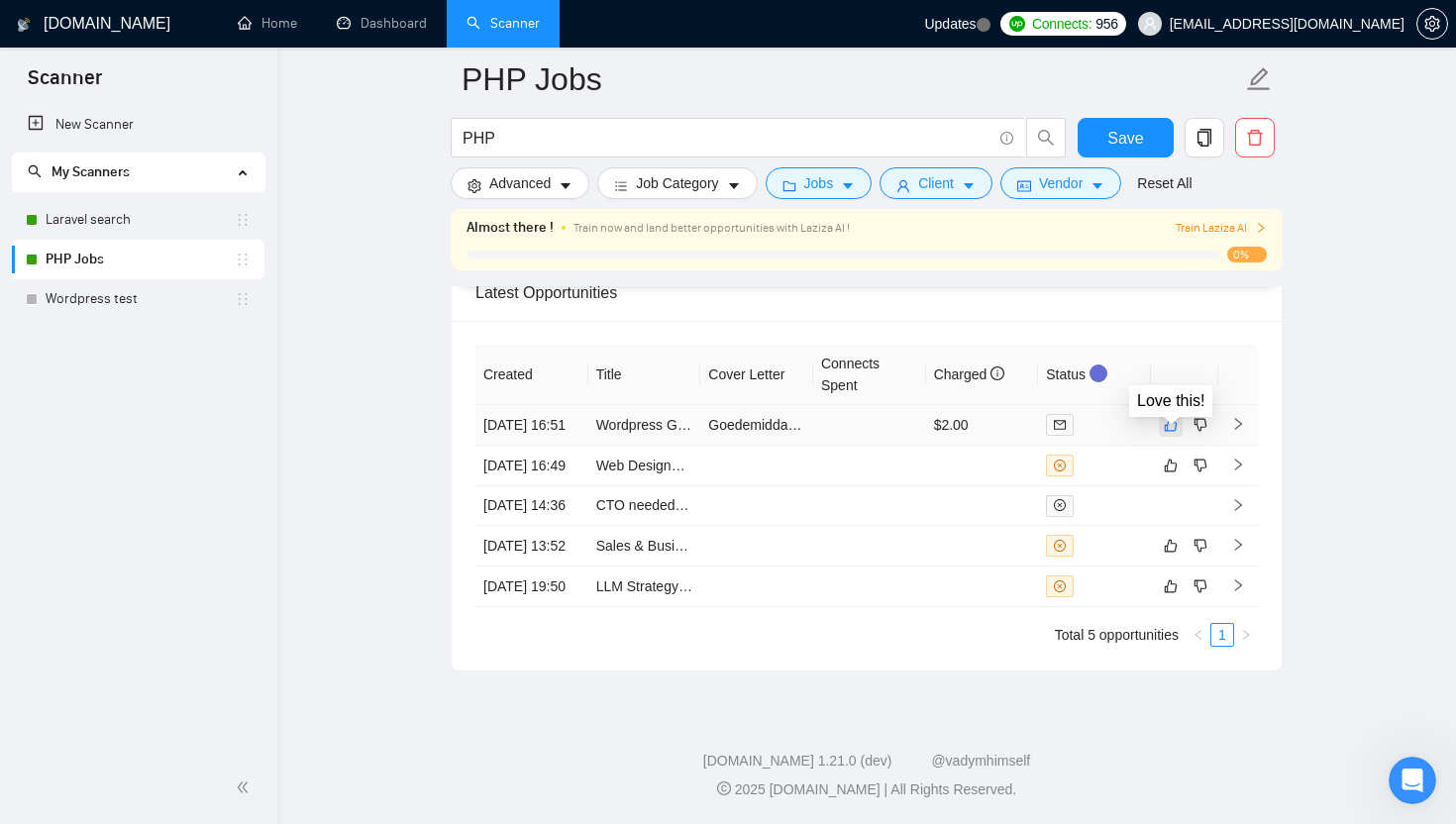 click 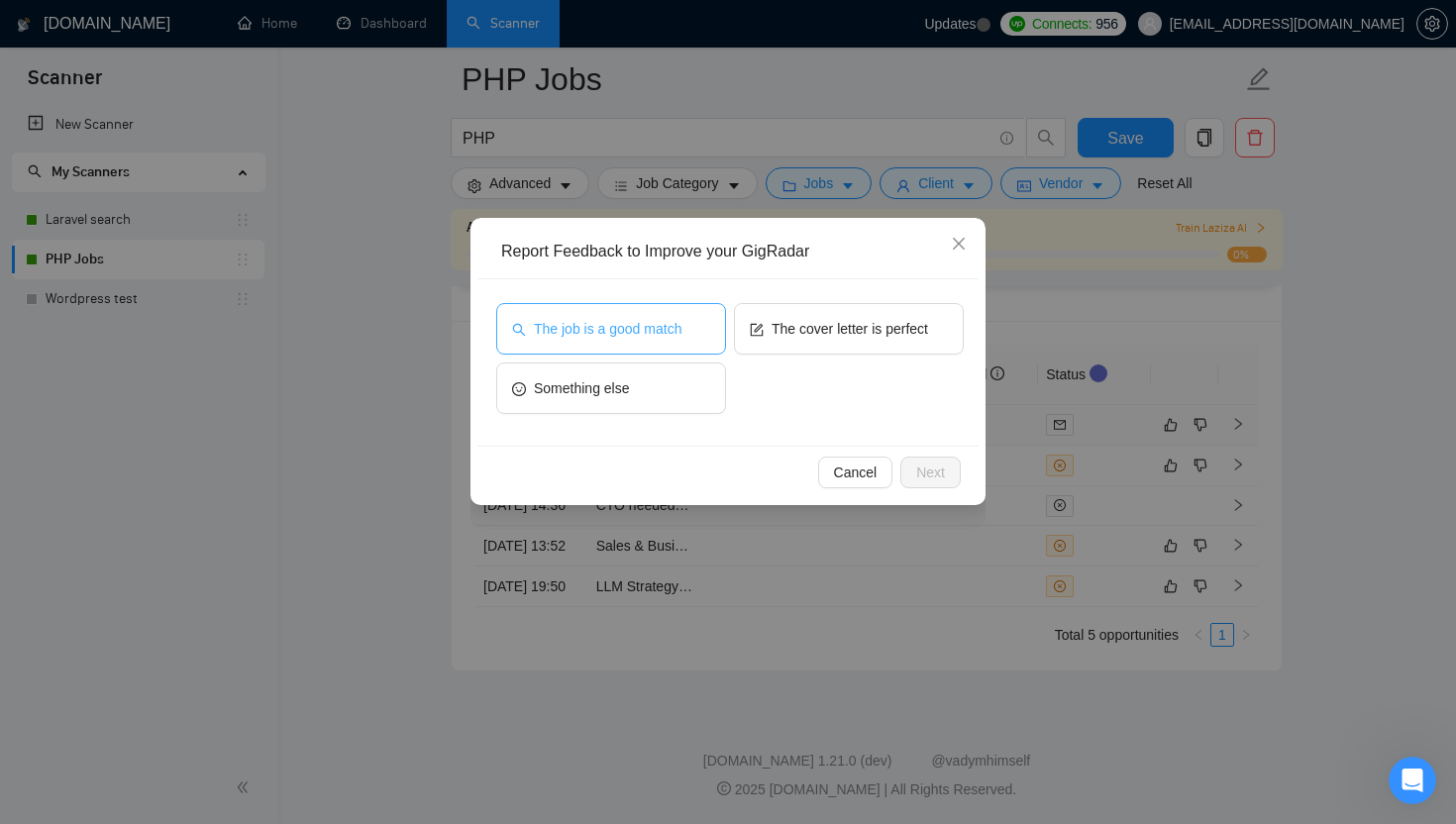 click on "The job is a good match" at bounding box center [607, 329] 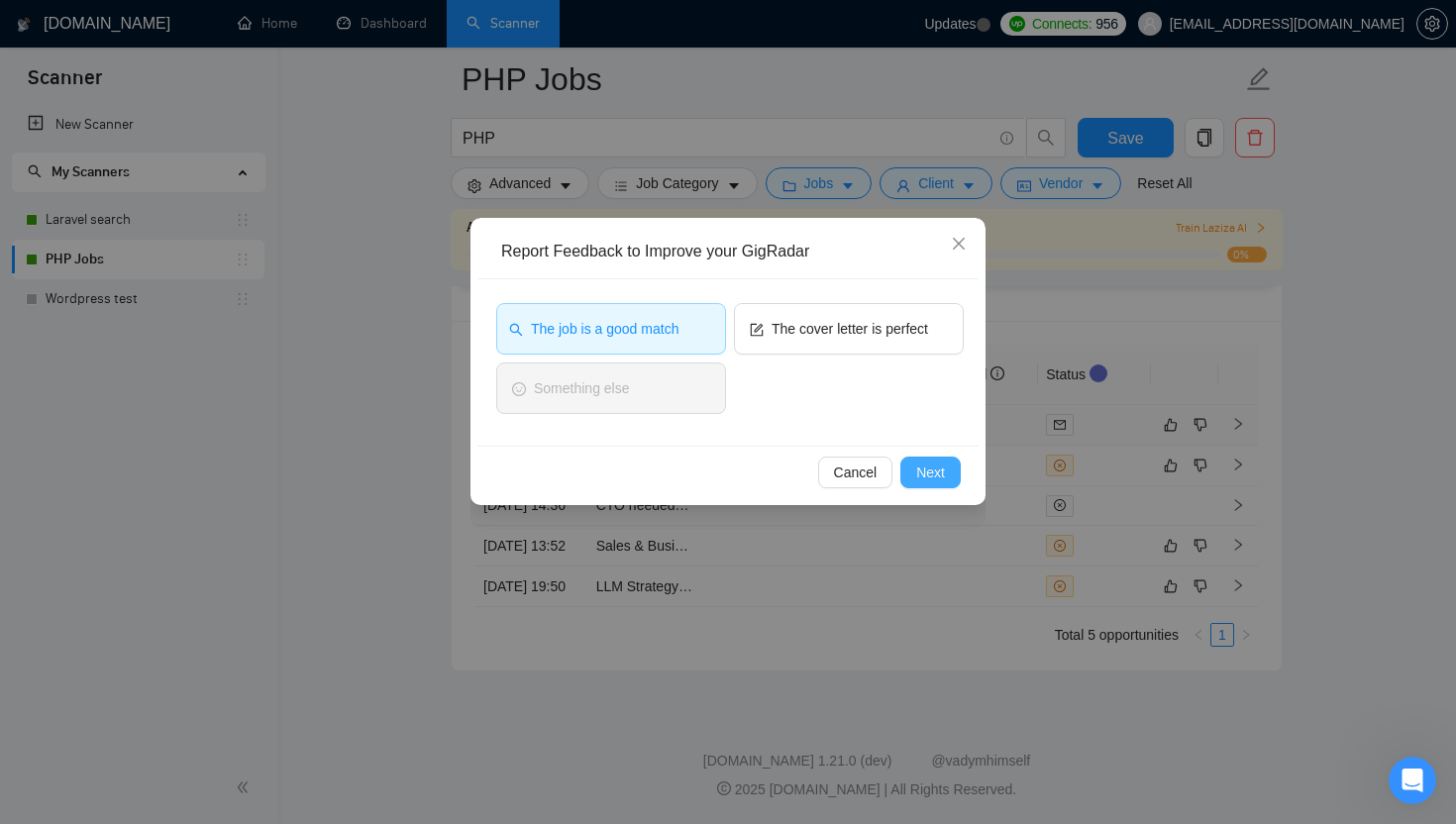 click on "Next" at bounding box center (930, 472) 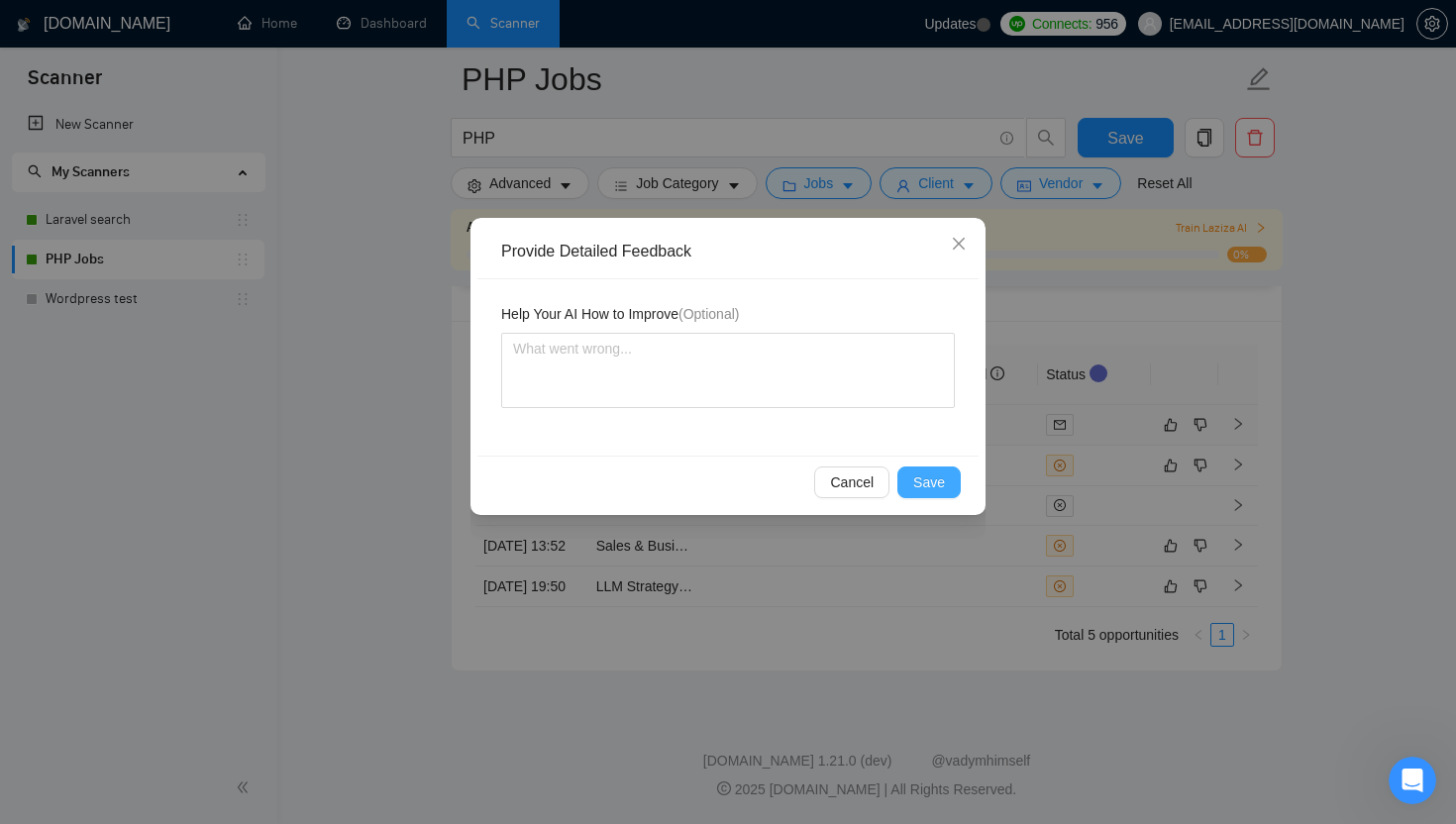 click on "Save" at bounding box center [929, 482] 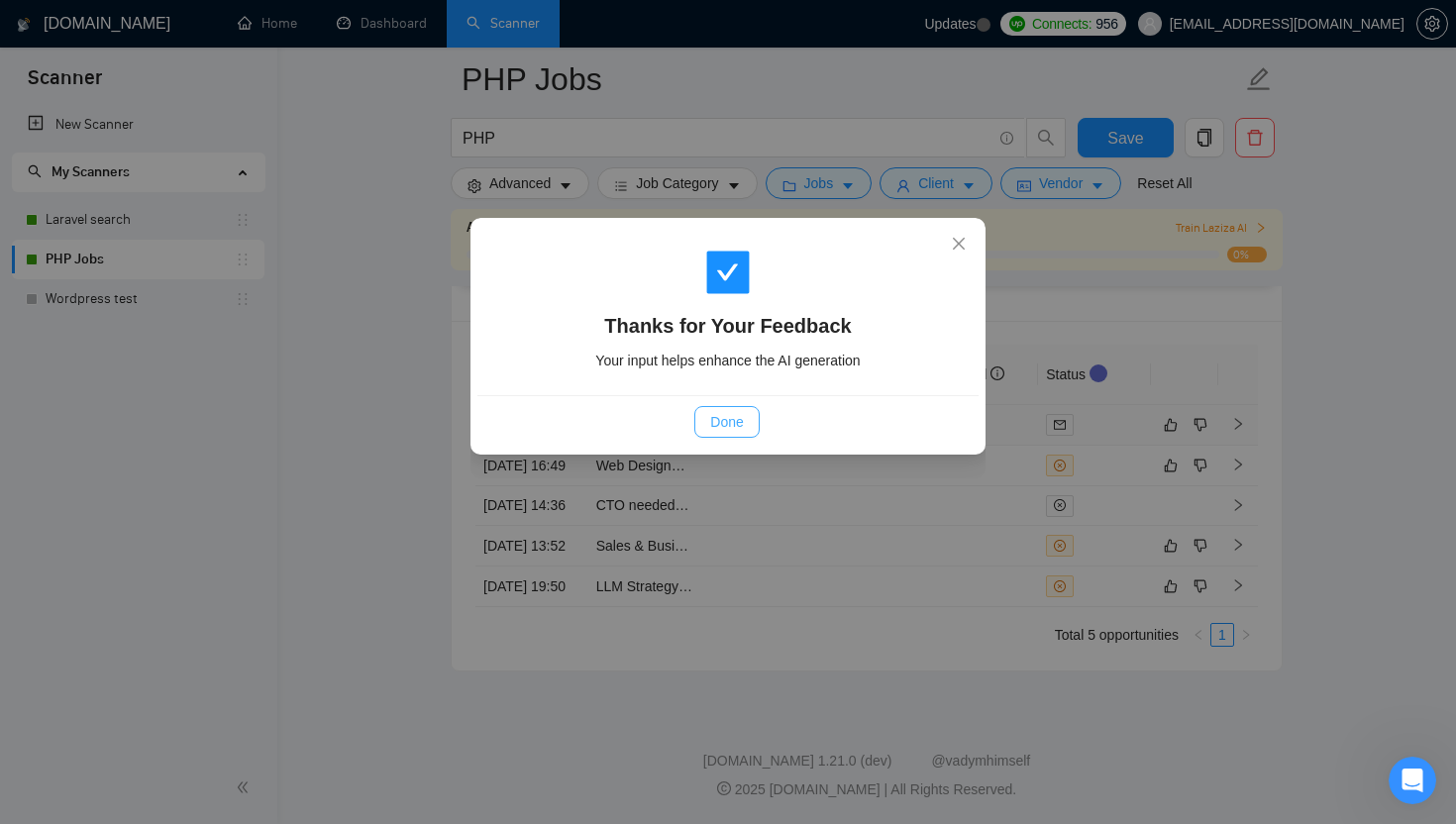 click on "Done" at bounding box center (726, 422) 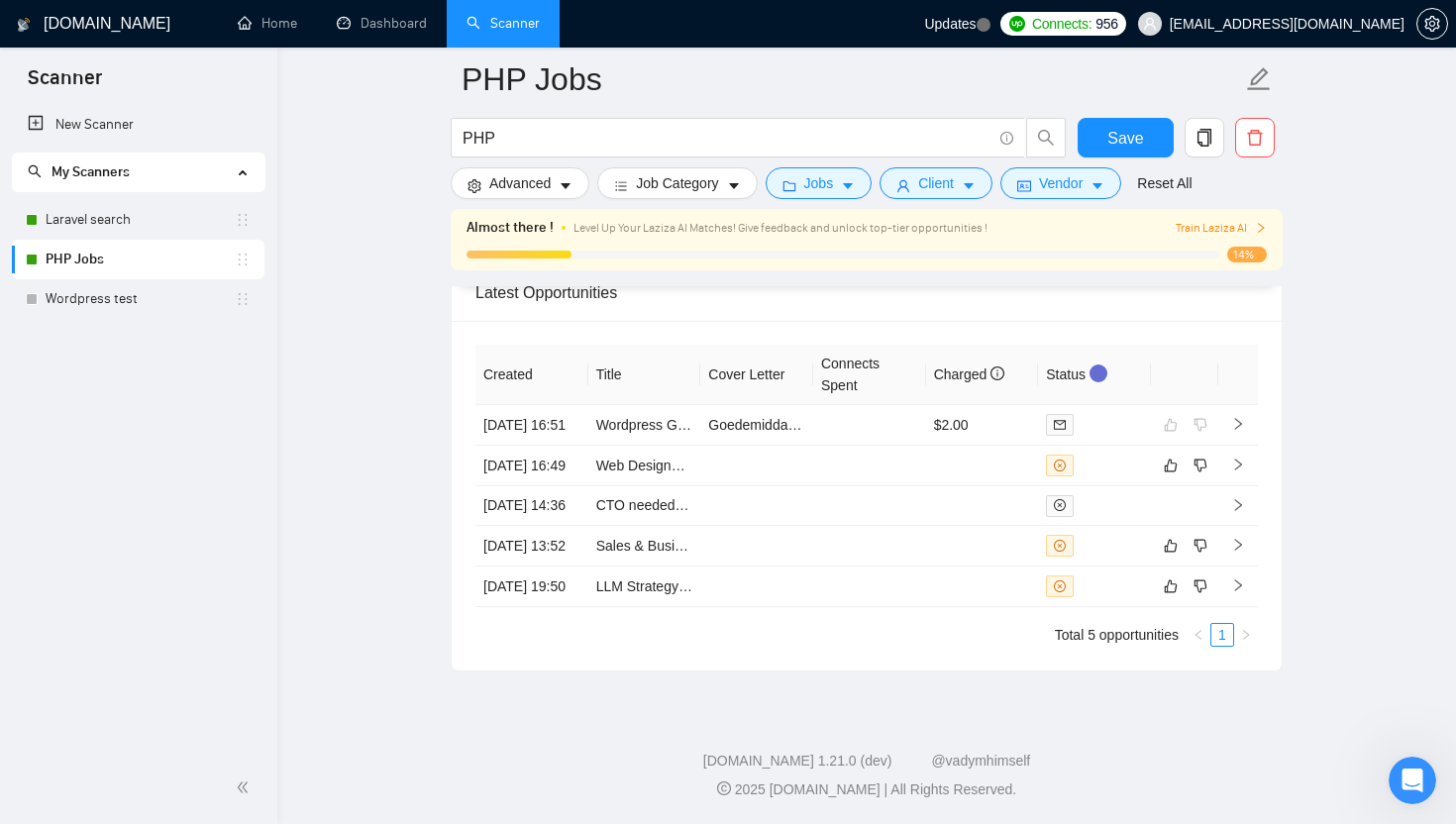 scroll, scrollTop: 4431, scrollLeft: 0, axis: vertical 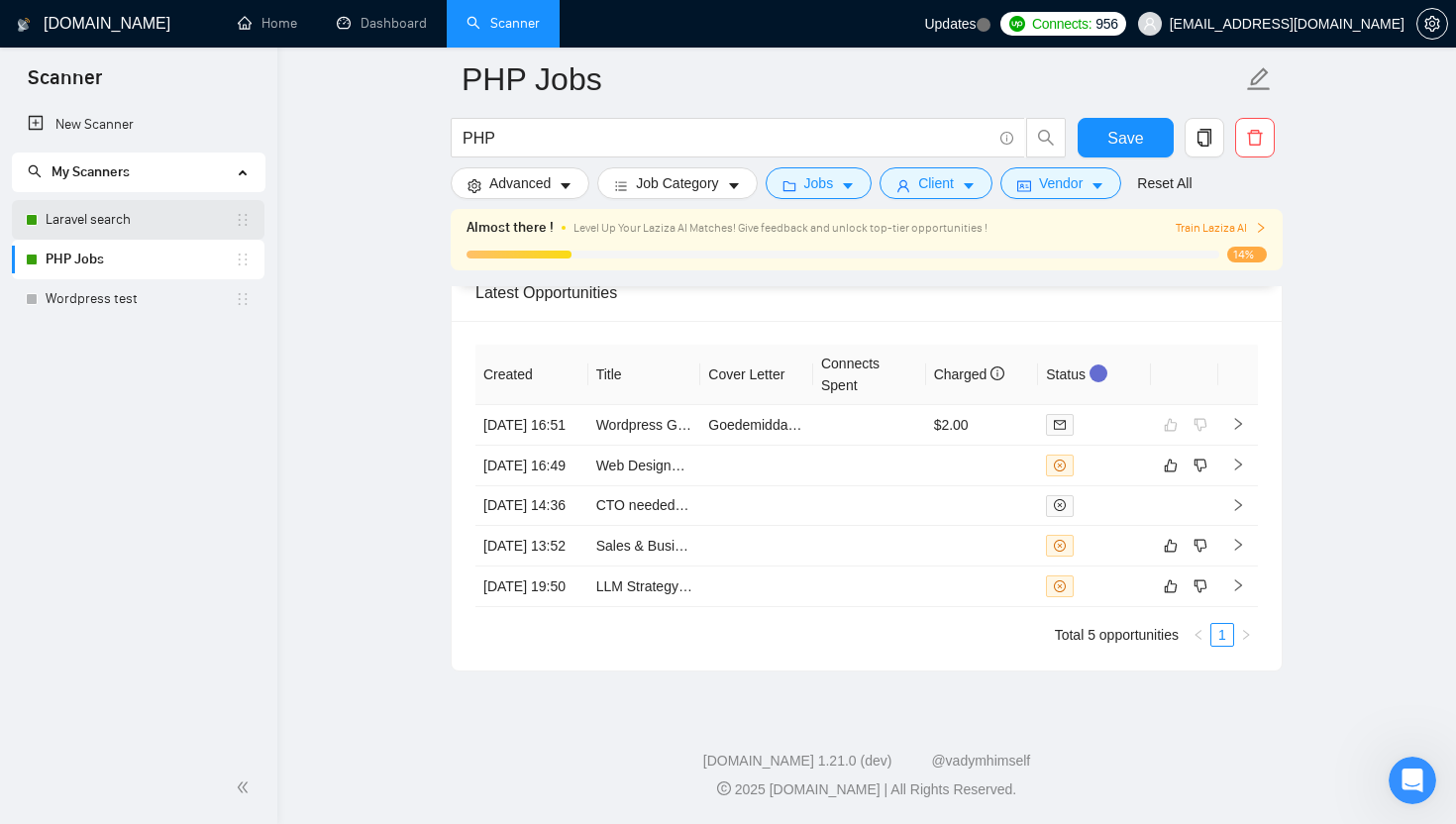 click on "Laravel search" at bounding box center (140, 220) 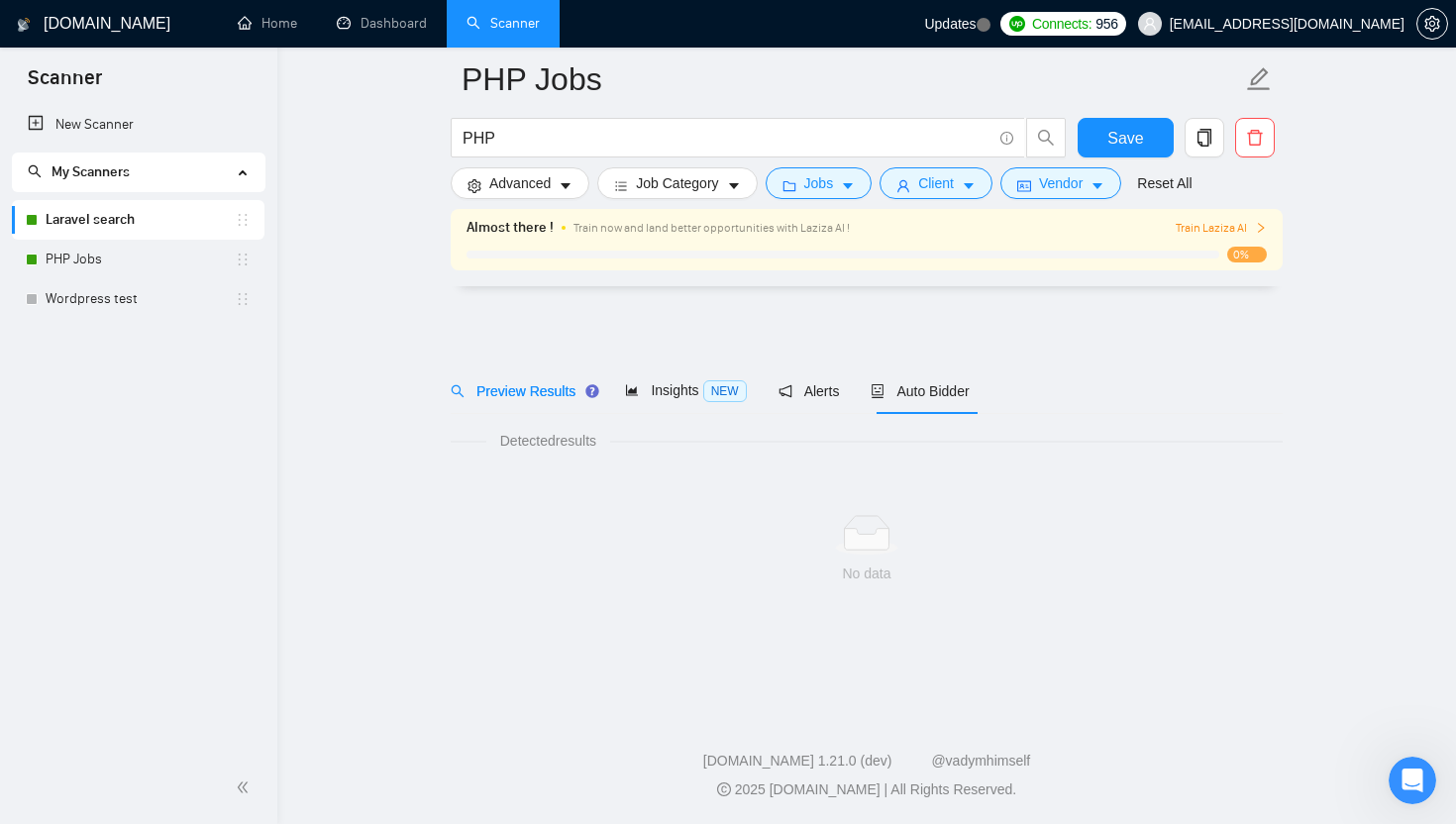 scroll, scrollTop: 0, scrollLeft: 0, axis: both 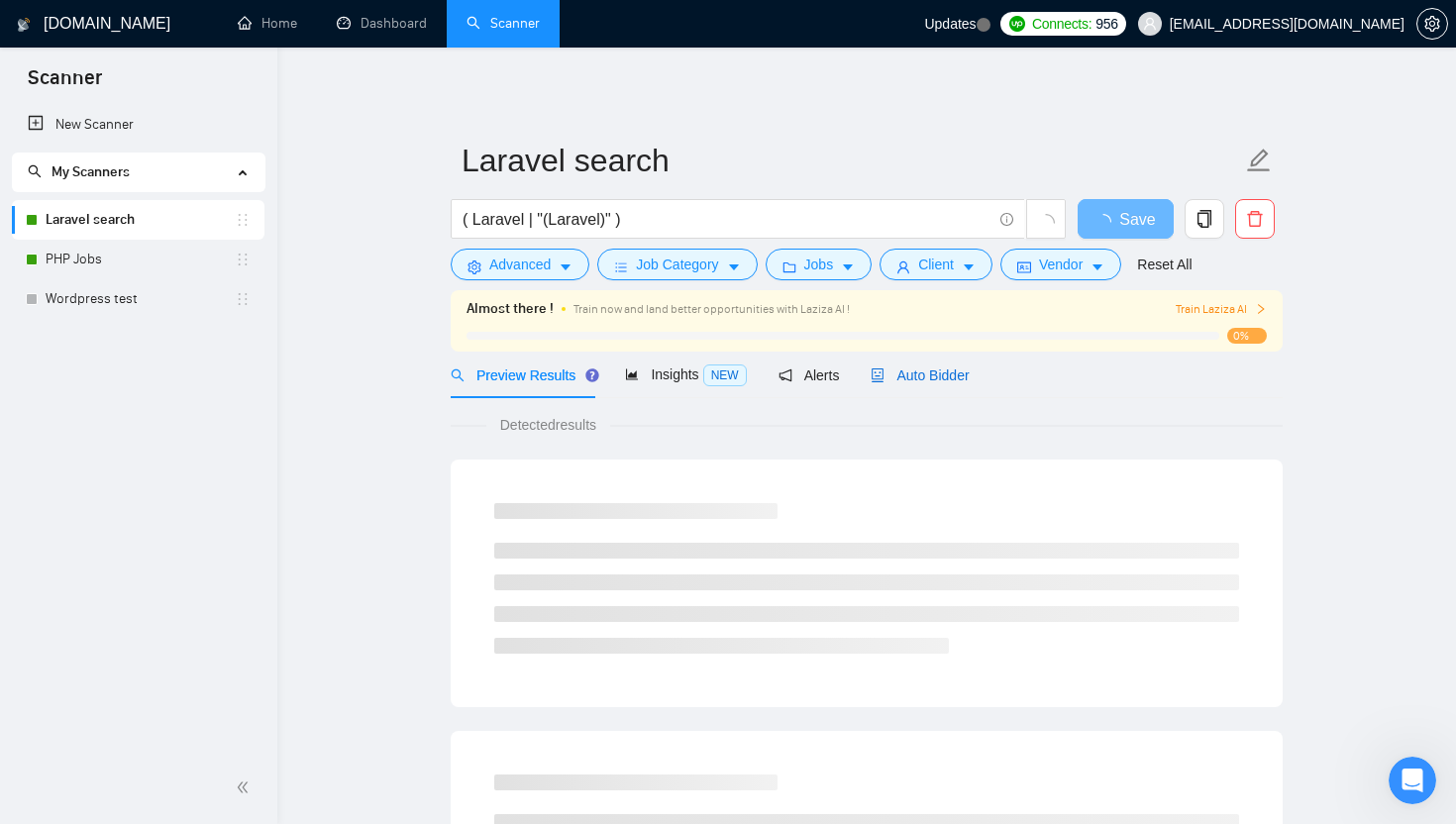 click on "Auto Bidder" at bounding box center (919, 375) 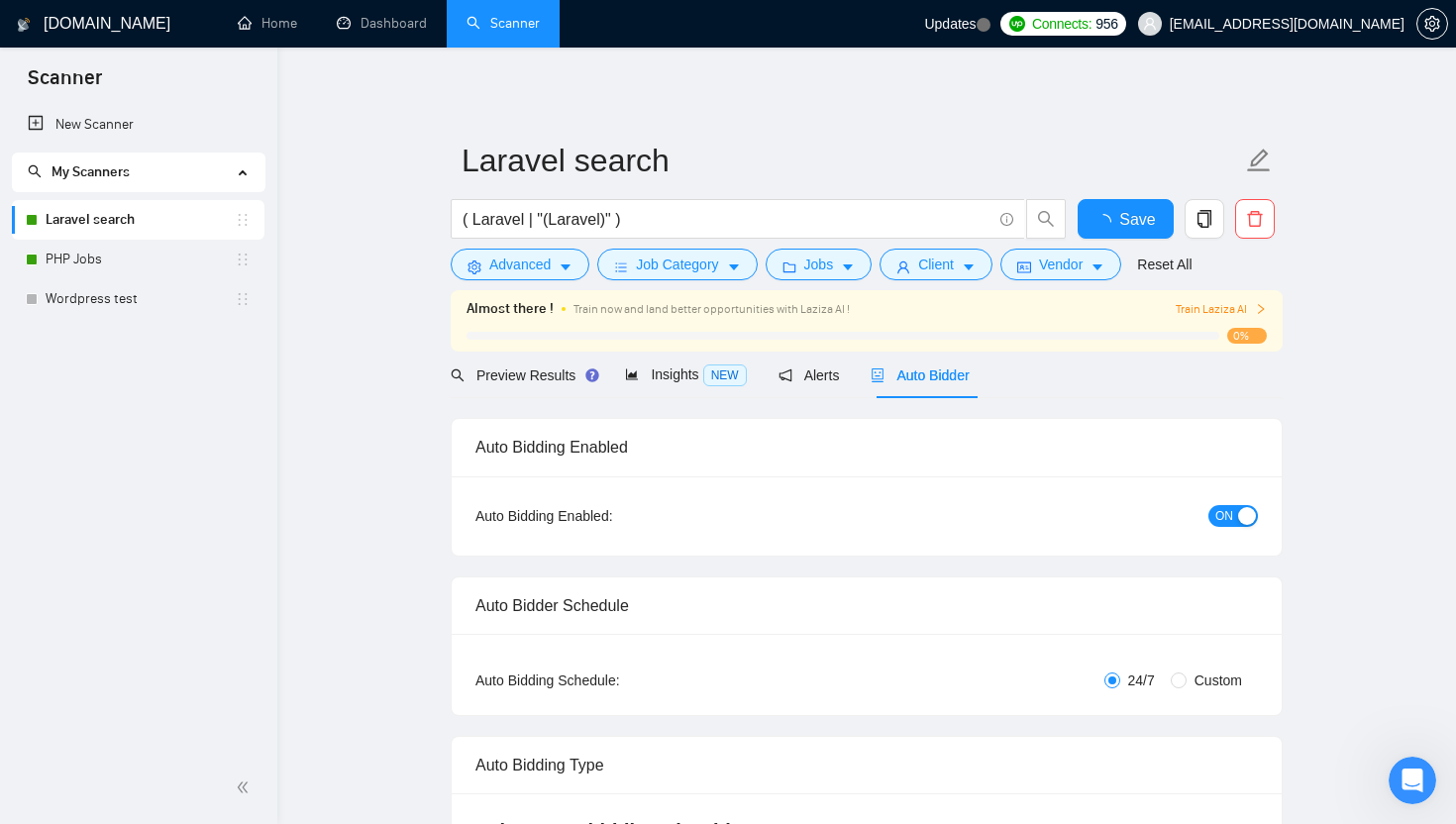type 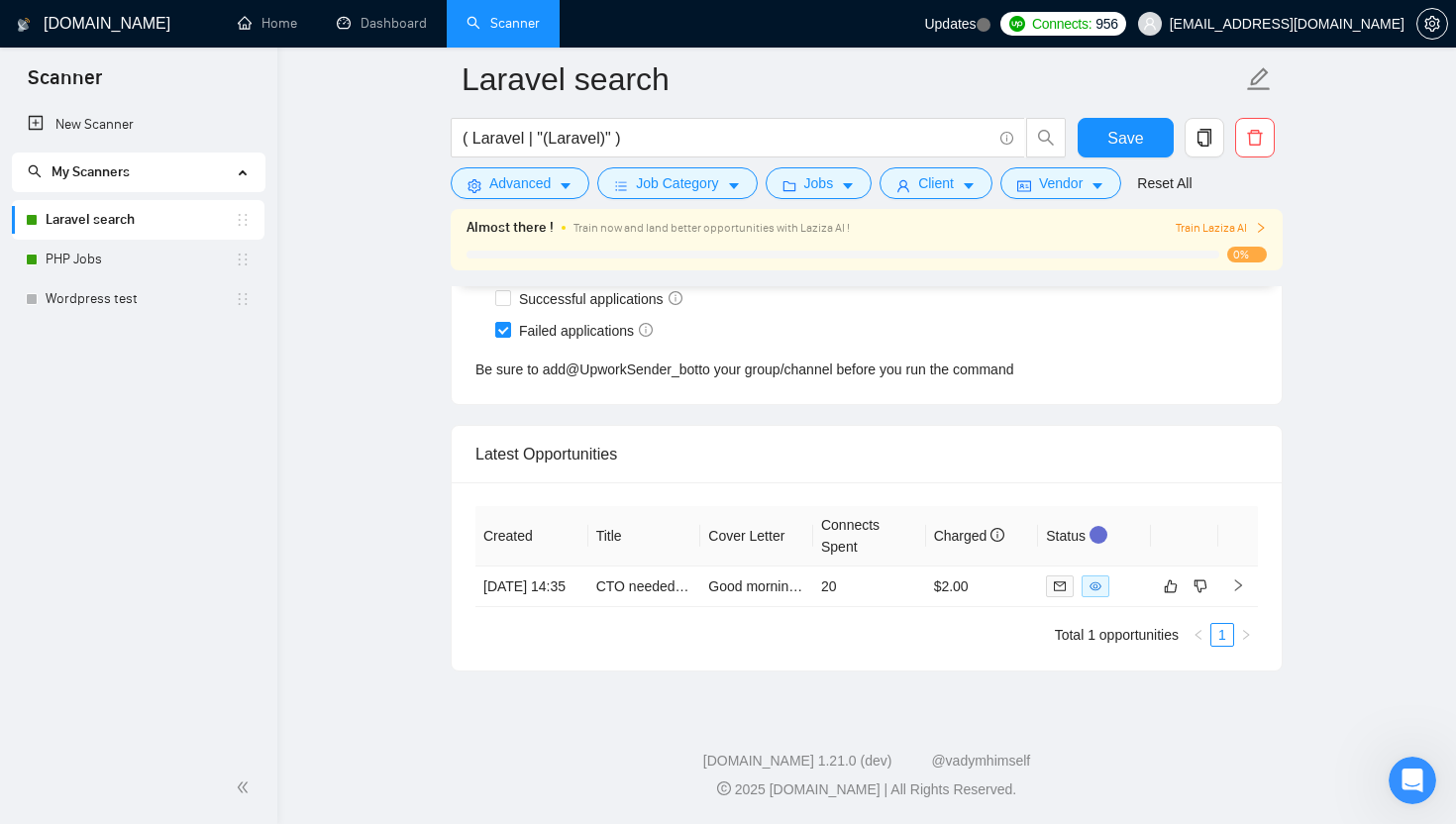 scroll, scrollTop: 4557, scrollLeft: 0, axis: vertical 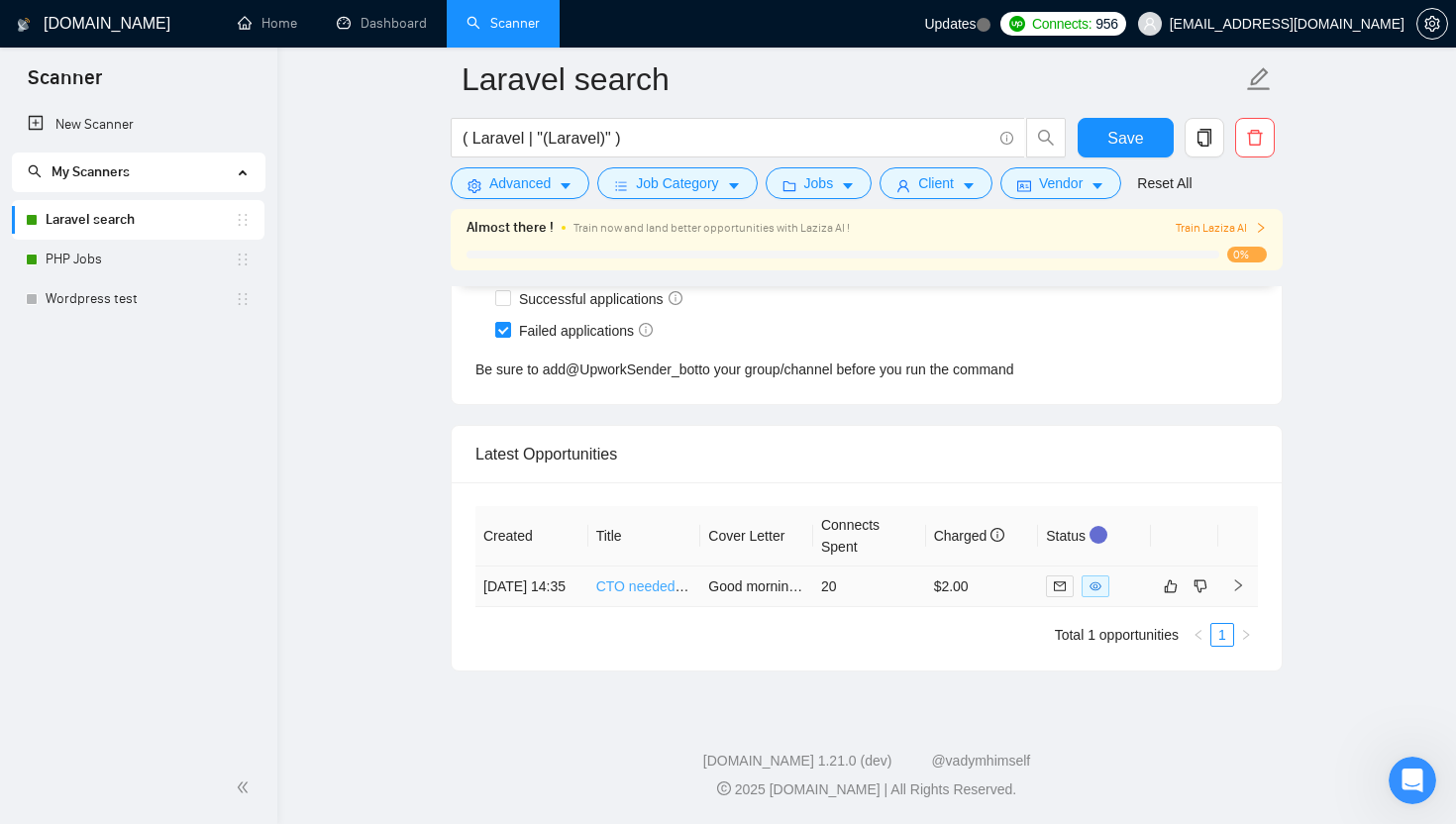 click on "CTO needed for PHP-based Web App (Laravel-Focused | API | AWS )" at bounding box center [810, 586] 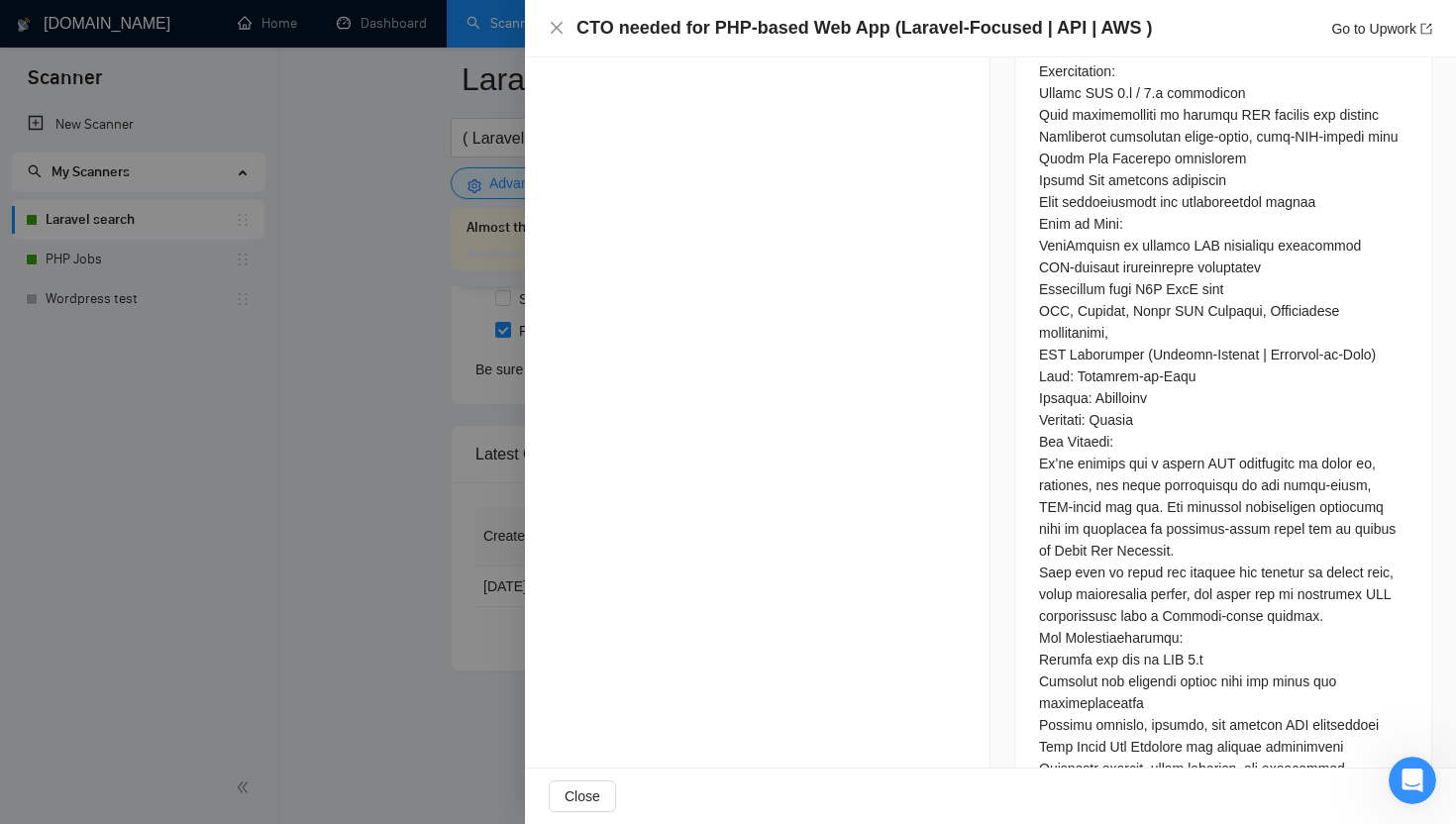 scroll, scrollTop: 1237, scrollLeft: 0, axis: vertical 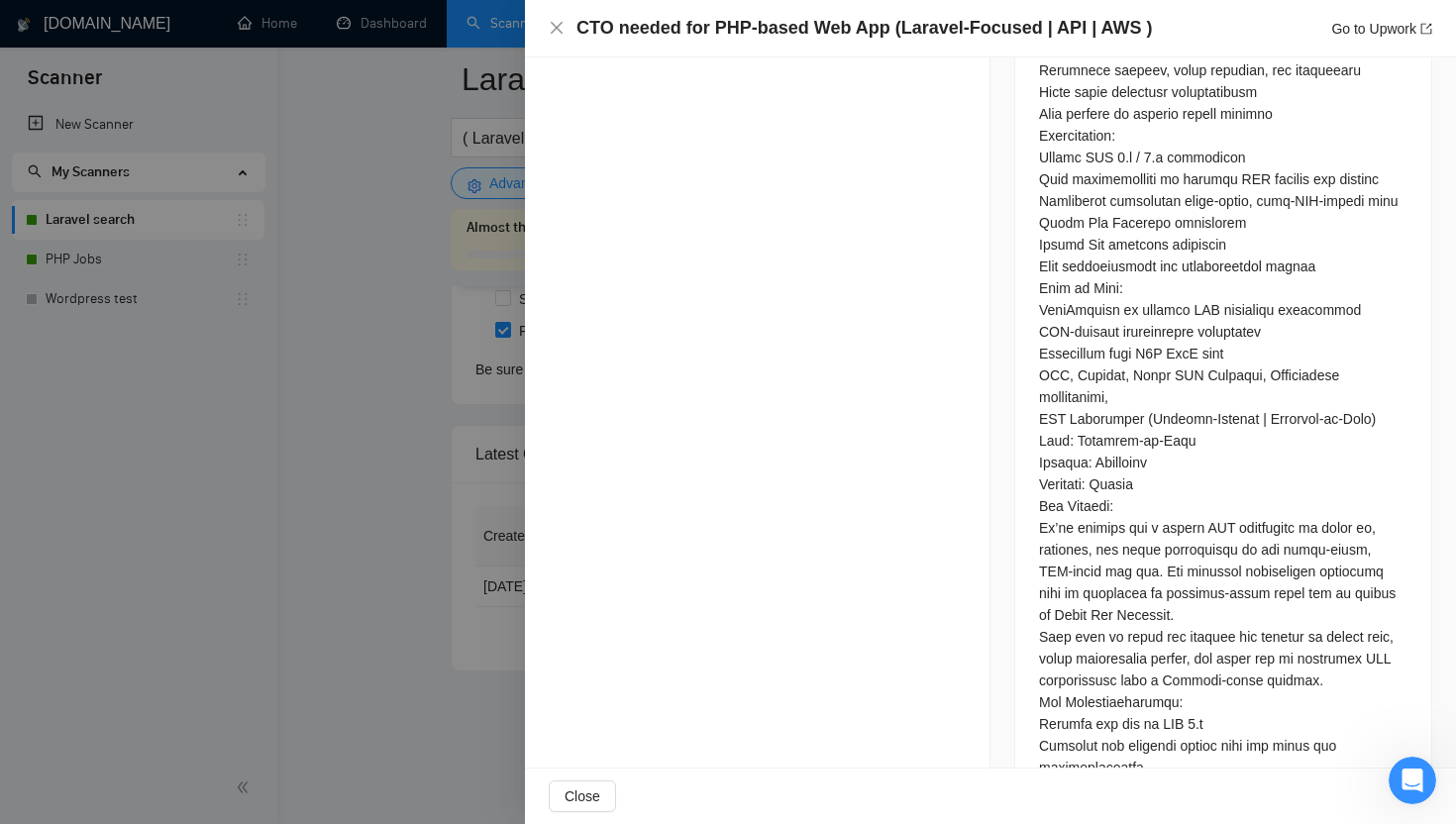 click at bounding box center (728, 412) 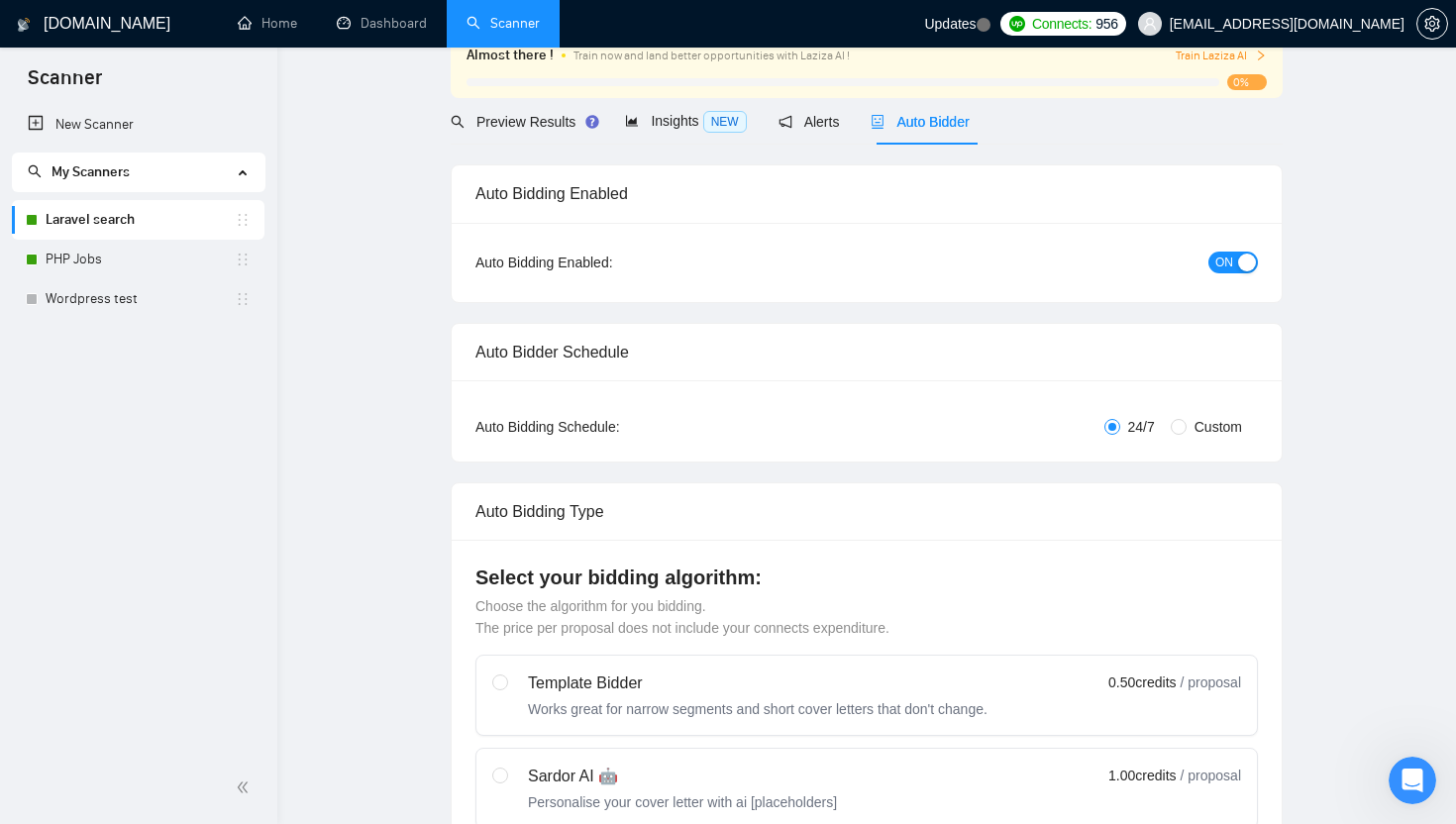 scroll, scrollTop: 0, scrollLeft: 0, axis: both 